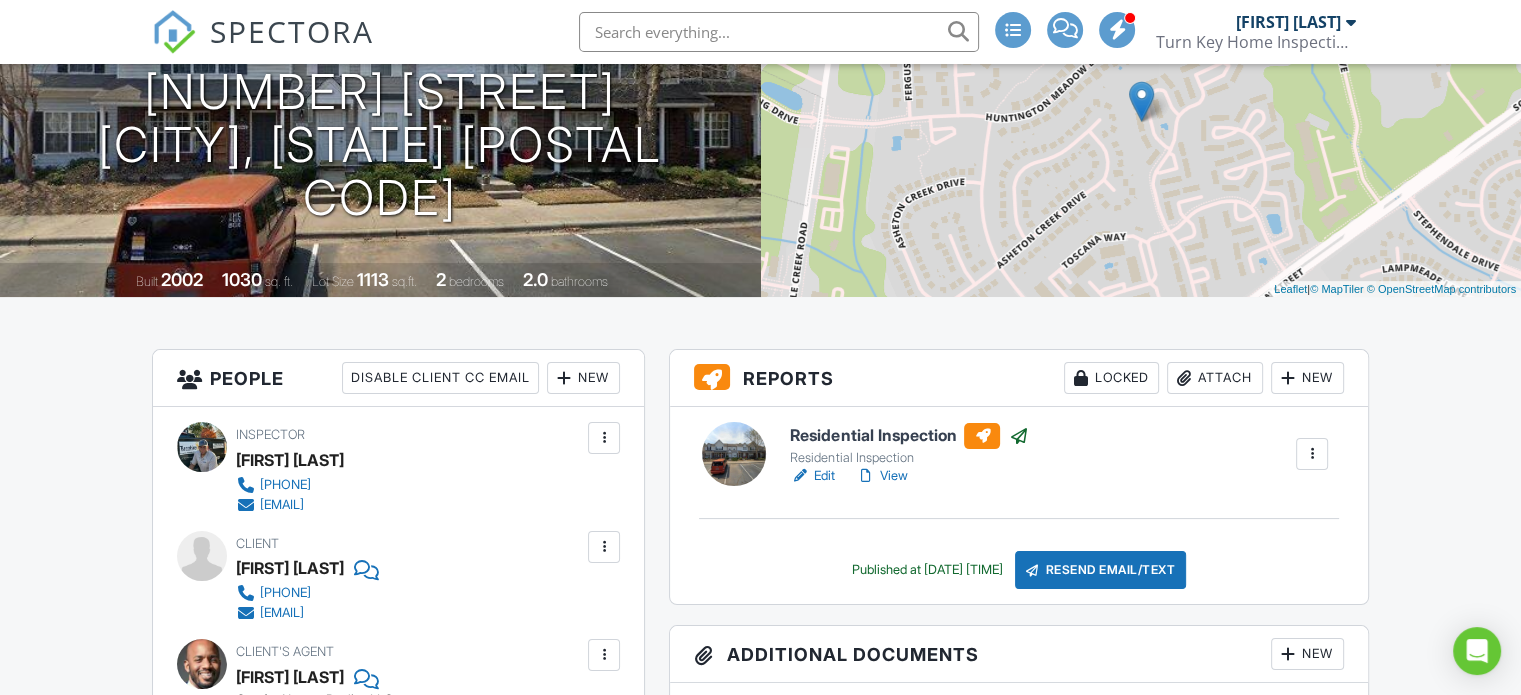 scroll, scrollTop: 200, scrollLeft: 0, axis: vertical 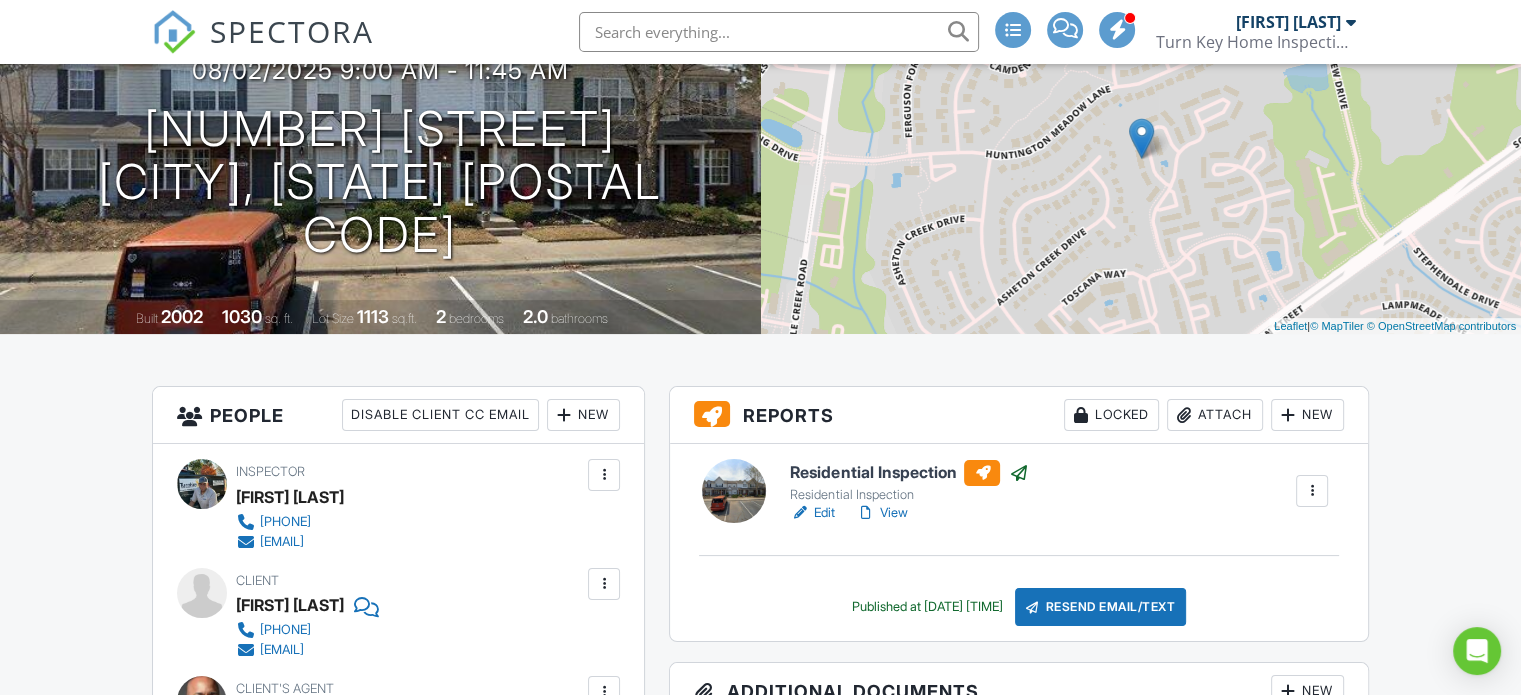 click on "View" at bounding box center [881, 513] 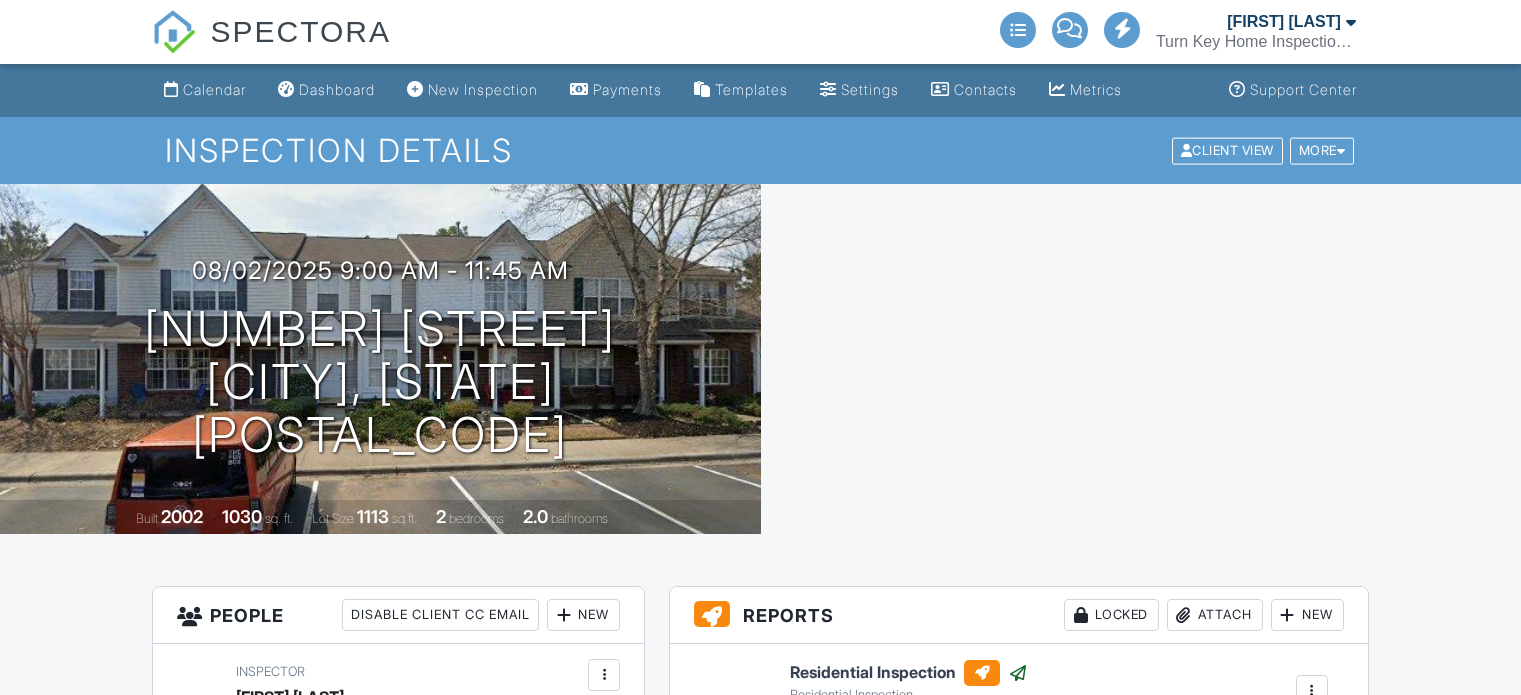 scroll, scrollTop: 0, scrollLeft: 0, axis: both 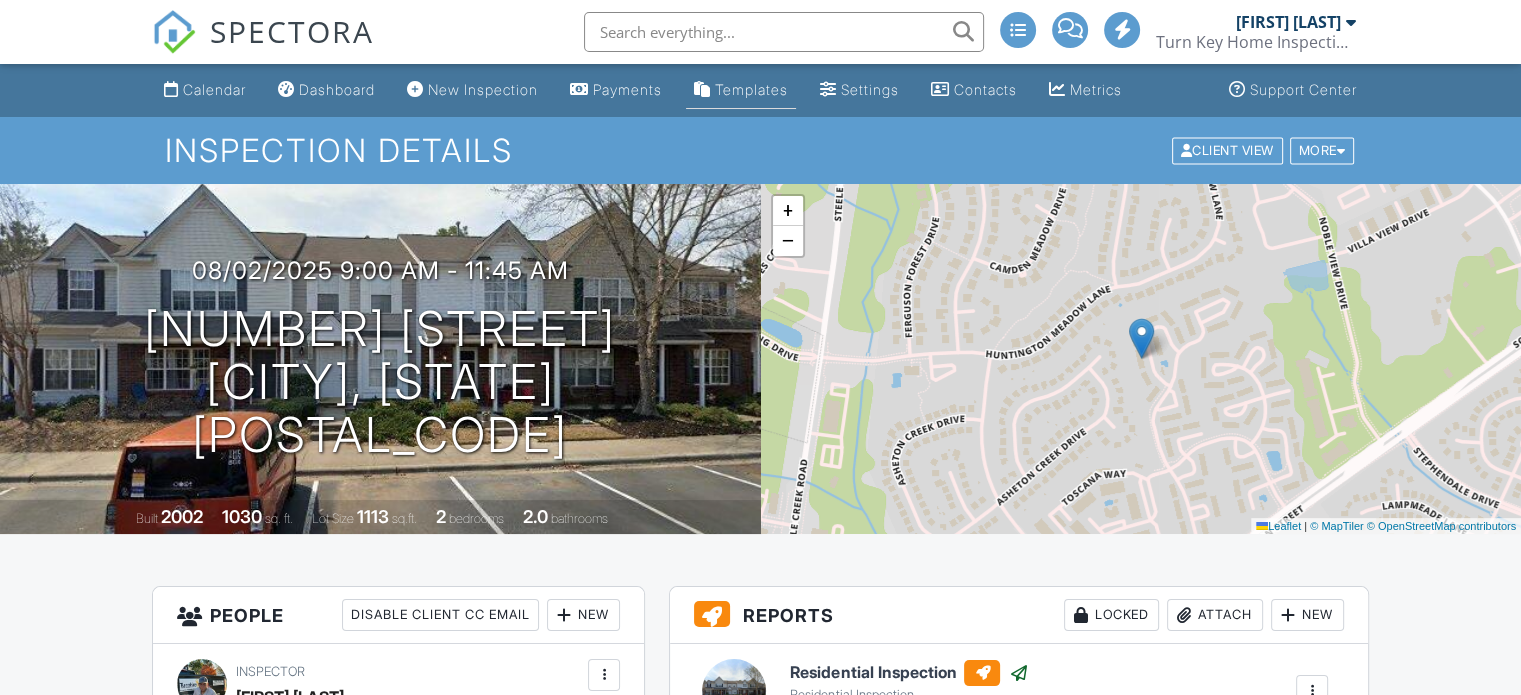 click on "Templates" at bounding box center (751, 89) 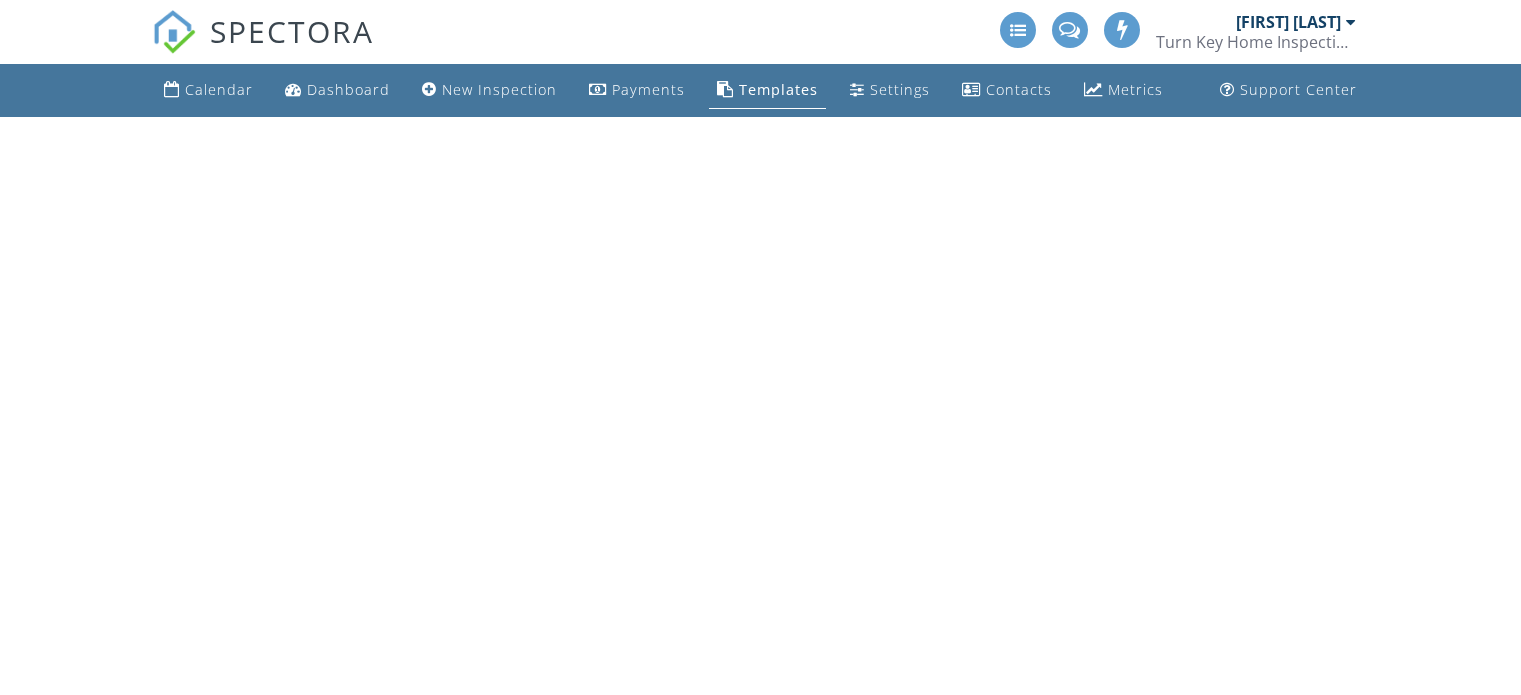 scroll, scrollTop: 0, scrollLeft: 0, axis: both 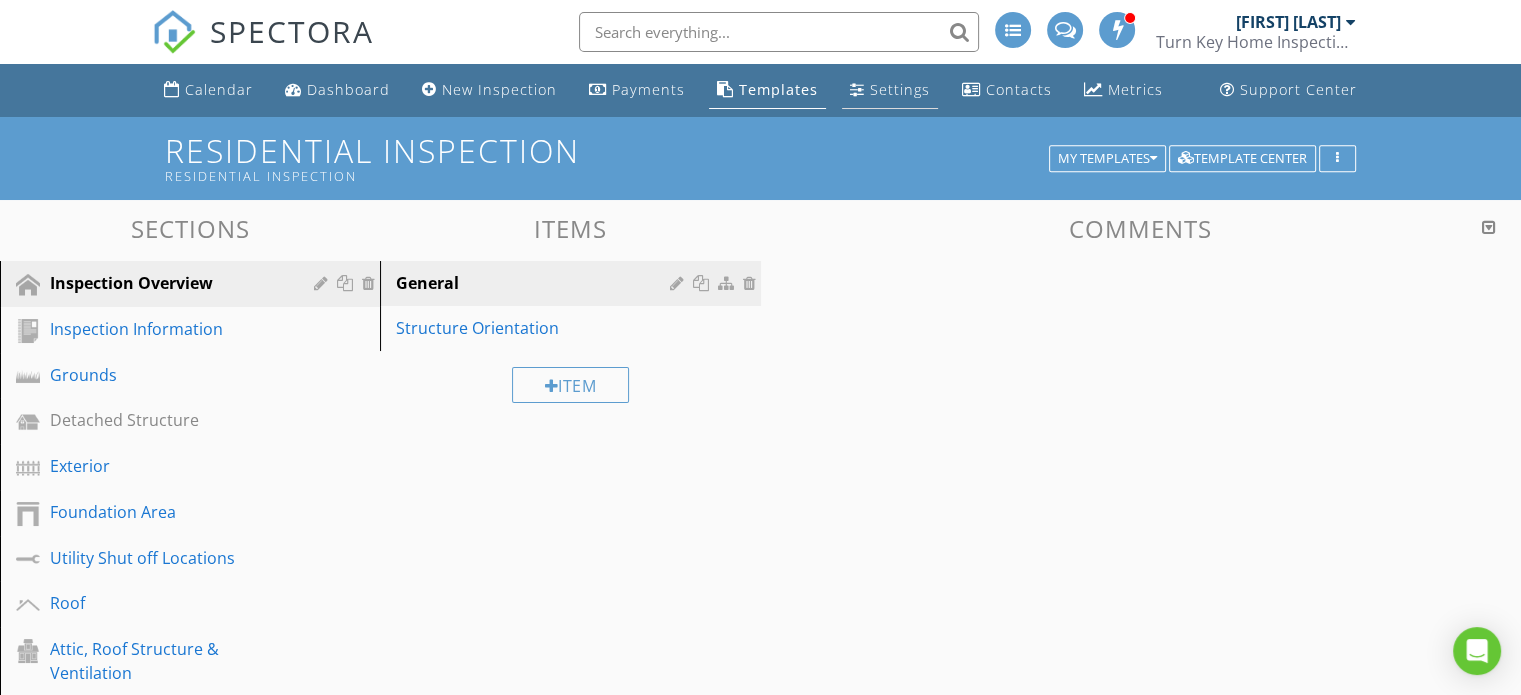 click on "Settings" at bounding box center [900, 89] 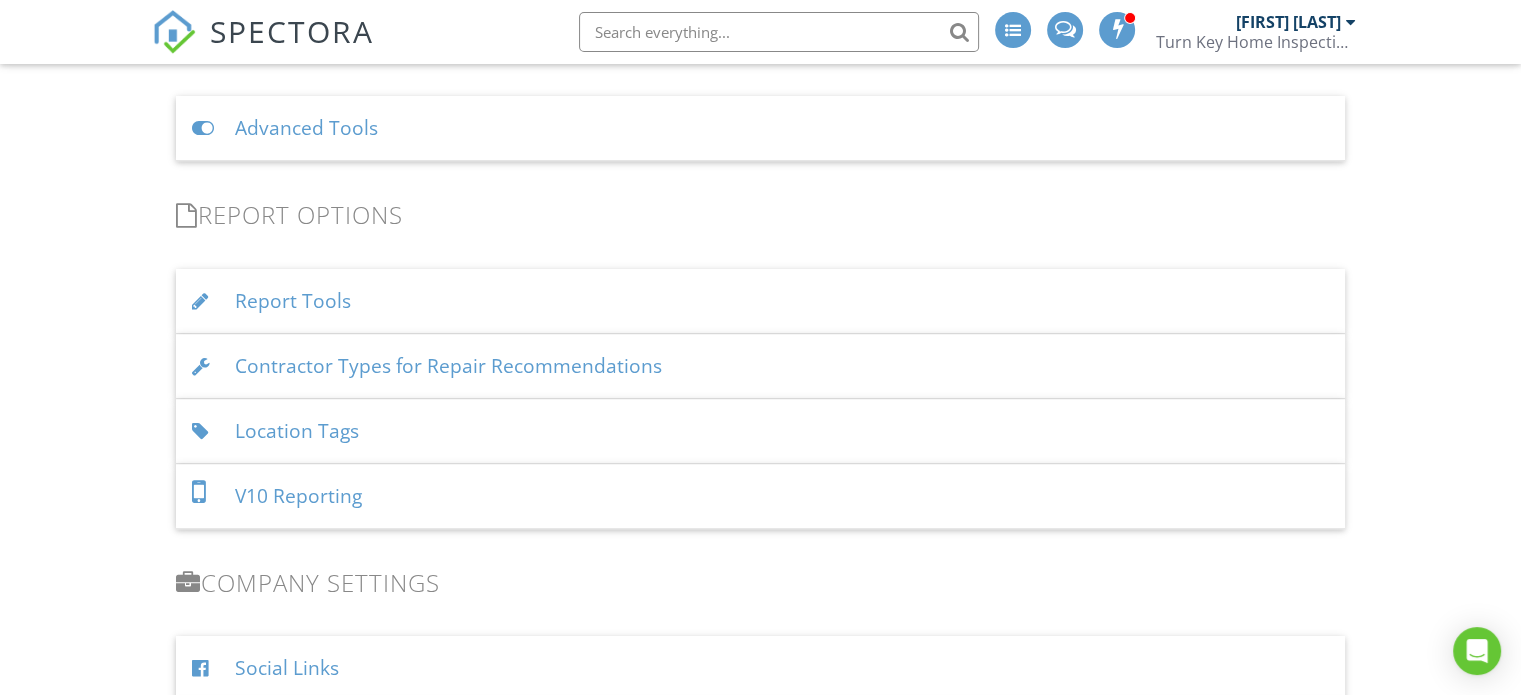 scroll, scrollTop: 1800, scrollLeft: 0, axis: vertical 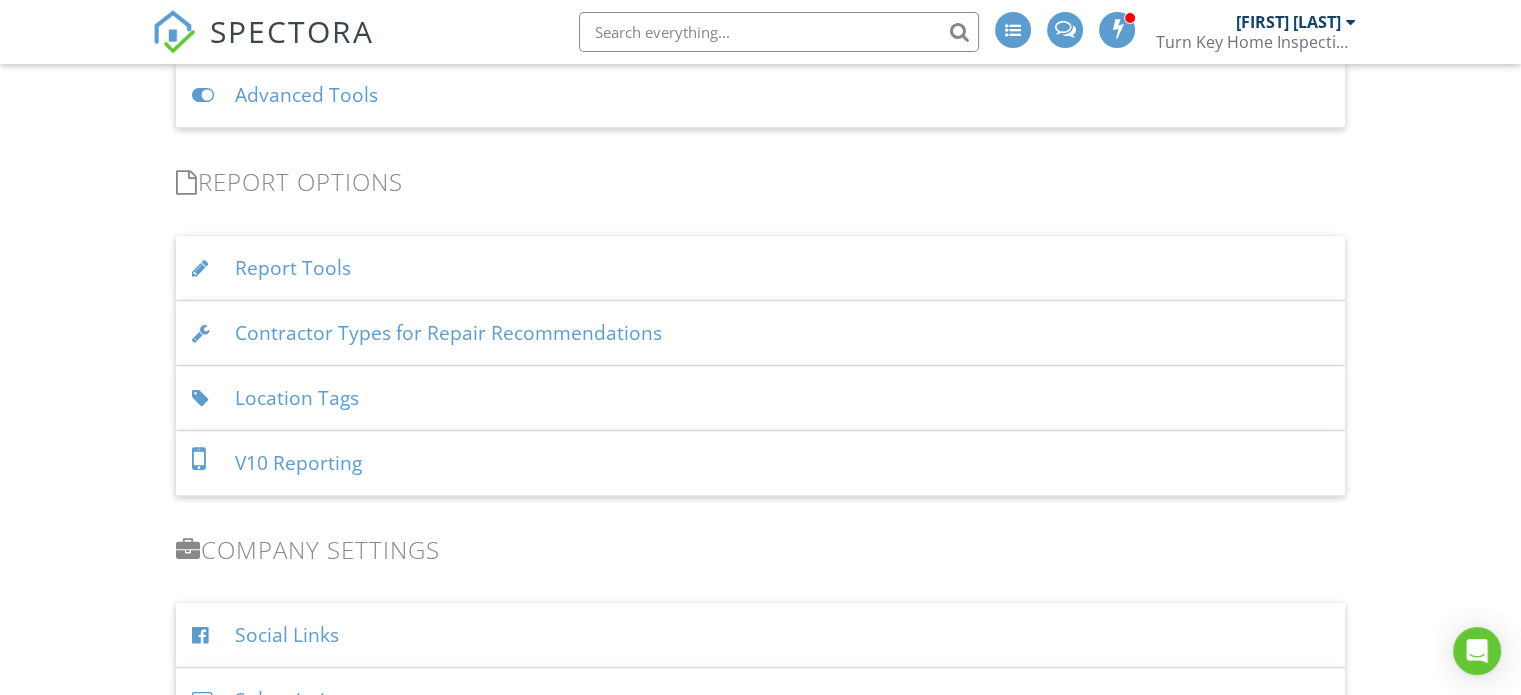 click on "Location Tags" at bounding box center (760, 398) 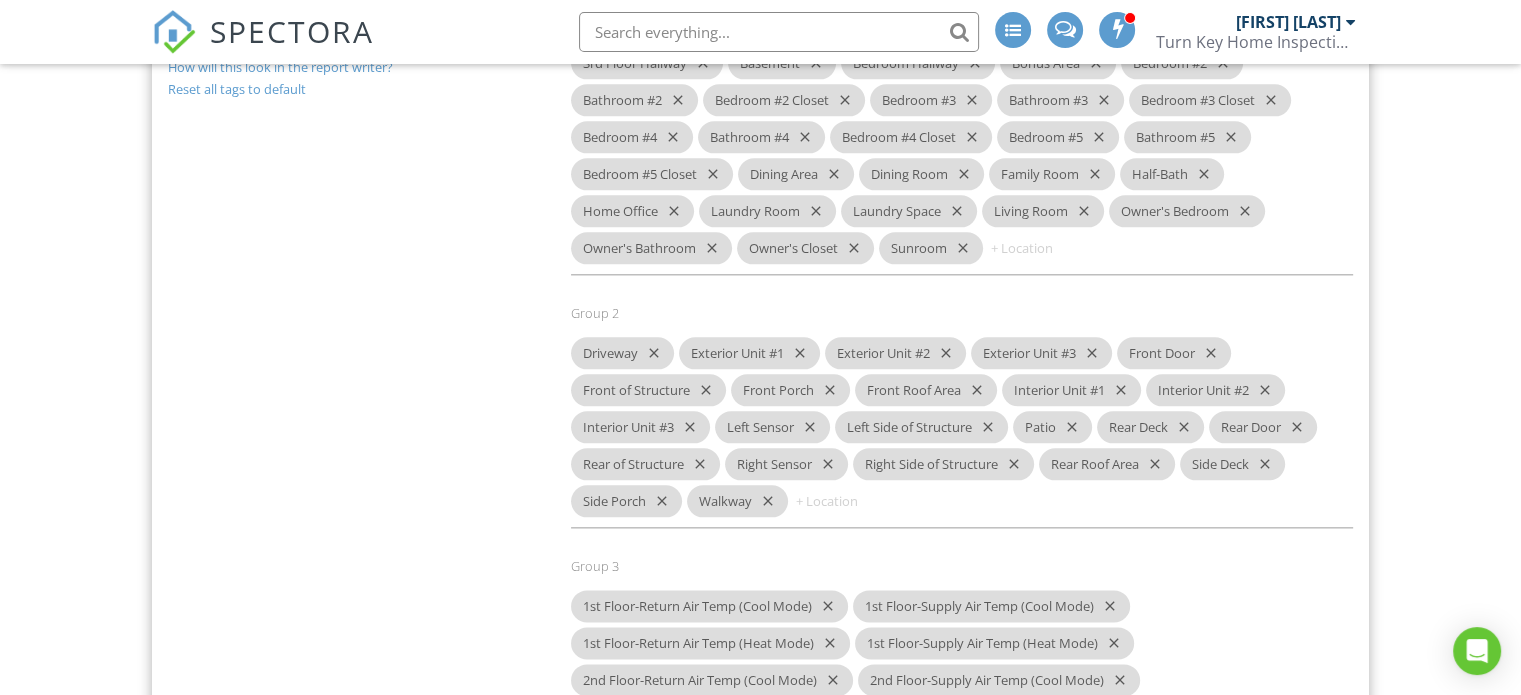 scroll, scrollTop: 2300, scrollLeft: 0, axis: vertical 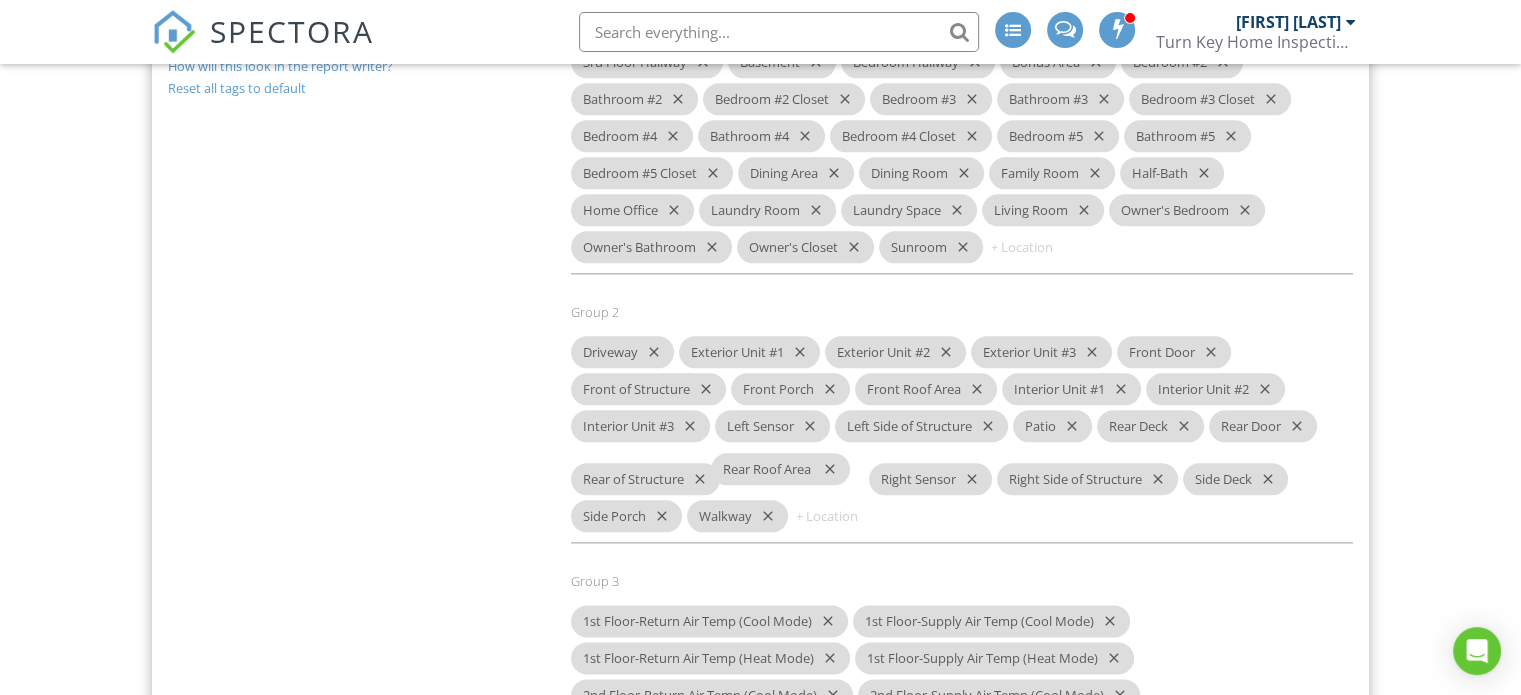 drag, startPoint x: 1108, startPoint y: 461, endPoint x: 774, endPoint y: 471, distance: 334.14966 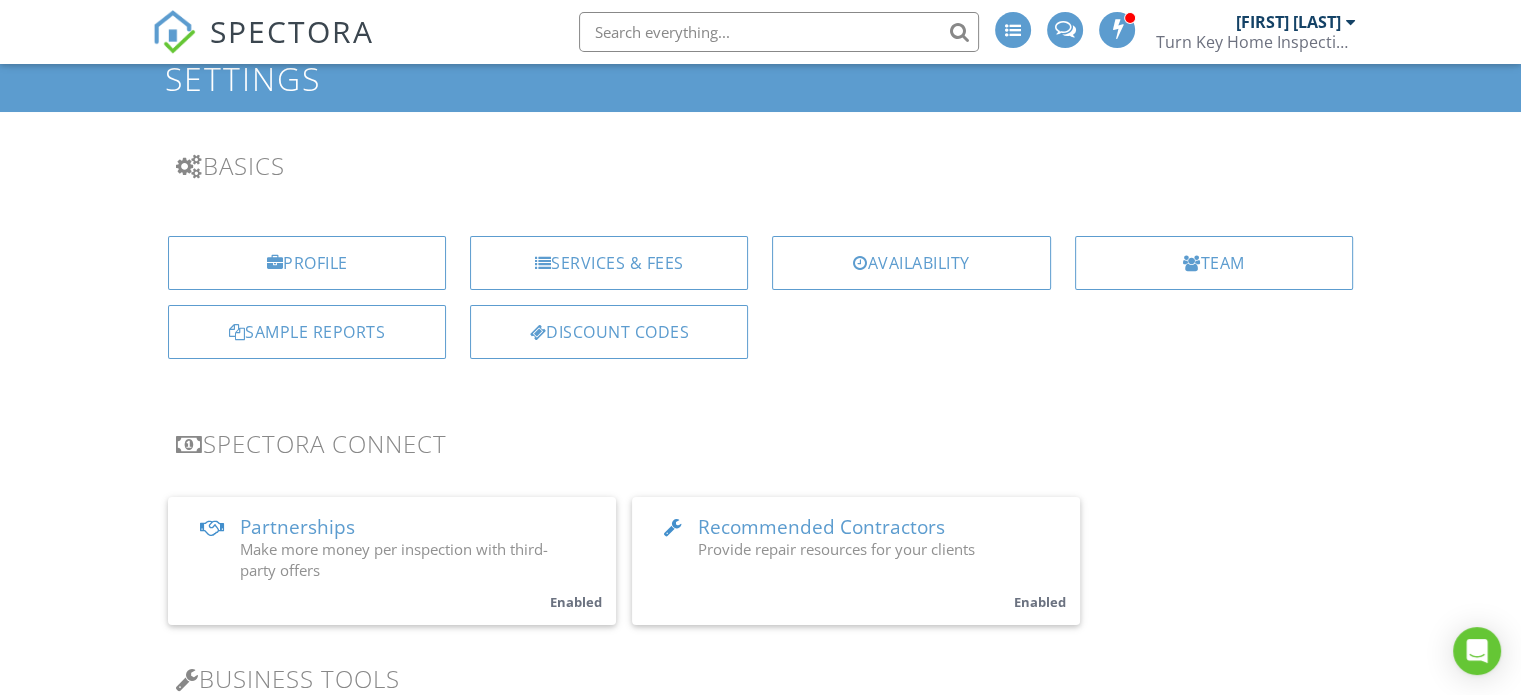 scroll, scrollTop: 0, scrollLeft: 0, axis: both 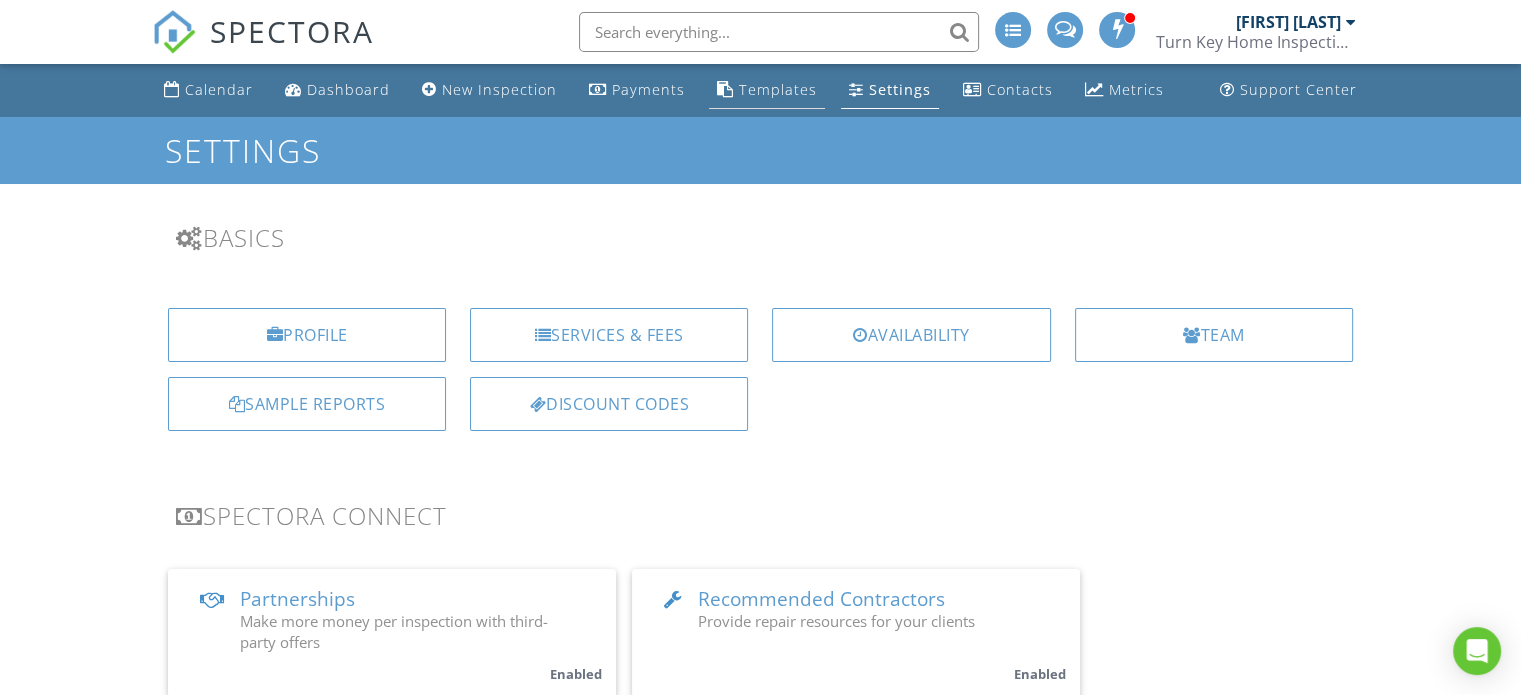 click on "Templates" at bounding box center (778, 89) 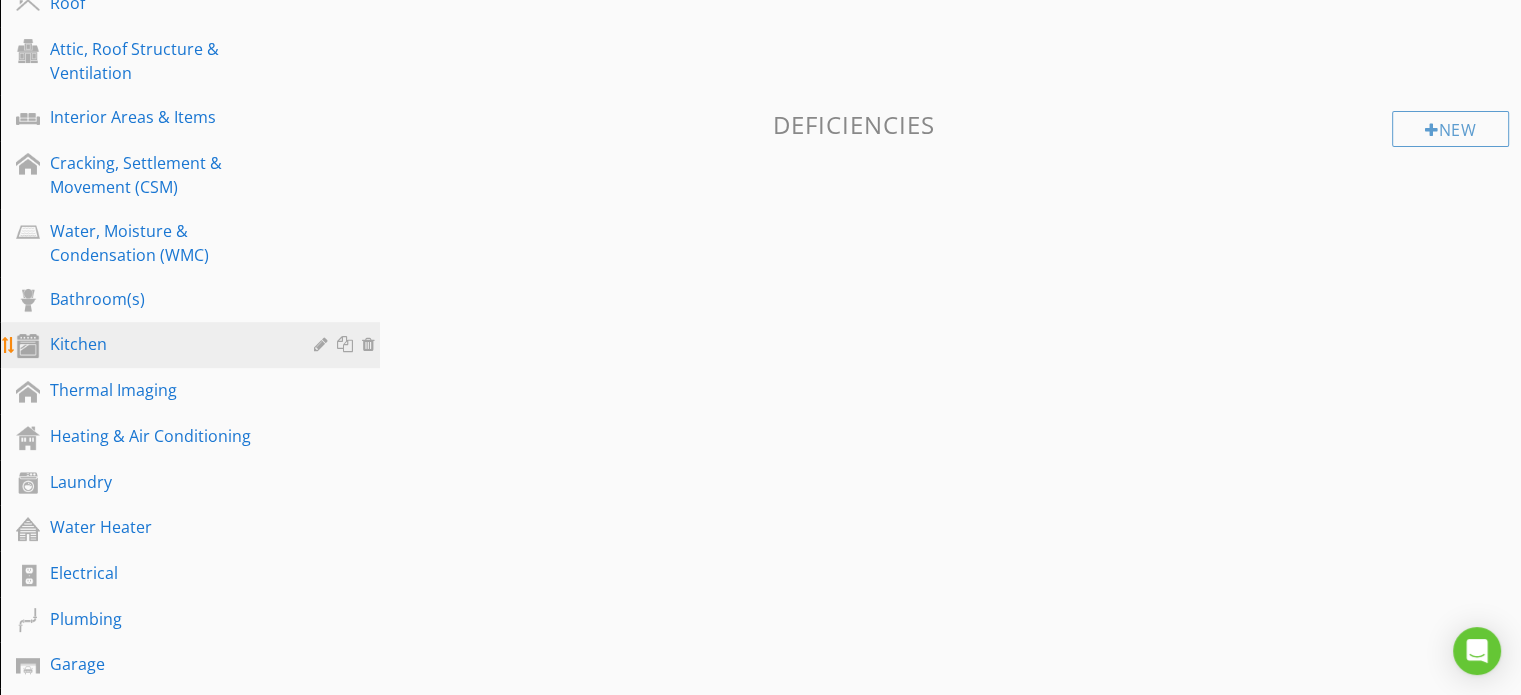 scroll, scrollTop: 700, scrollLeft: 0, axis: vertical 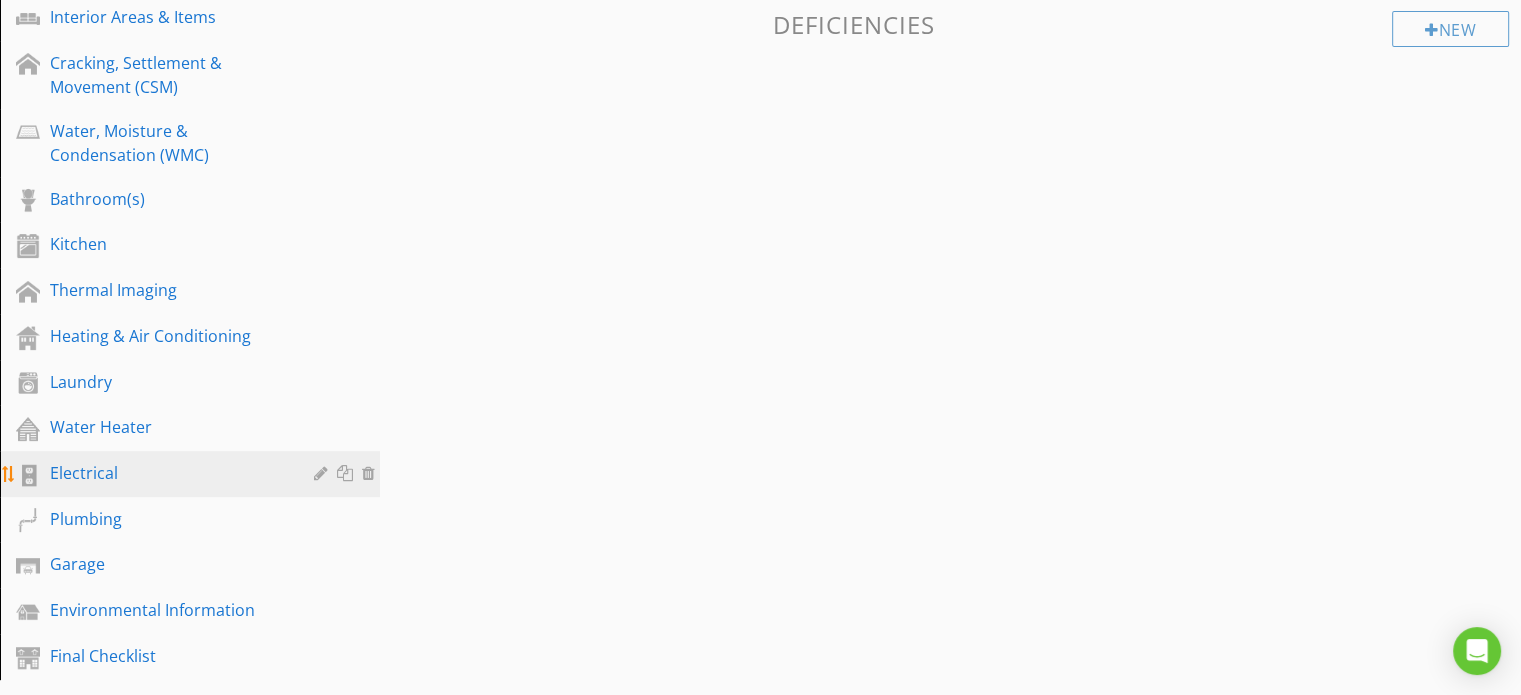 click on "Electrical" at bounding box center [167, 473] 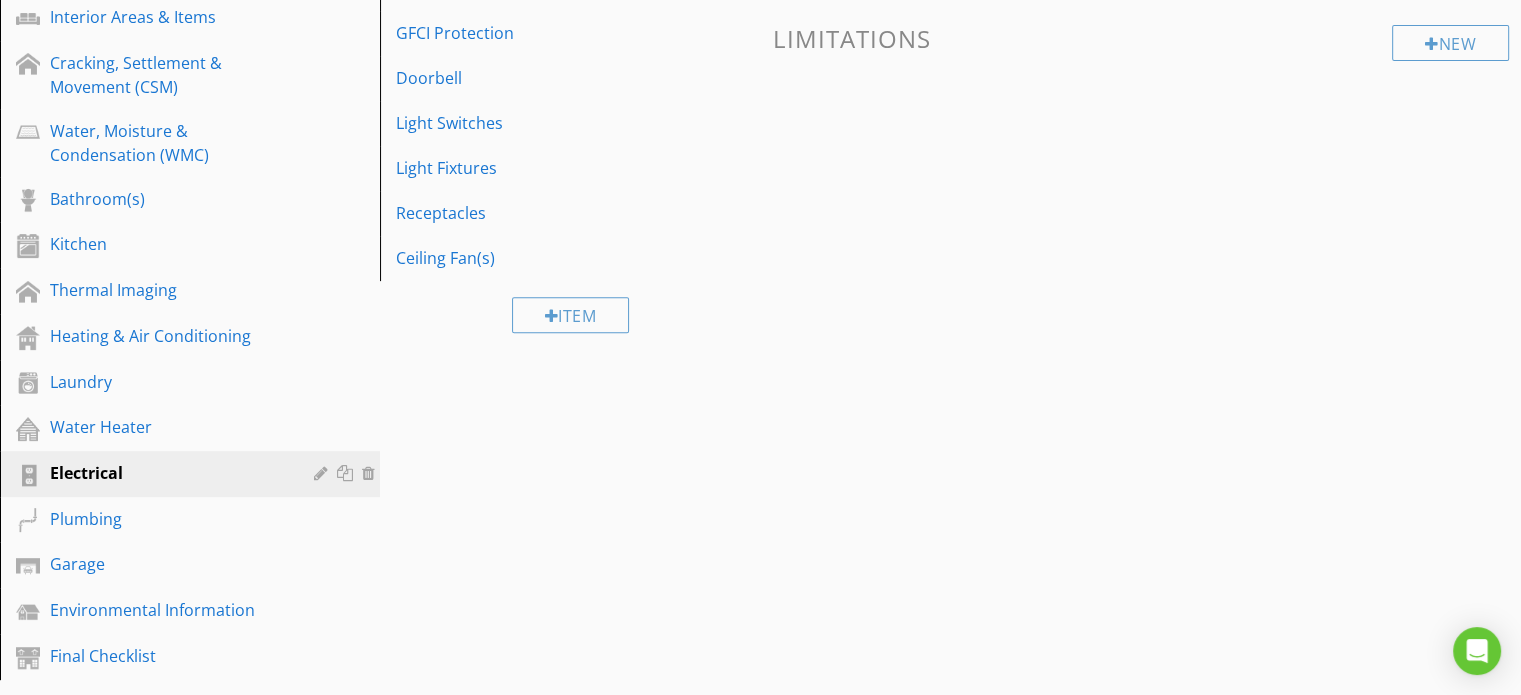 scroll, scrollTop: 600, scrollLeft: 0, axis: vertical 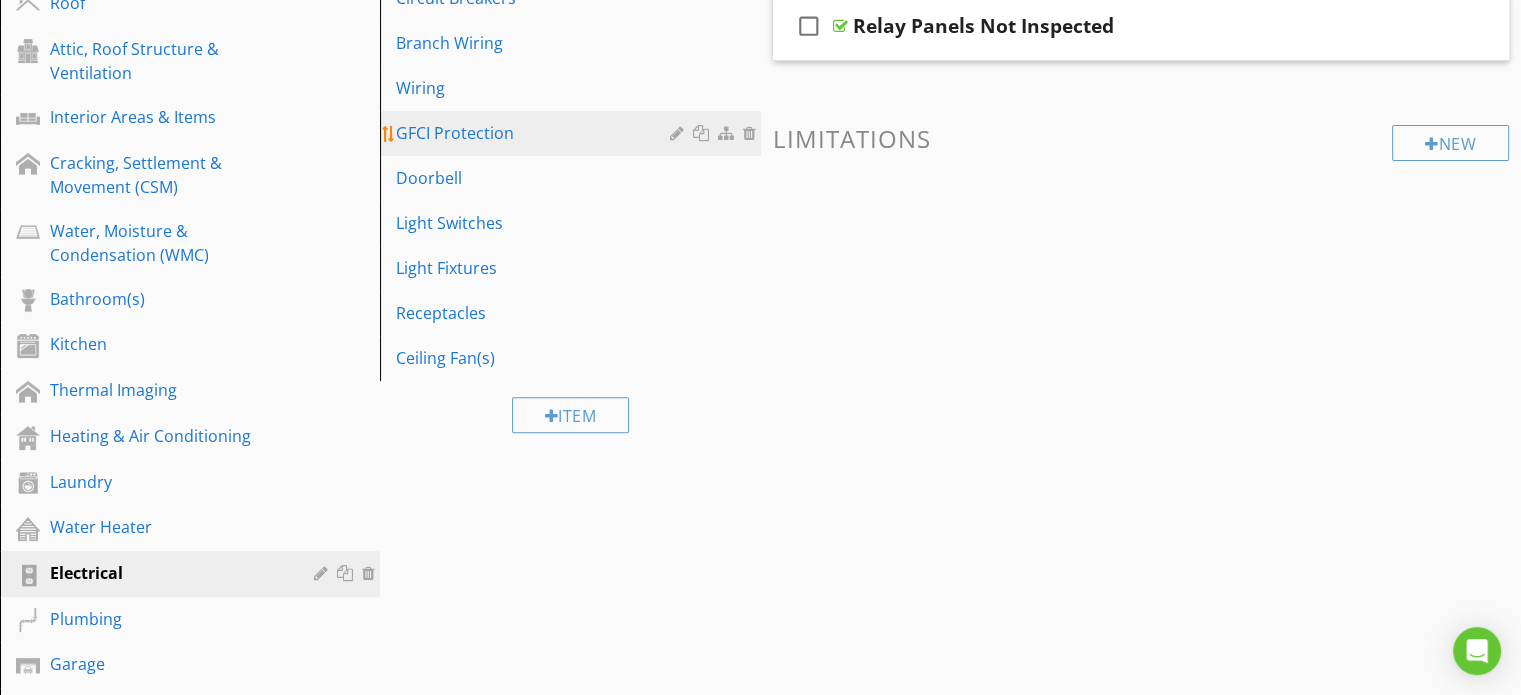click on "GFCI Protection" at bounding box center (535, 133) 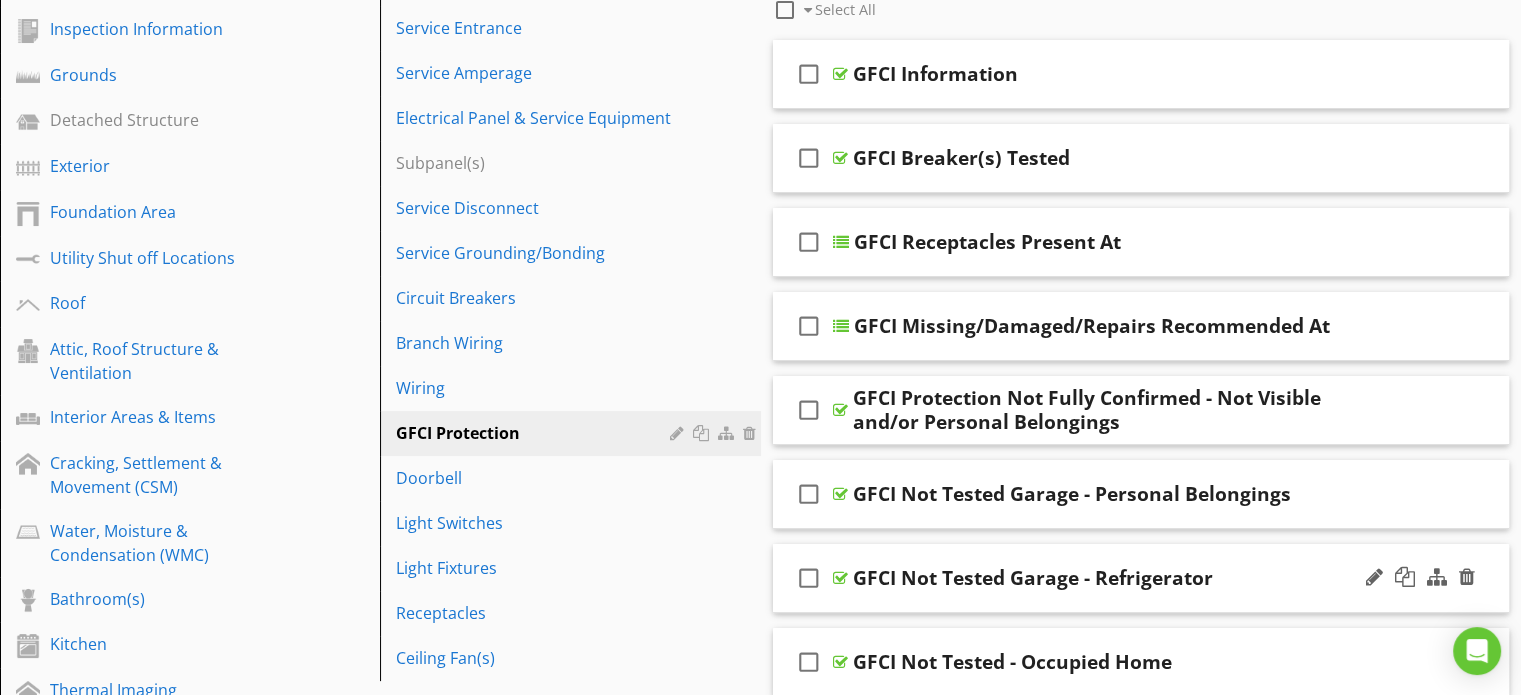 scroll, scrollTop: 200, scrollLeft: 0, axis: vertical 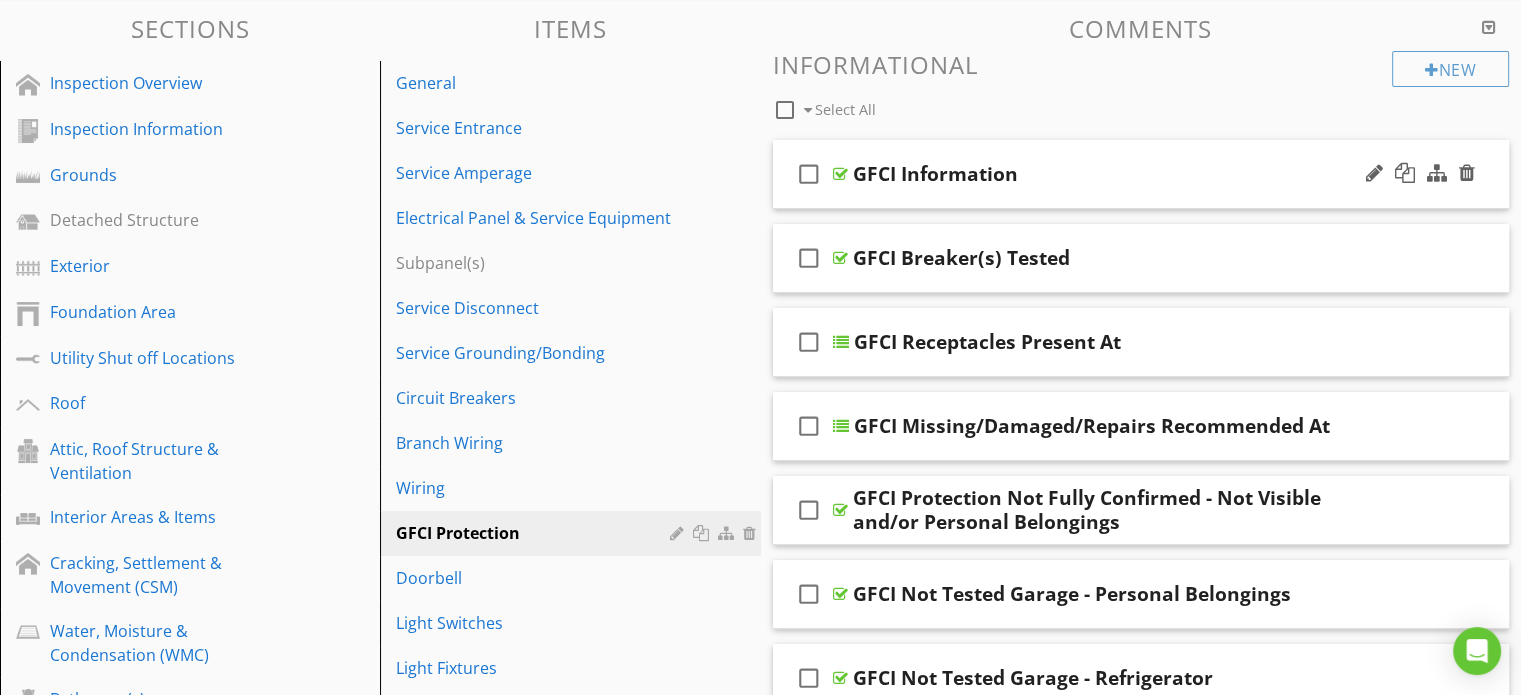 click on "check_box_outline_blank
GFCI Information" at bounding box center (1141, 174) 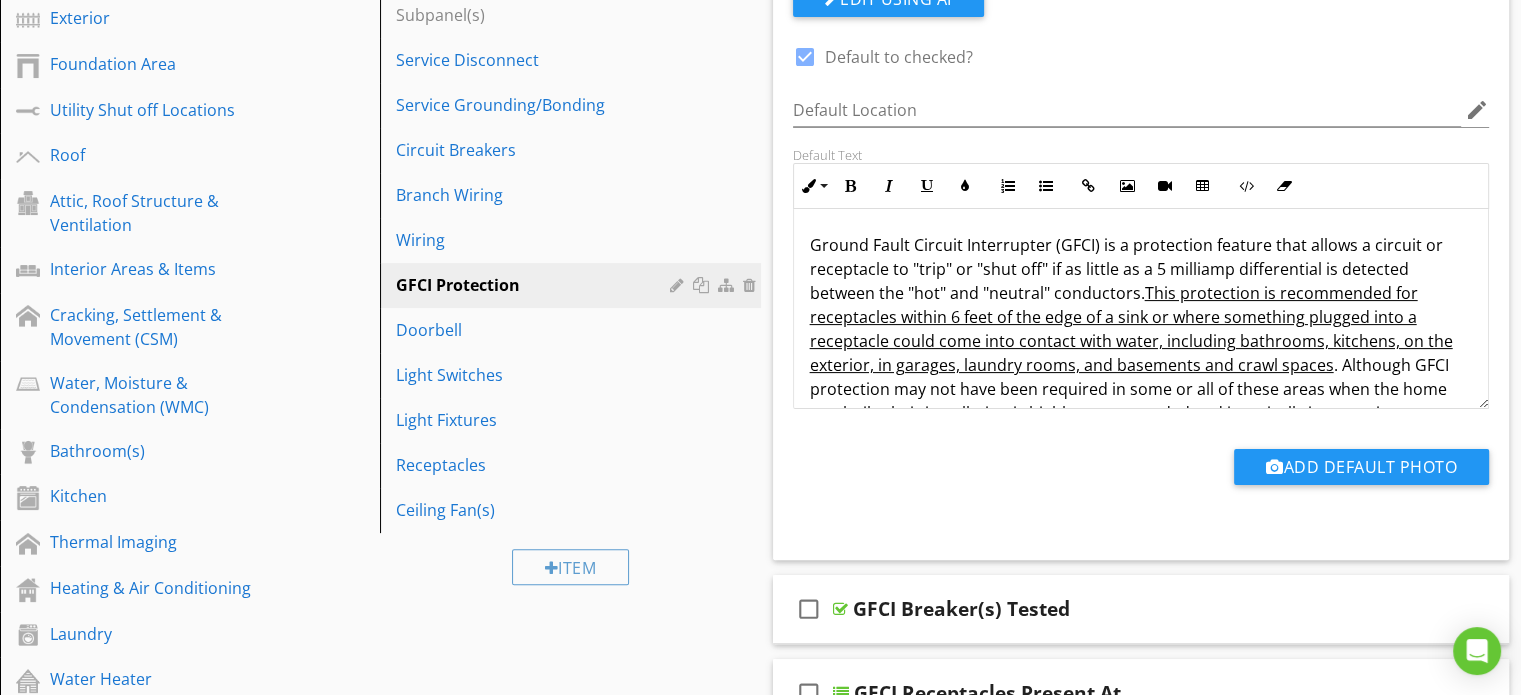 scroll, scrollTop: 500, scrollLeft: 0, axis: vertical 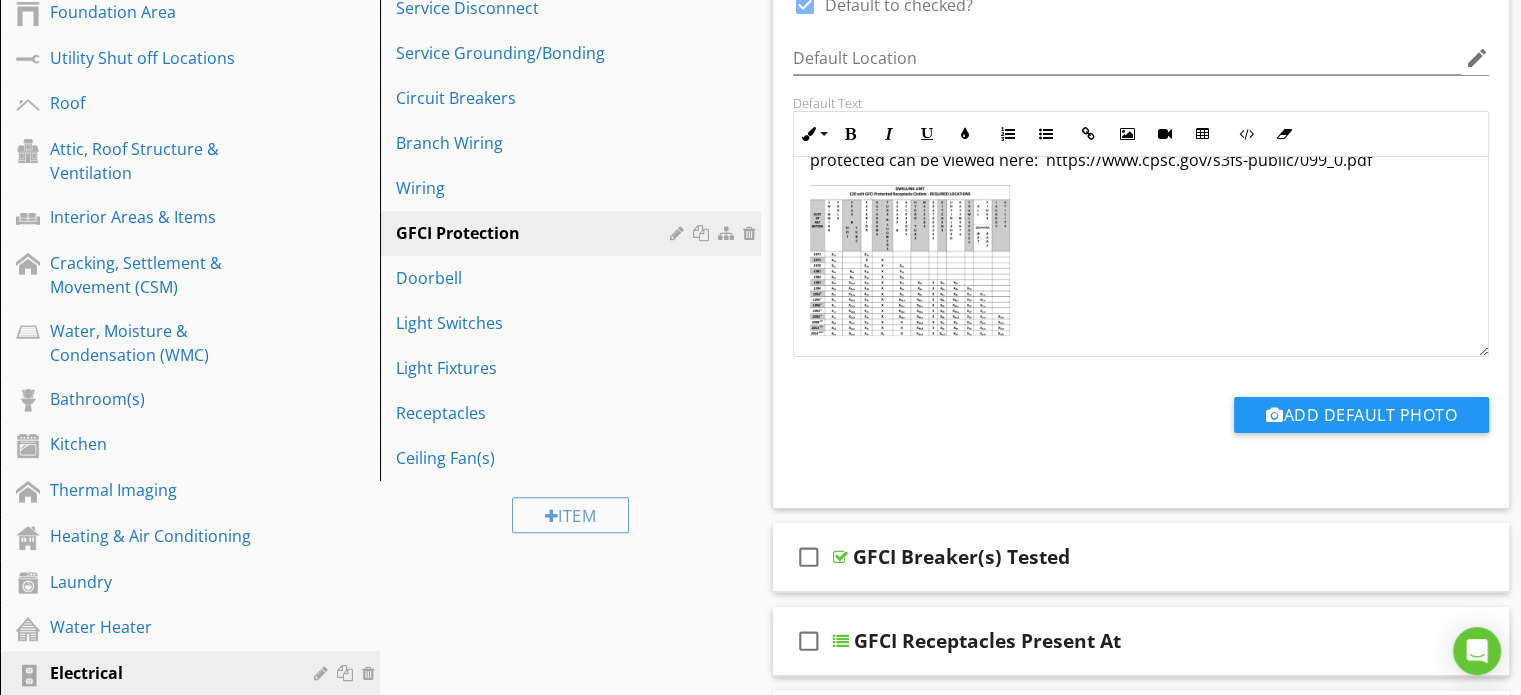 click at bounding box center [910, 260] 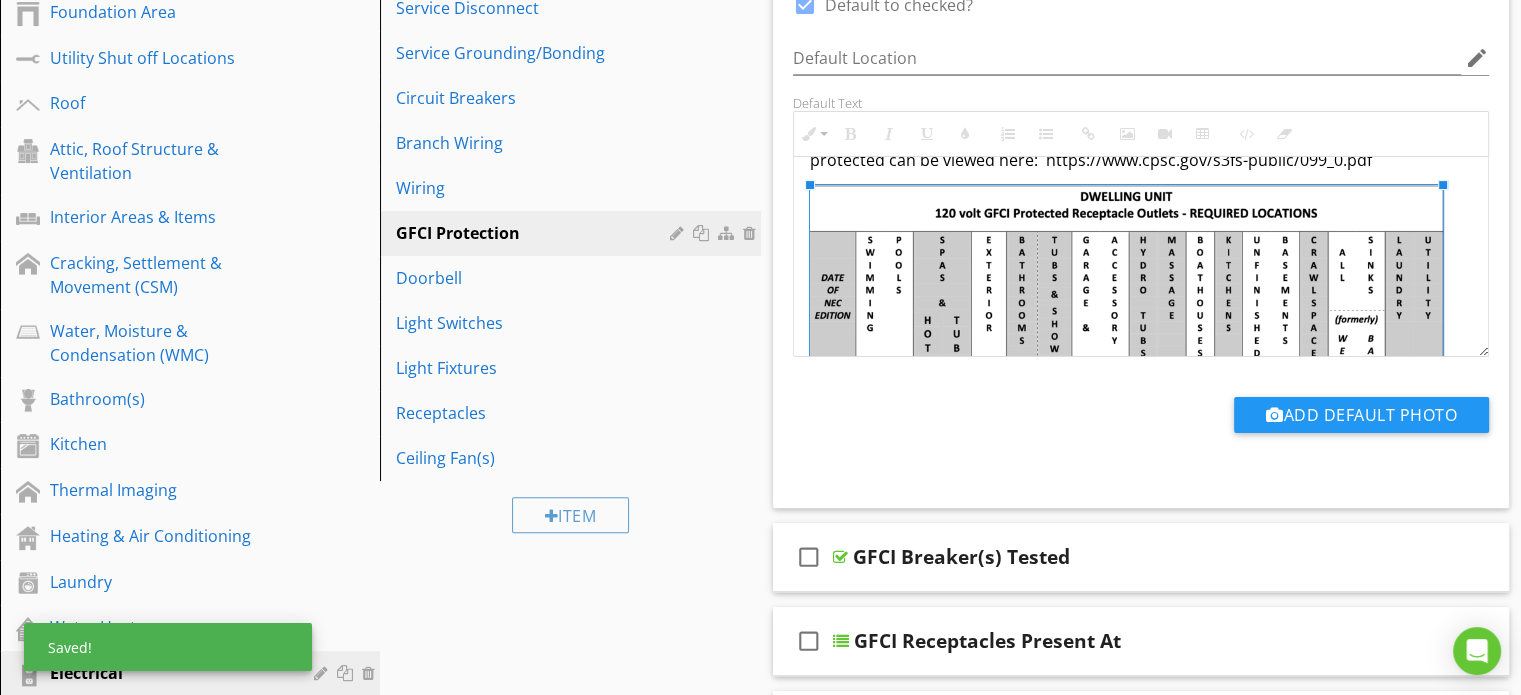drag, startPoint x: 1012, startPoint y: 337, endPoint x: 1445, endPoint y: 383, distance: 435.43655 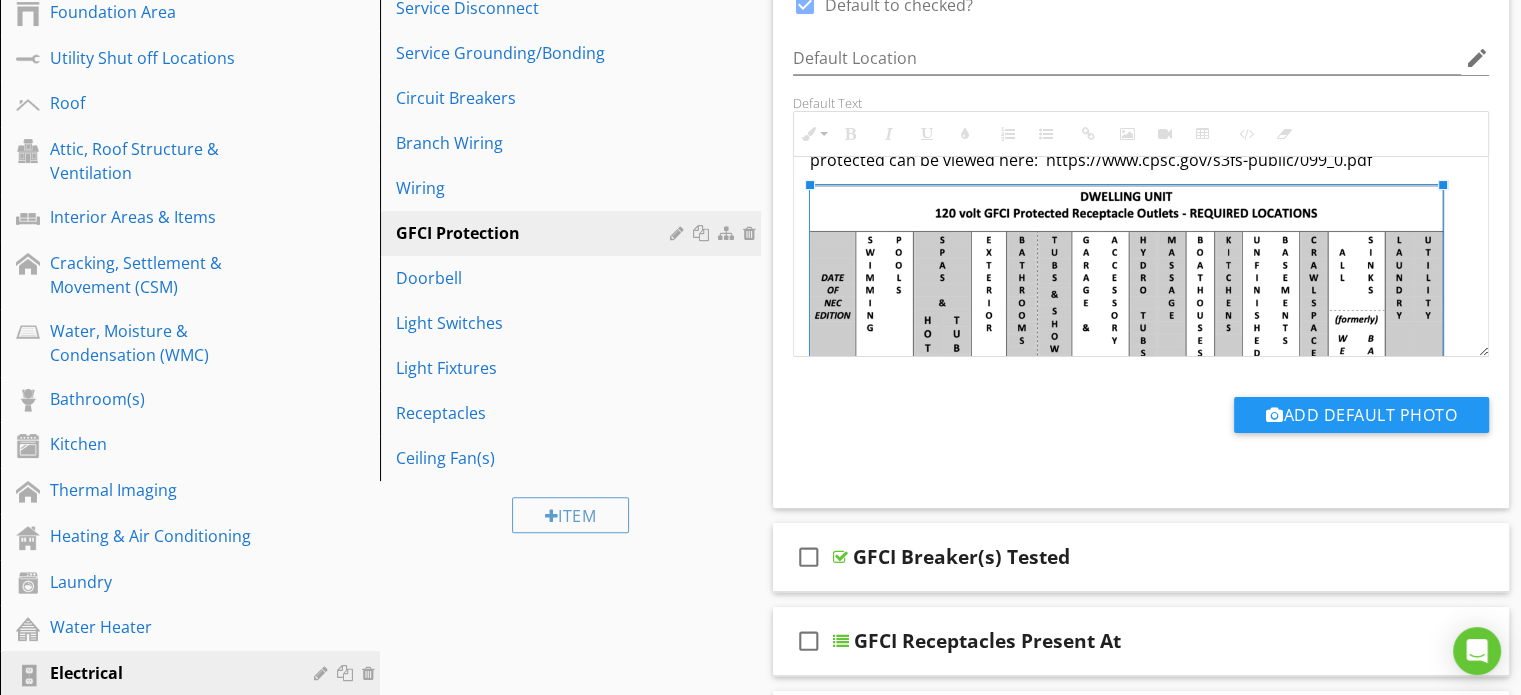 click on "Add Default Photo" at bounding box center [1141, 422] 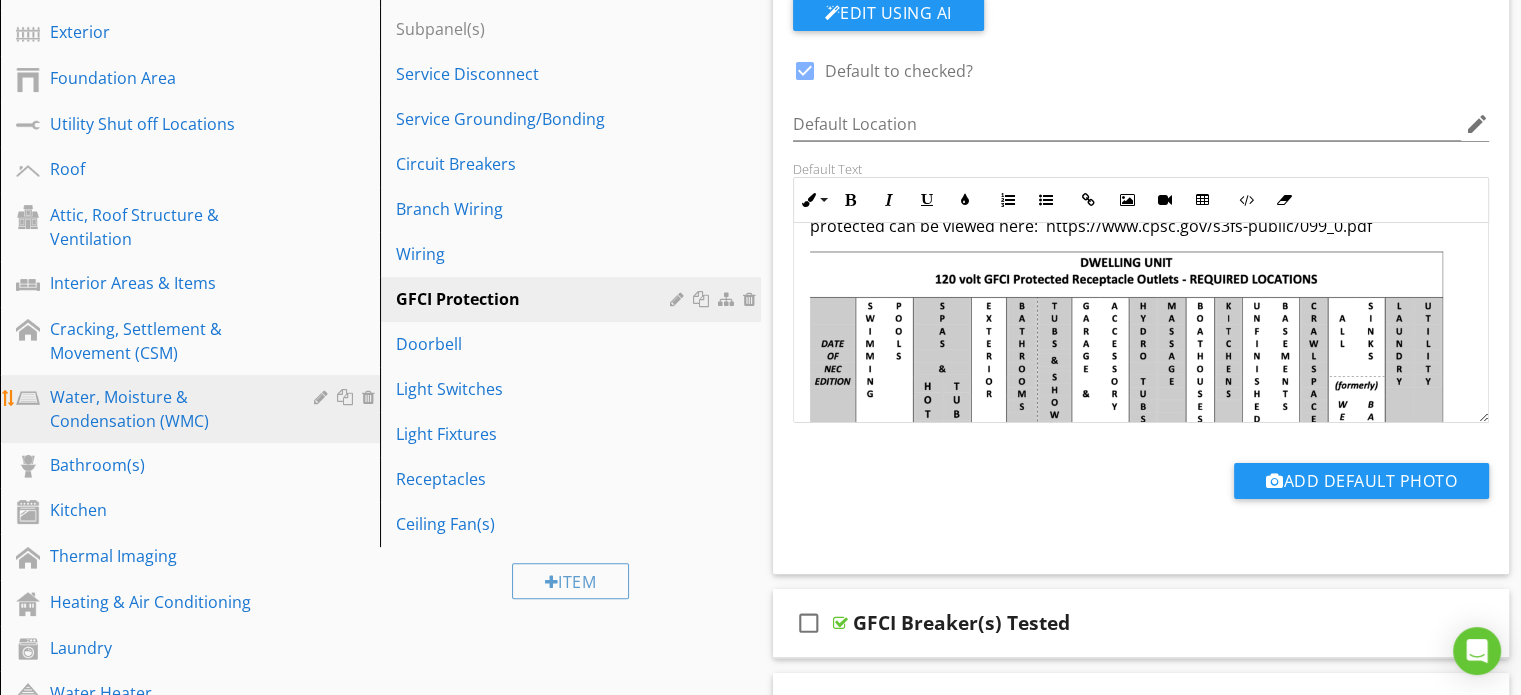 scroll, scrollTop: 400, scrollLeft: 0, axis: vertical 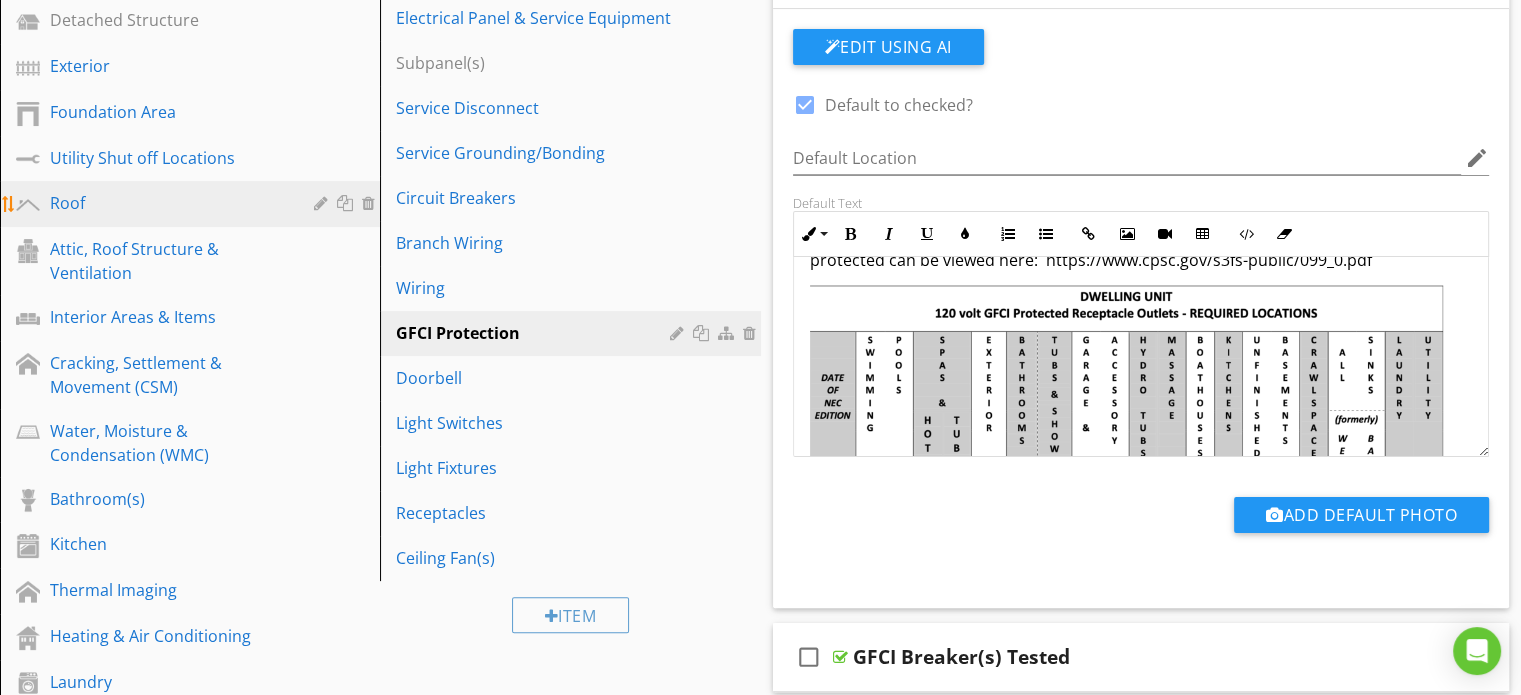 click on "Roof" at bounding box center (167, 203) 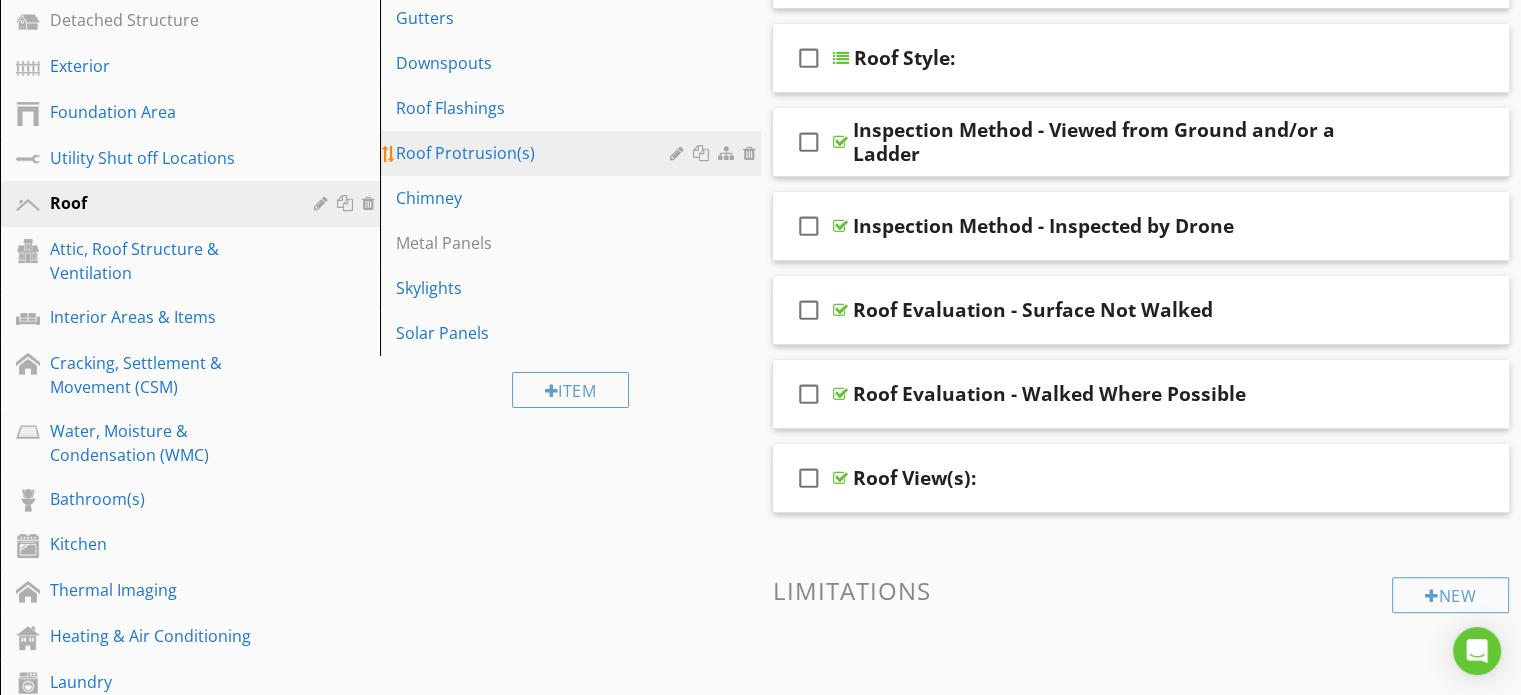click on "Roof Protrusion(s)" at bounding box center [535, 153] 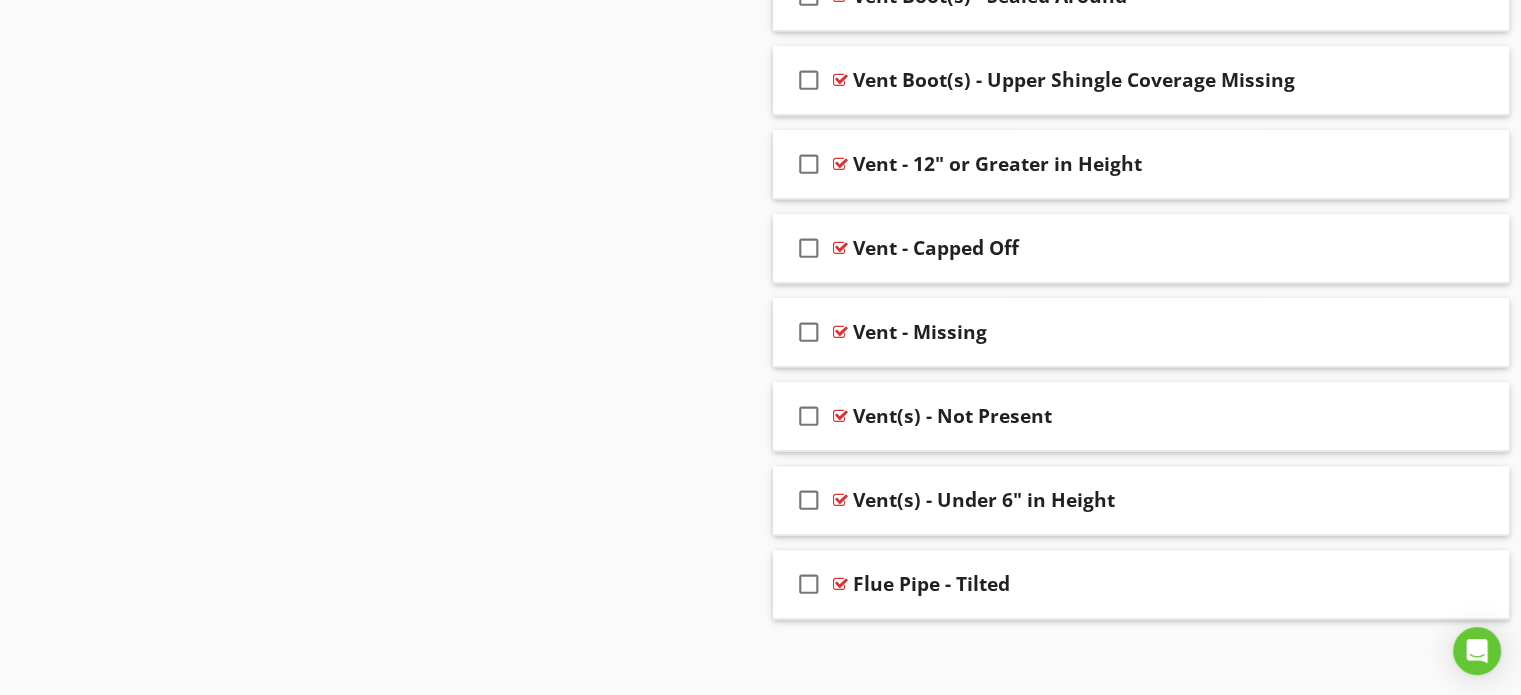 scroll, scrollTop: 2405, scrollLeft: 0, axis: vertical 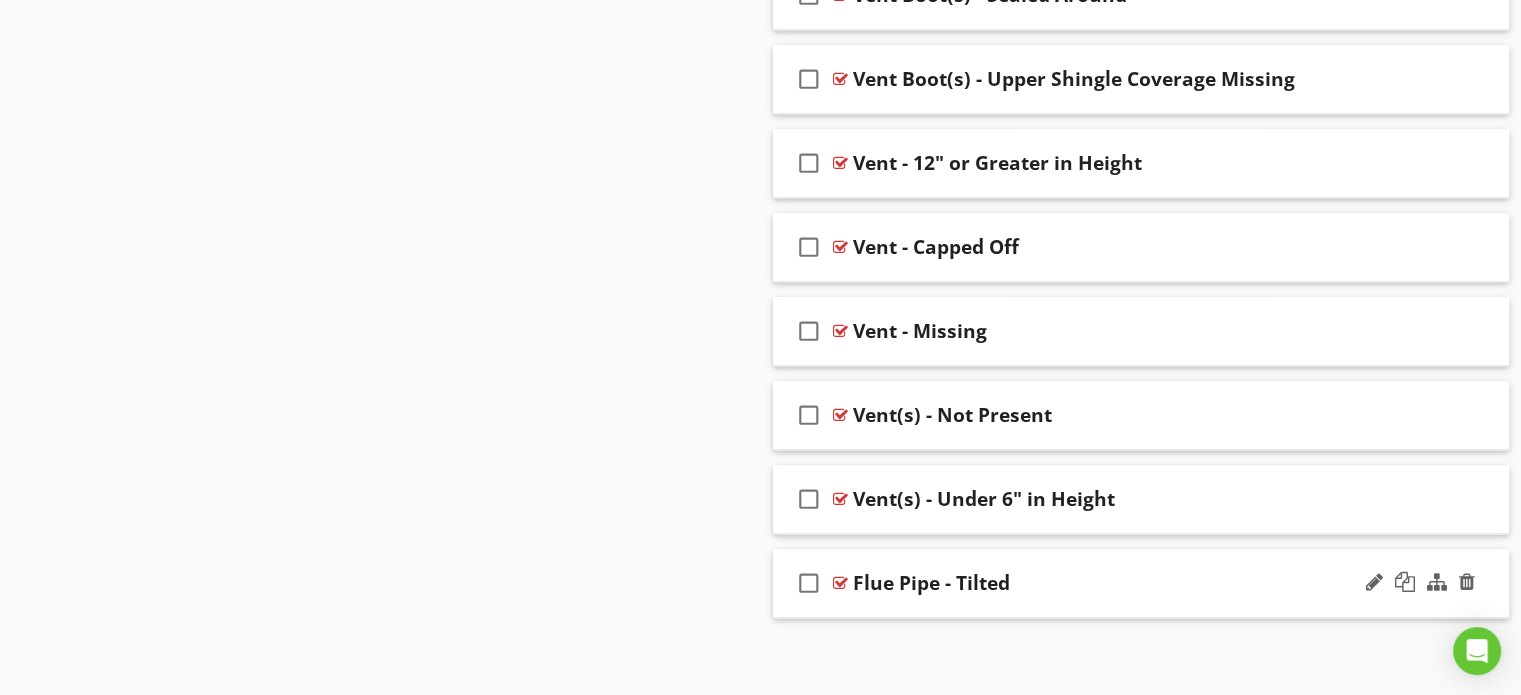 type 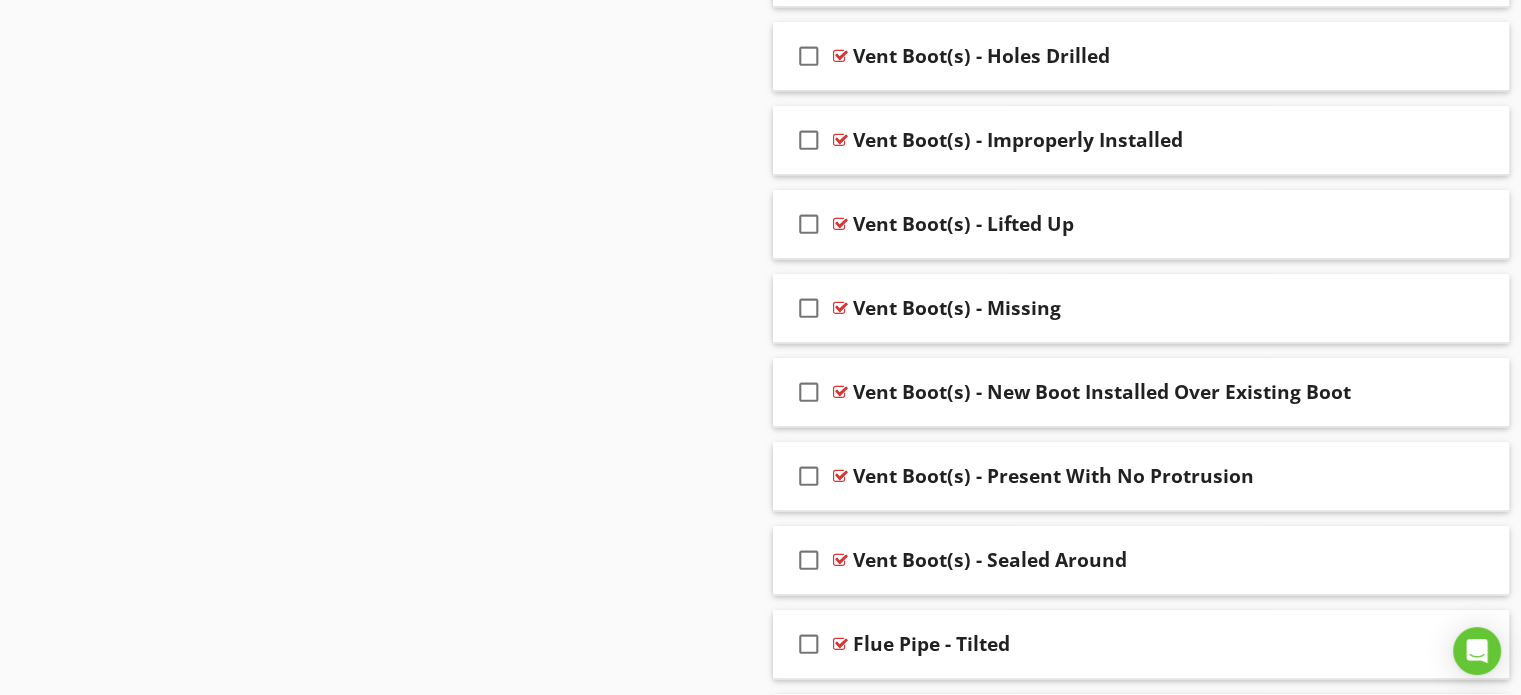 scroll, scrollTop: 1805, scrollLeft: 0, axis: vertical 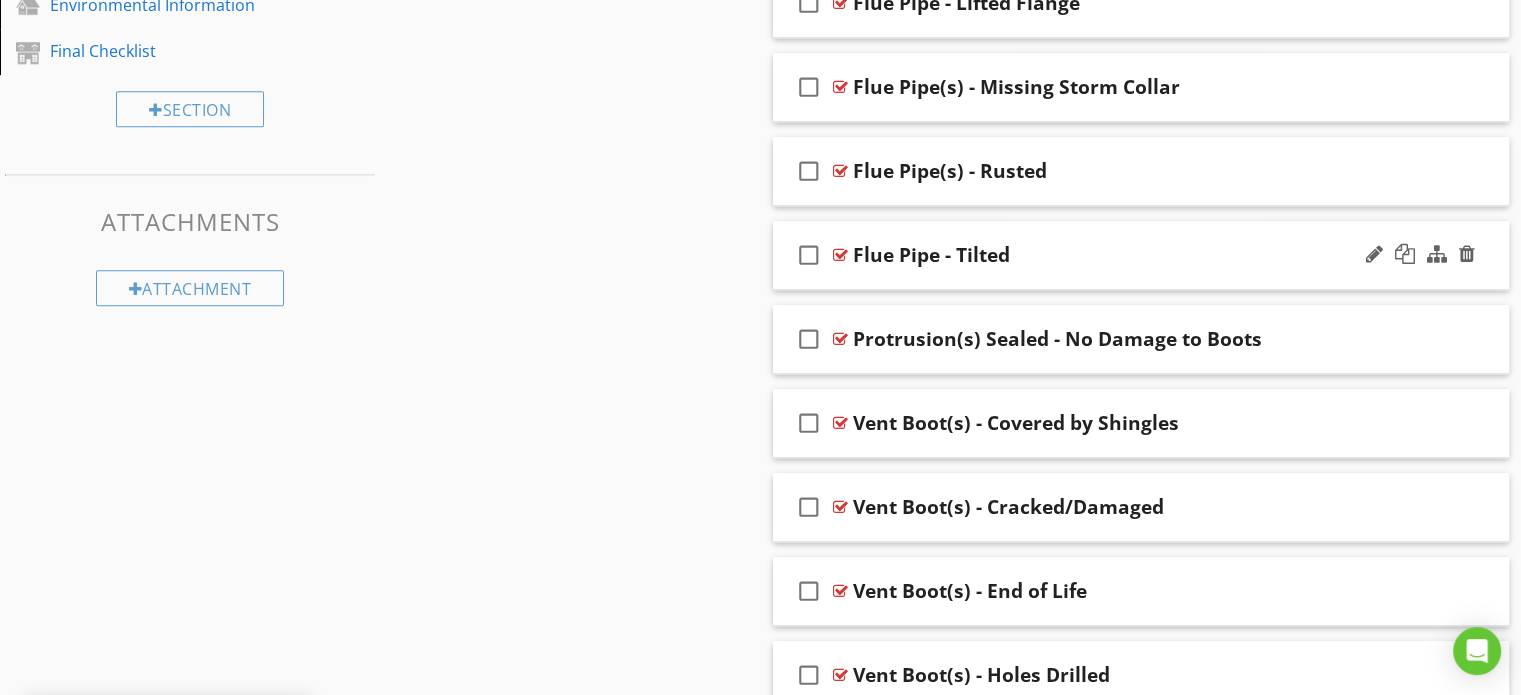 click on "Flue Pipe - Tilted" at bounding box center (1114, 255) 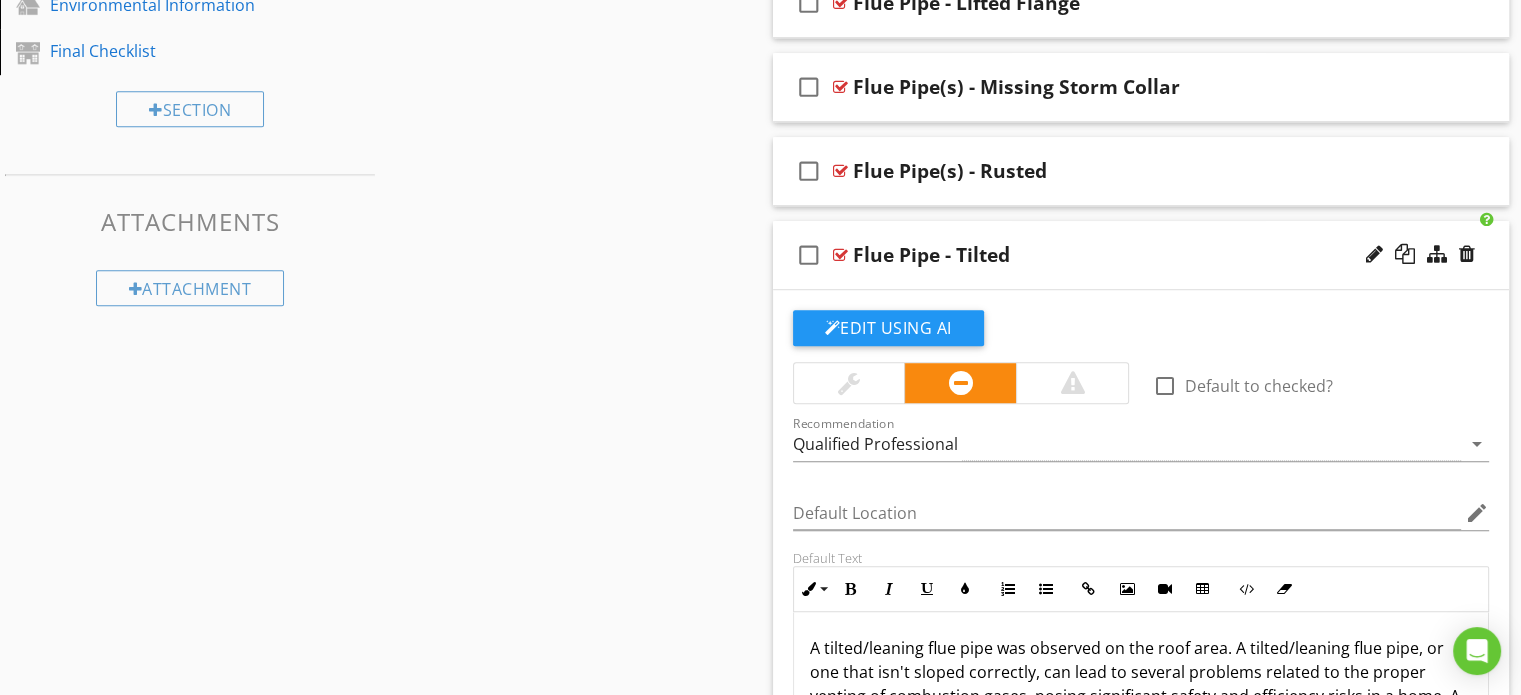 click on "Flue Pipe - Tilted" at bounding box center [1114, 255] 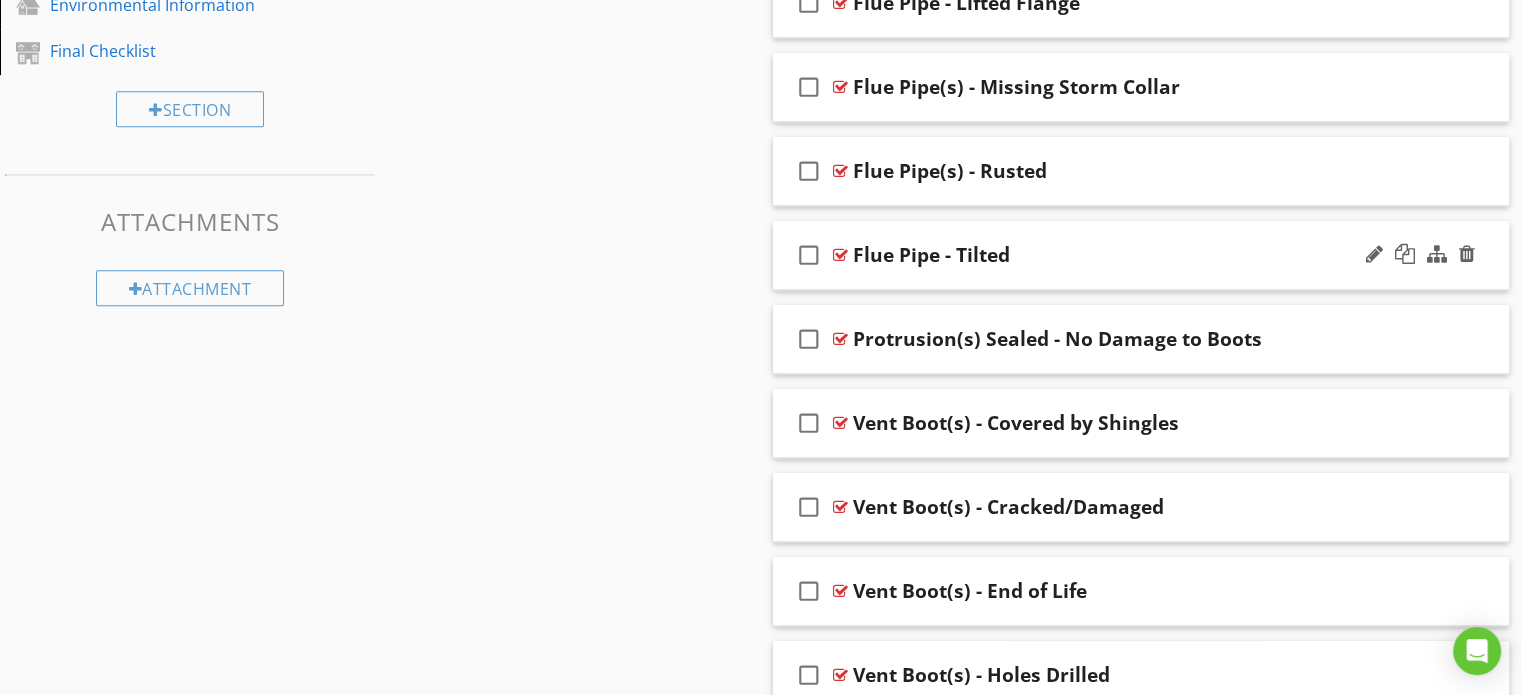 click on "Flue Pipe - Tilted" at bounding box center [931, 255] 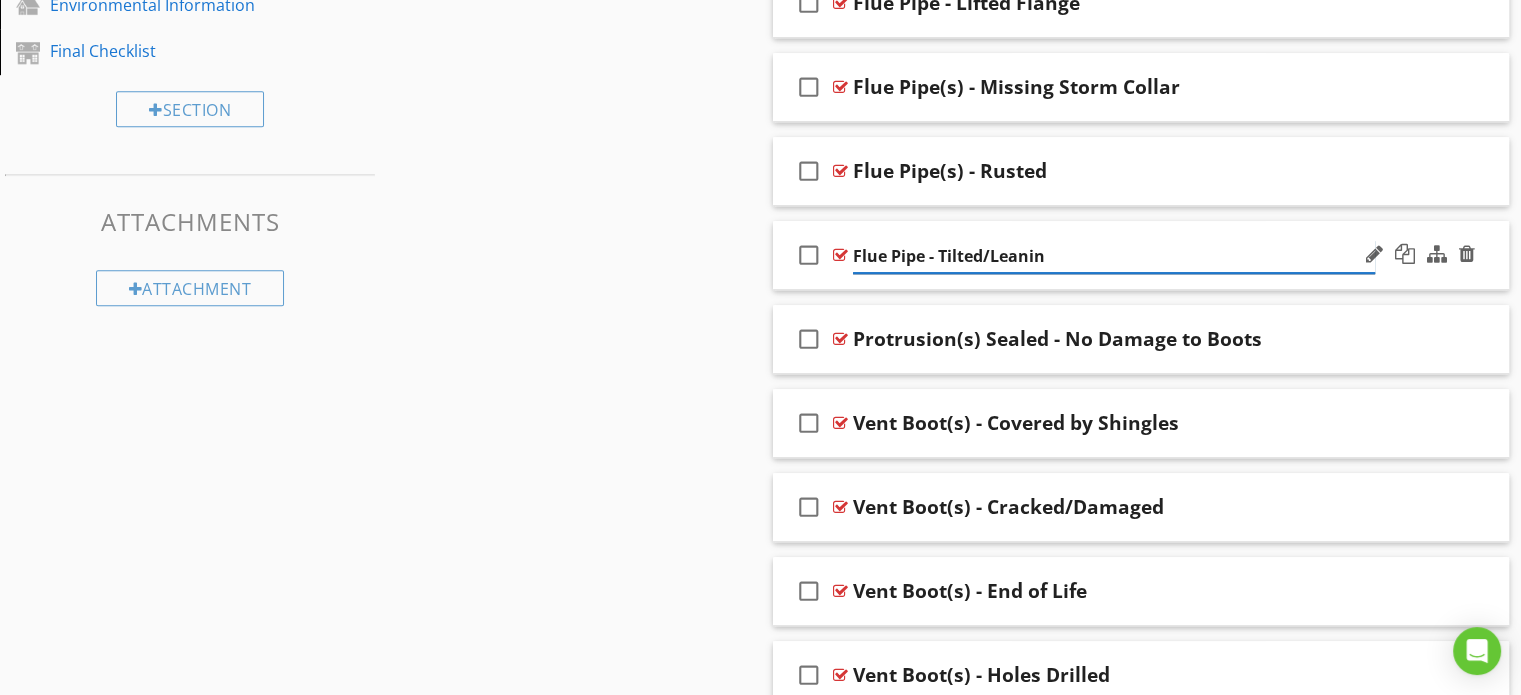 type on "Flue Pipe - Tilted/Leaning" 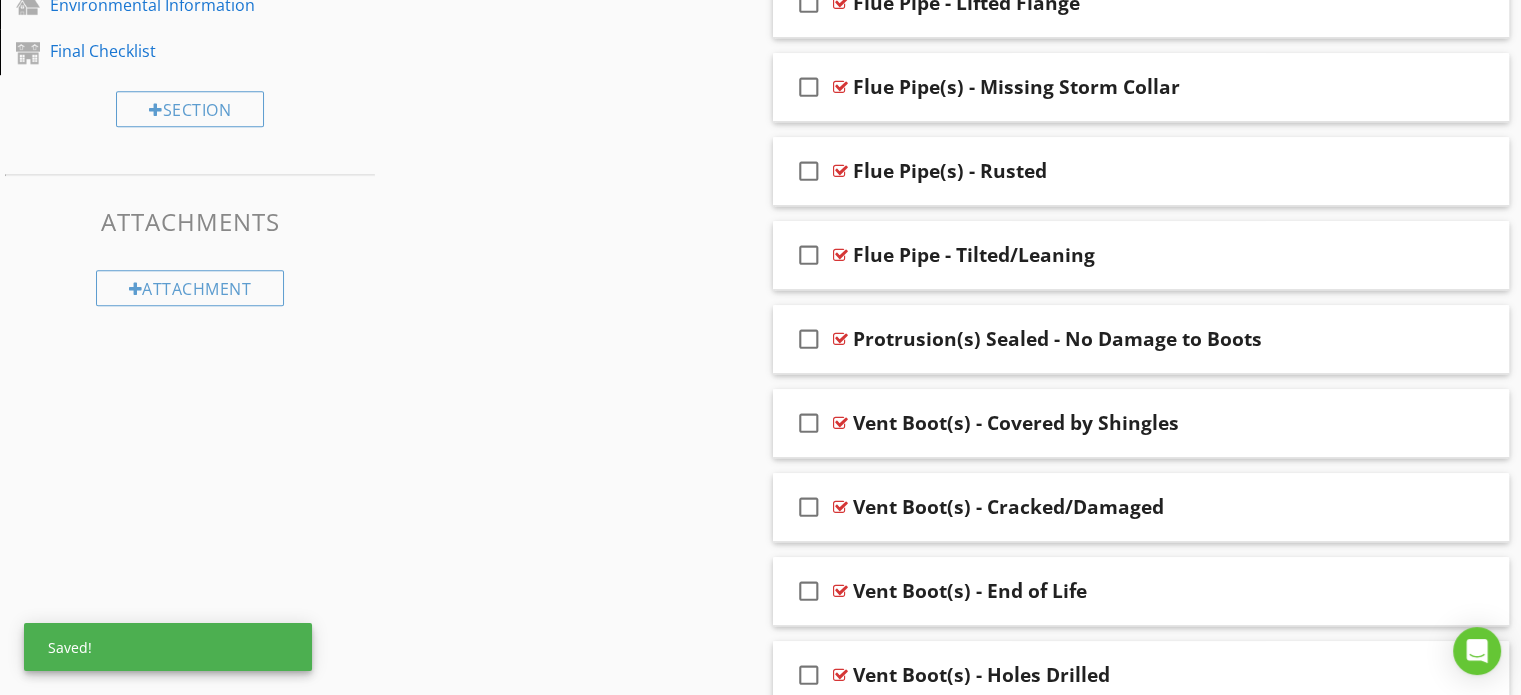 click on "Sections
Inspection Overview           Inspection Information           Grounds           Detached Structure           Exterior           Foundation Area           Utility Shut off Locations           Roof           Attic, Roof Structure & Ventilation           Interior Areas & Items           Cracking, Settlement & Movement (CSM)           Water, Moisture & Condensation (WMC)           Bathroom(s)           Kitchen           Thermal Imaging           Heating & Air Conditioning           Laundry           Water Heater           Electrical           Plumbing           Garage           Environmental Information           Final Checklist
Section
Attachments
Attachment
Items
General           Roof Shingles           Roof Surface Condition           Gutters           Downspouts           Roof Flashings           Roof Protrusion(s)           Chimney           Metal Panels" at bounding box center [760, 338] 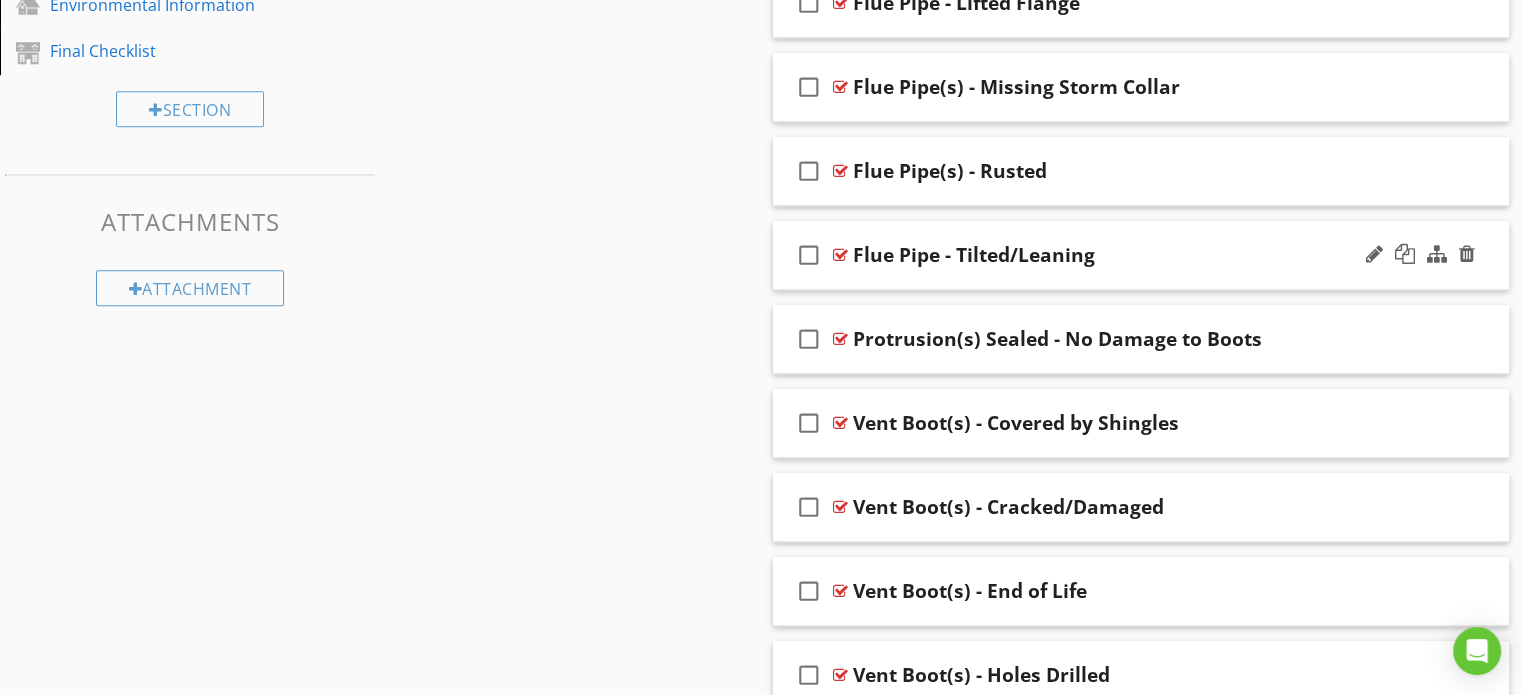 click on "check_box_outline_blank
Flue Pipe - Tilted/Leaning" at bounding box center (1141, 255) 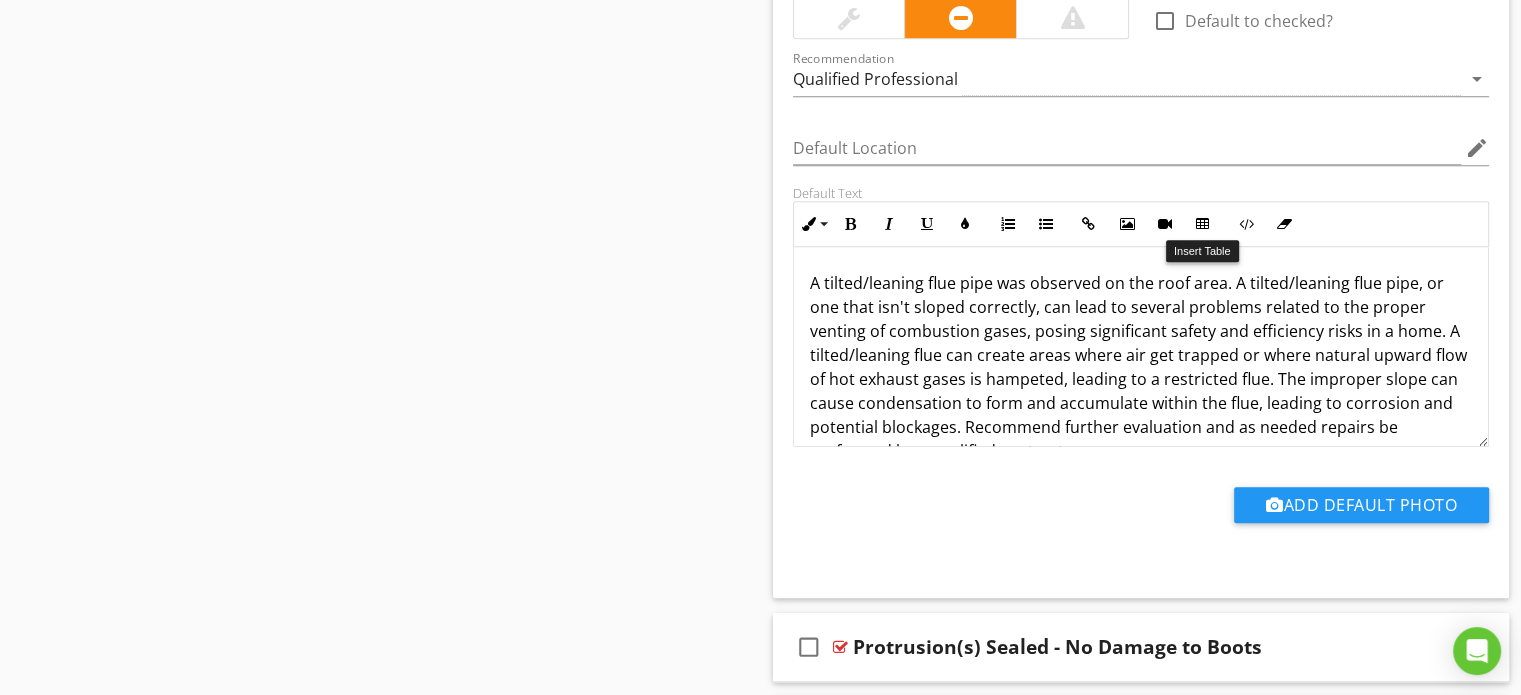 scroll, scrollTop: 1705, scrollLeft: 0, axis: vertical 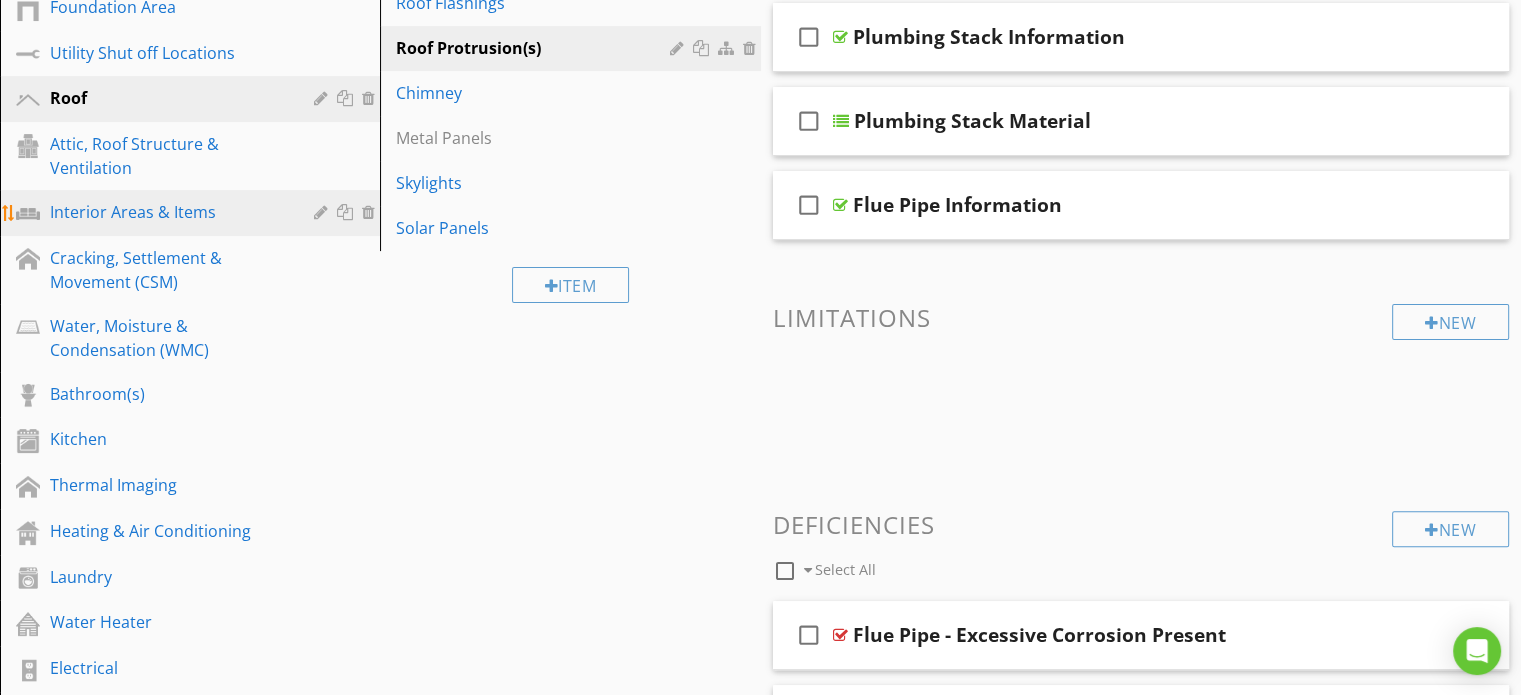 click on "Interior Areas & Items" at bounding box center [167, 212] 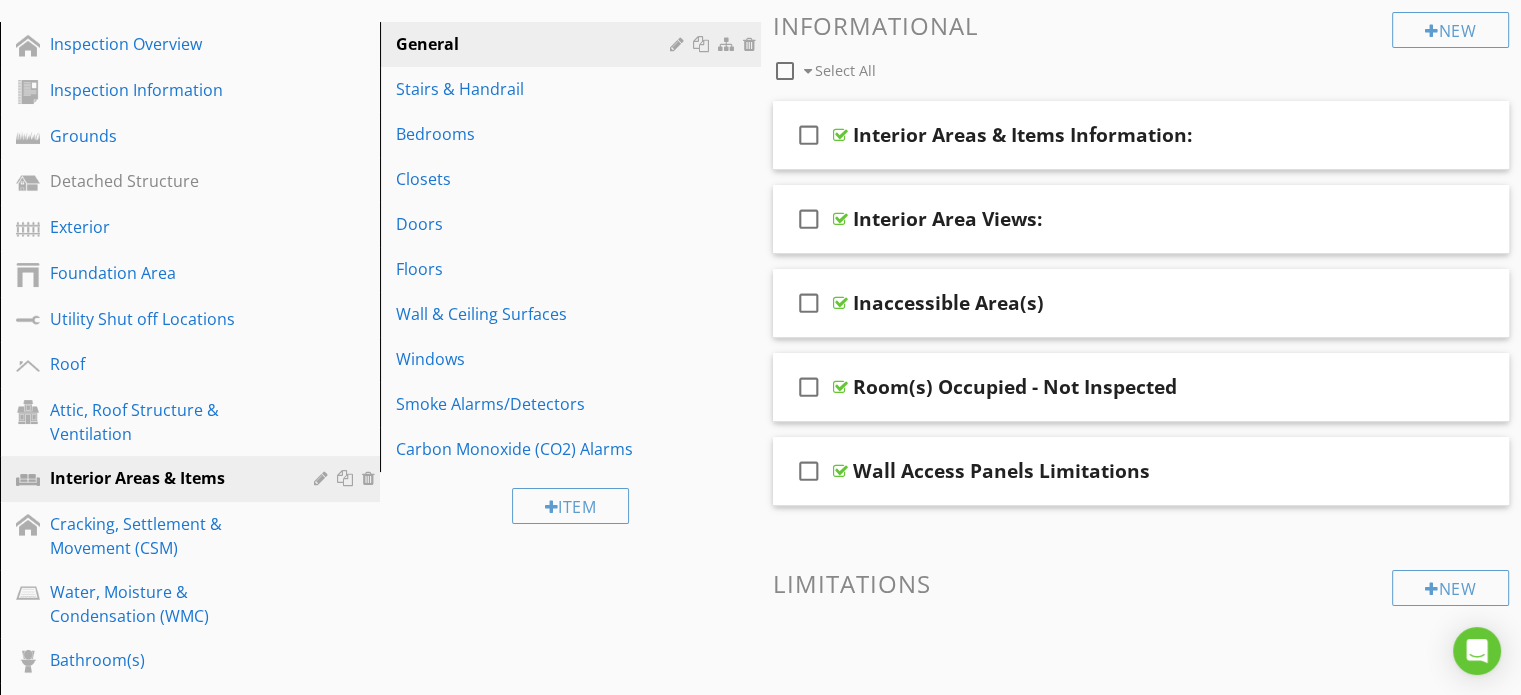 scroll, scrollTop: 205, scrollLeft: 0, axis: vertical 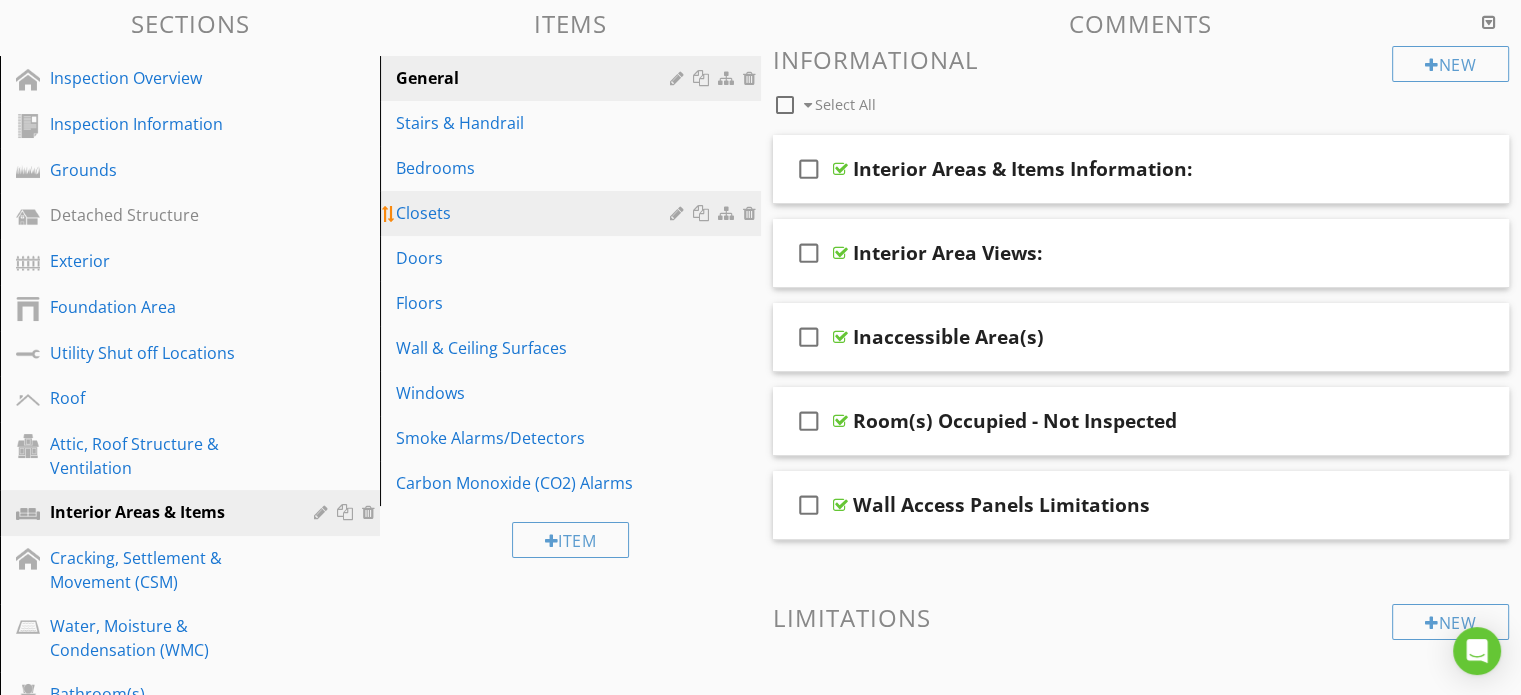 click on "Closets" at bounding box center [535, 213] 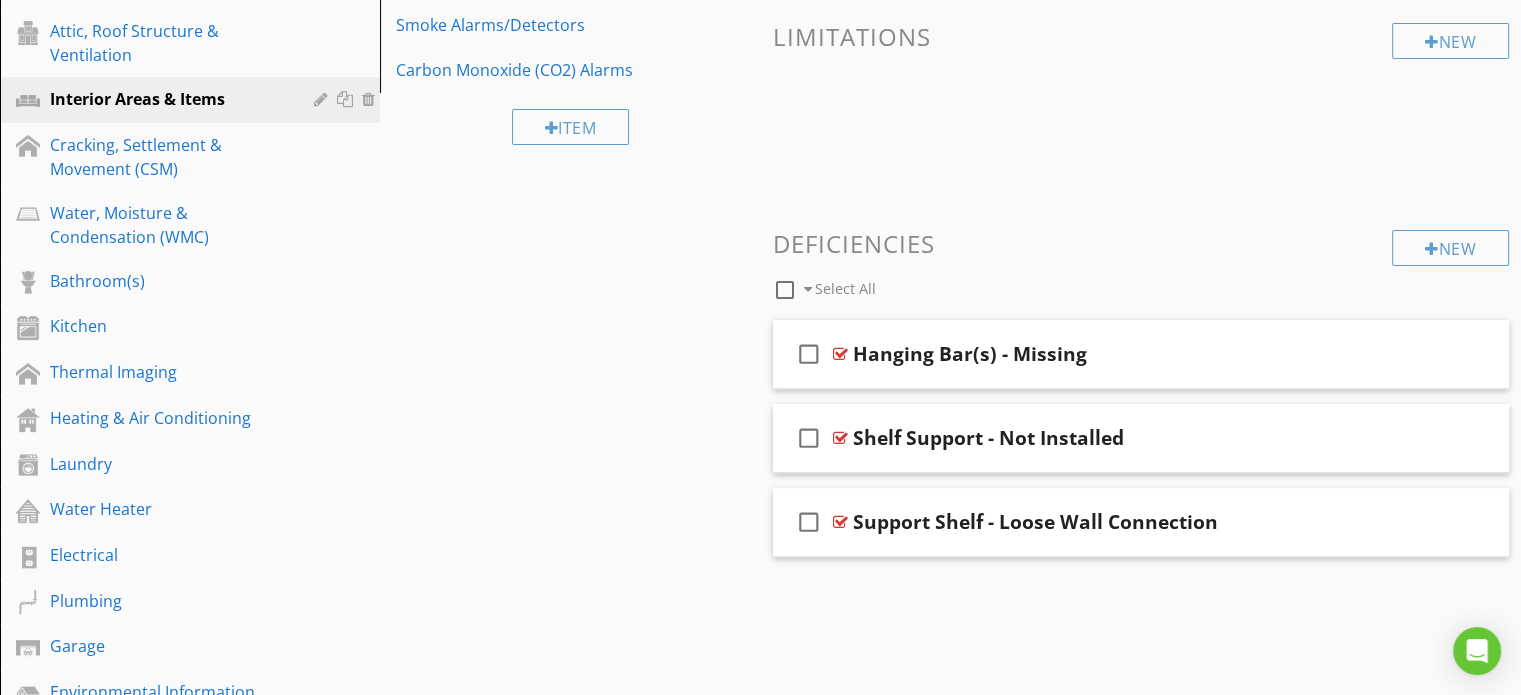 scroll, scrollTop: 705, scrollLeft: 0, axis: vertical 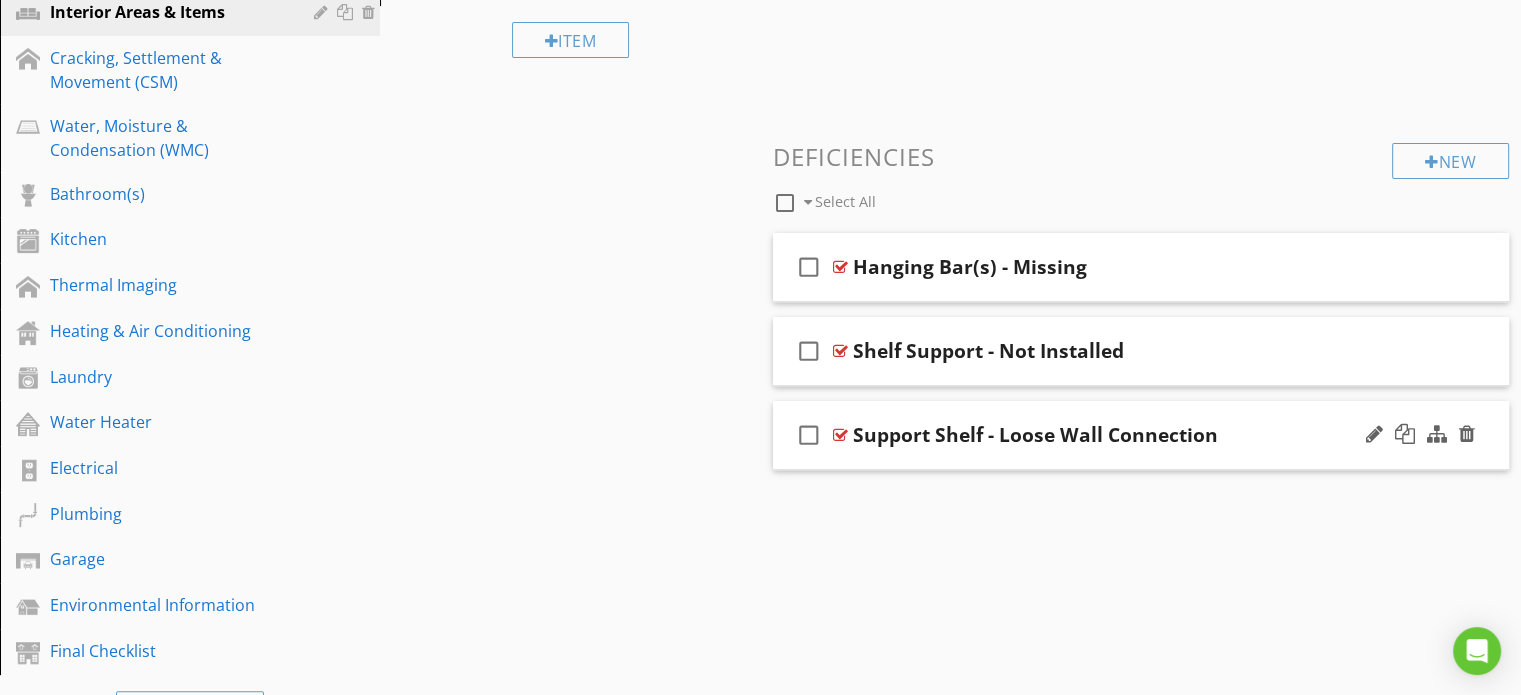 click on "check_box_outline_blank
Support Shelf - Loose Wall Connection" at bounding box center (1141, 435) 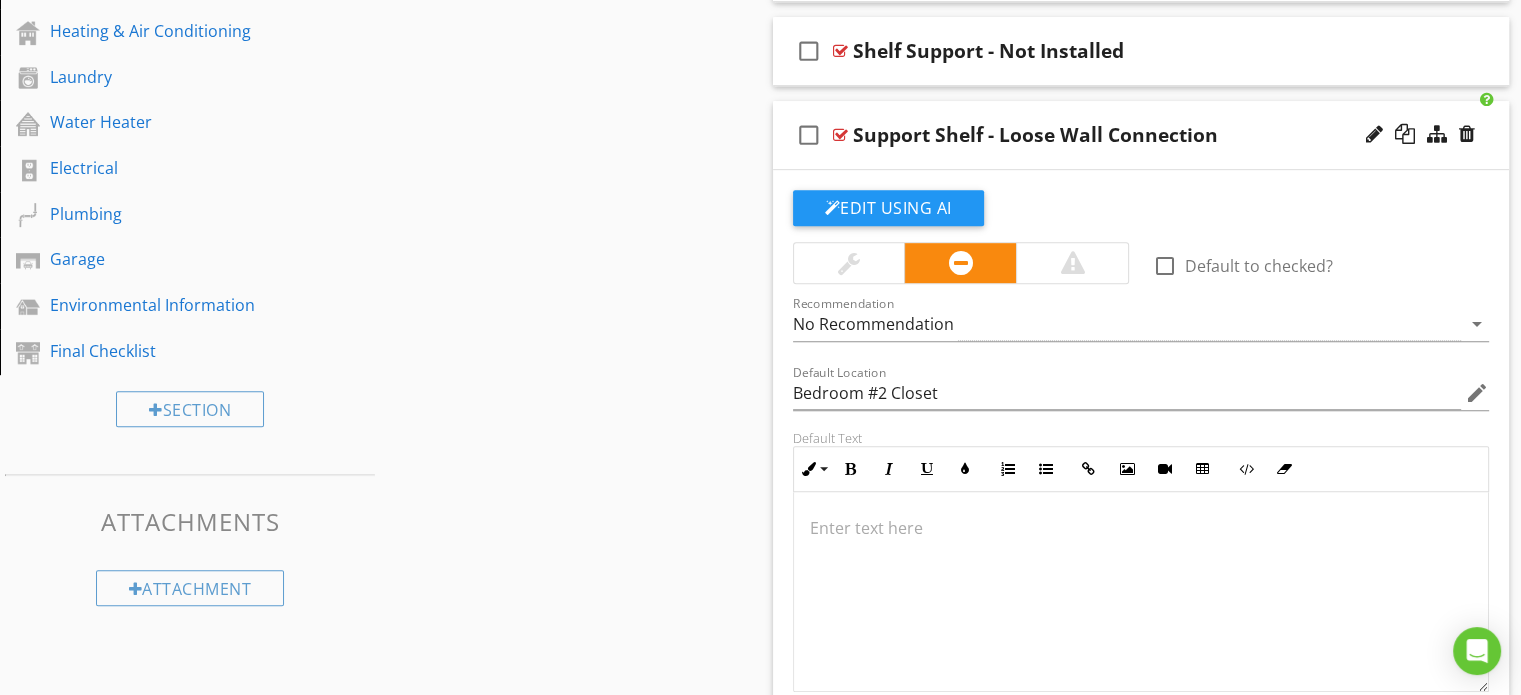 scroll, scrollTop: 1105, scrollLeft: 0, axis: vertical 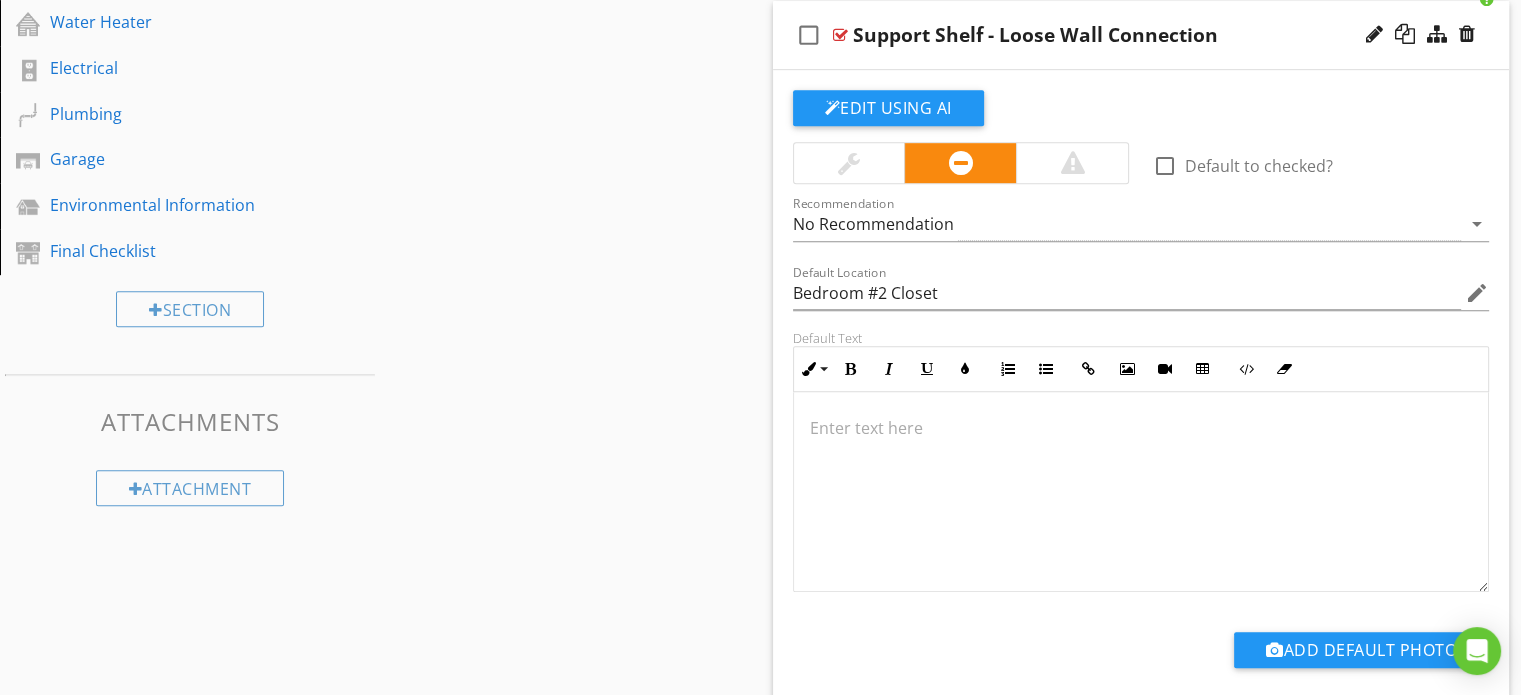 click at bounding box center [1141, 428] 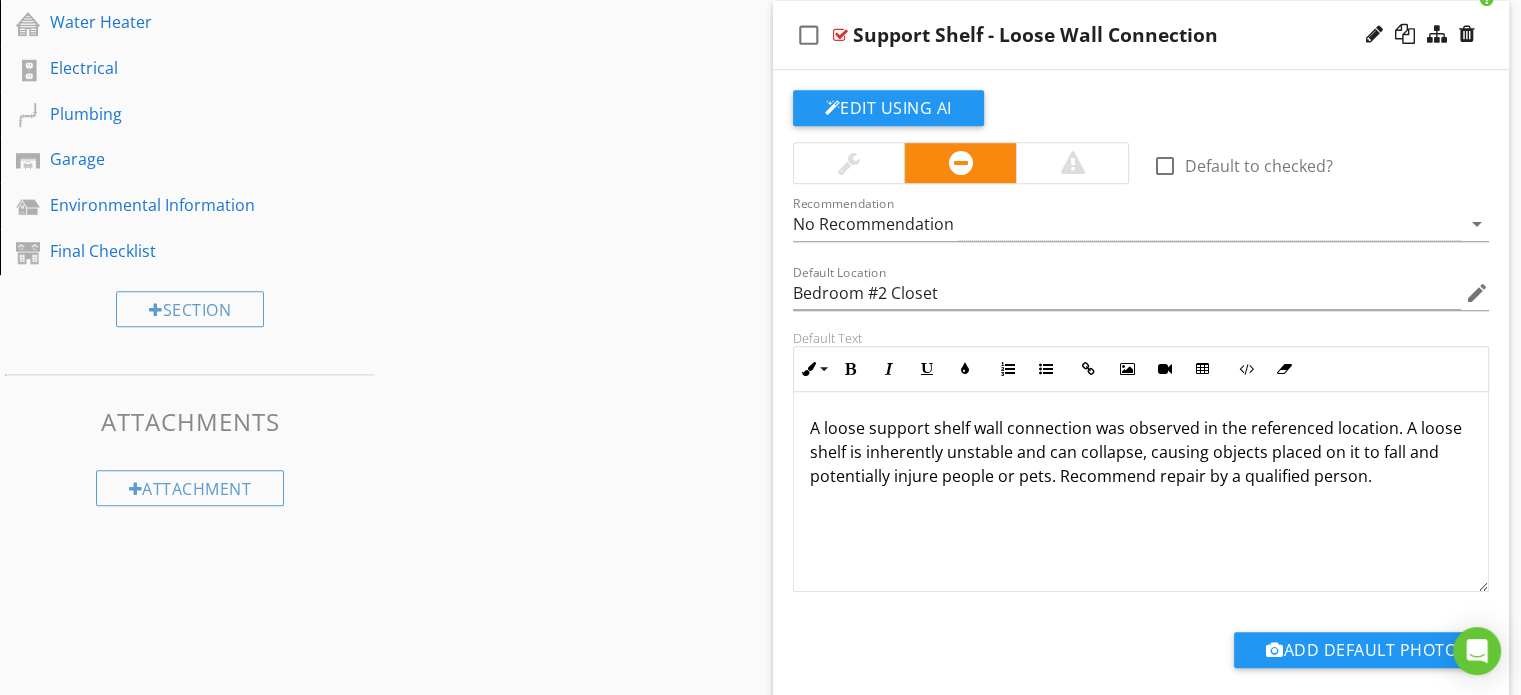 click on "Sections
Inspection Overview           Inspection Information           Grounds           Detached Structure           Exterior           Foundation Area           Utility Shut off Locations           Roof           Attic, Roof Structure & Ventilation           Interior Areas & Items           Cracking, Settlement & Movement (CSM)           Water, Moisture & Condensation (WMC)           Bathroom(s)           Kitchen           Thermal Imaging           Heating & Air Conditioning           Laundry           Water Heater           Electrical           Plumbing           Garage           Environmental Information           Final Checklist
Section
Attachments
Attachment
Items
General           Stairs & Handrail           Bedrooms           Closets           Doors           Floors           Wall & Ceiling Surfaces           Windows           Smoke Alarms/Detectors" at bounding box center [760, -49] 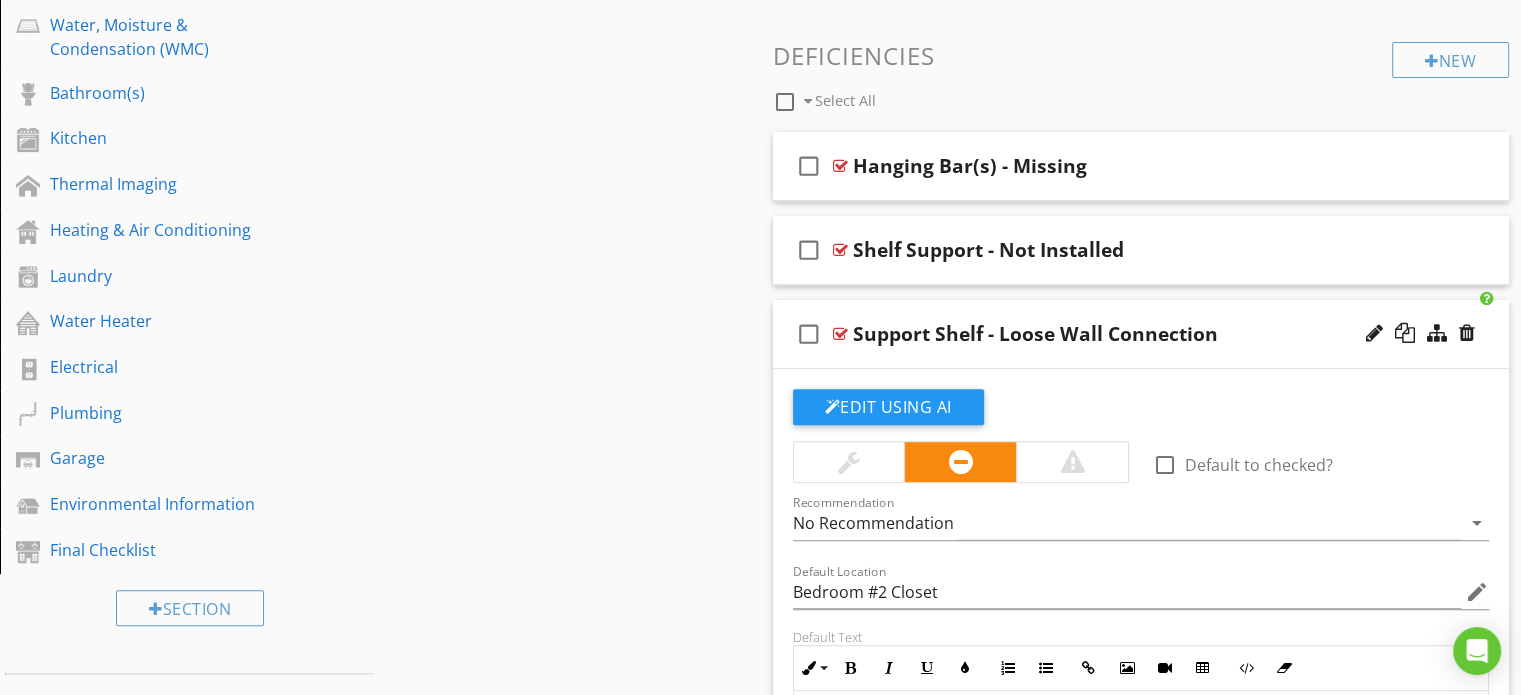 scroll, scrollTop: 805, scrollLeft: 0, axis: vertical 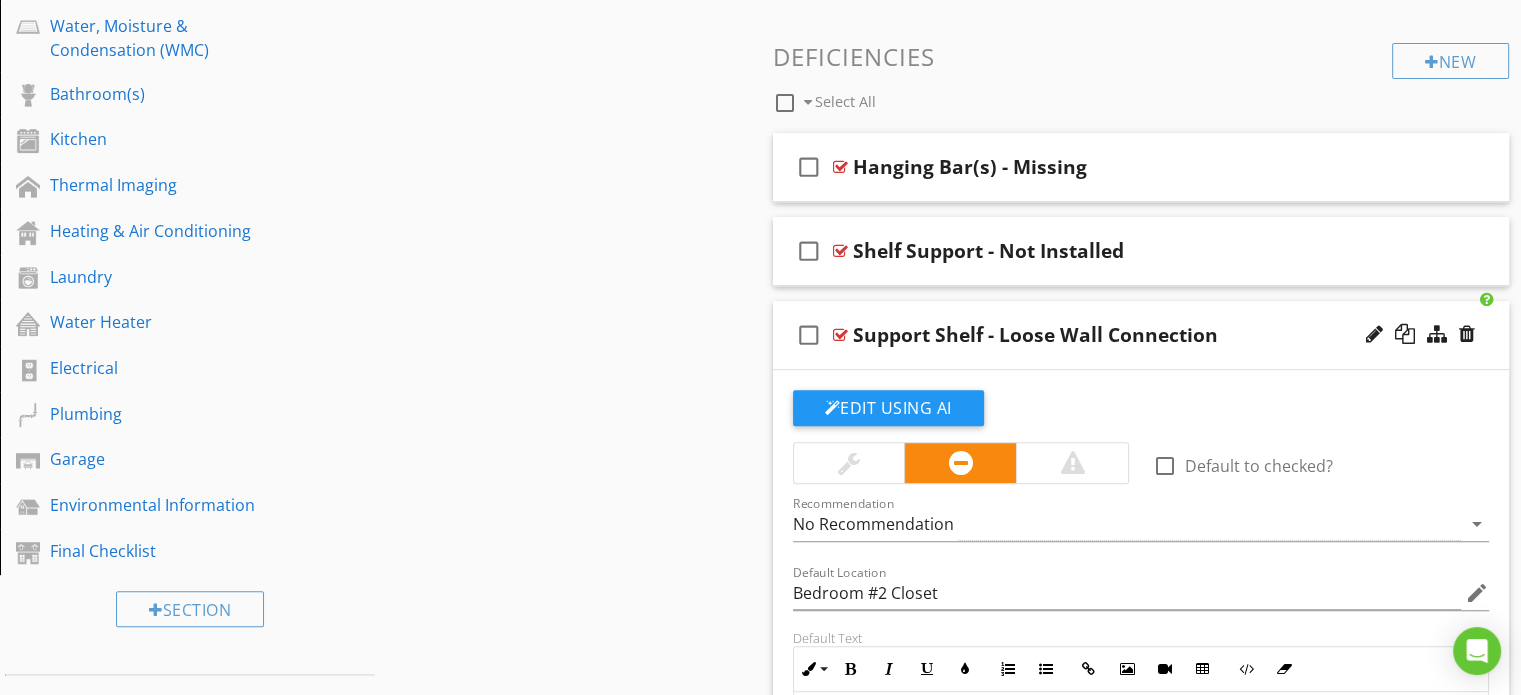 click on "check_box_outline_blank
Support Shelf - Loose Wall Connection" at bounding box center [1141, 335] 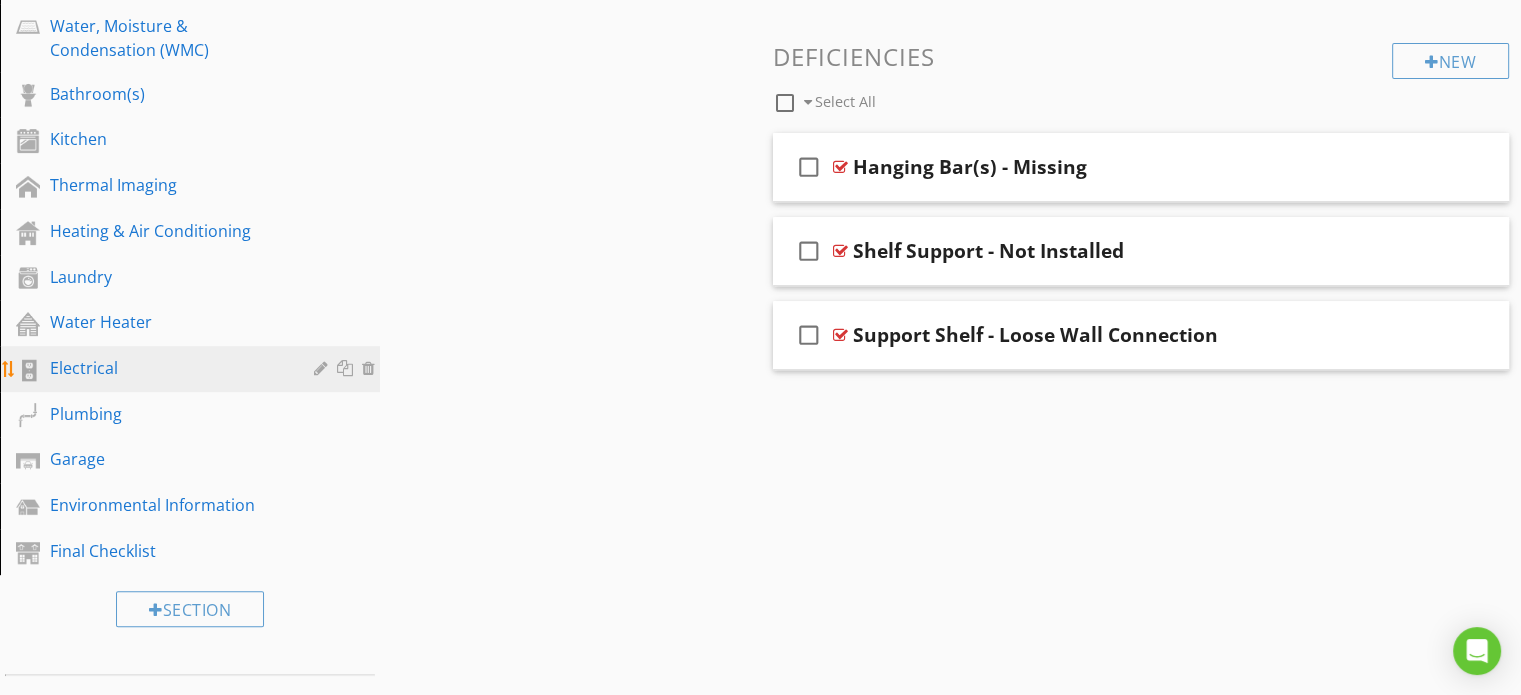 click on "Electrical" at bounding box center (167, 368) 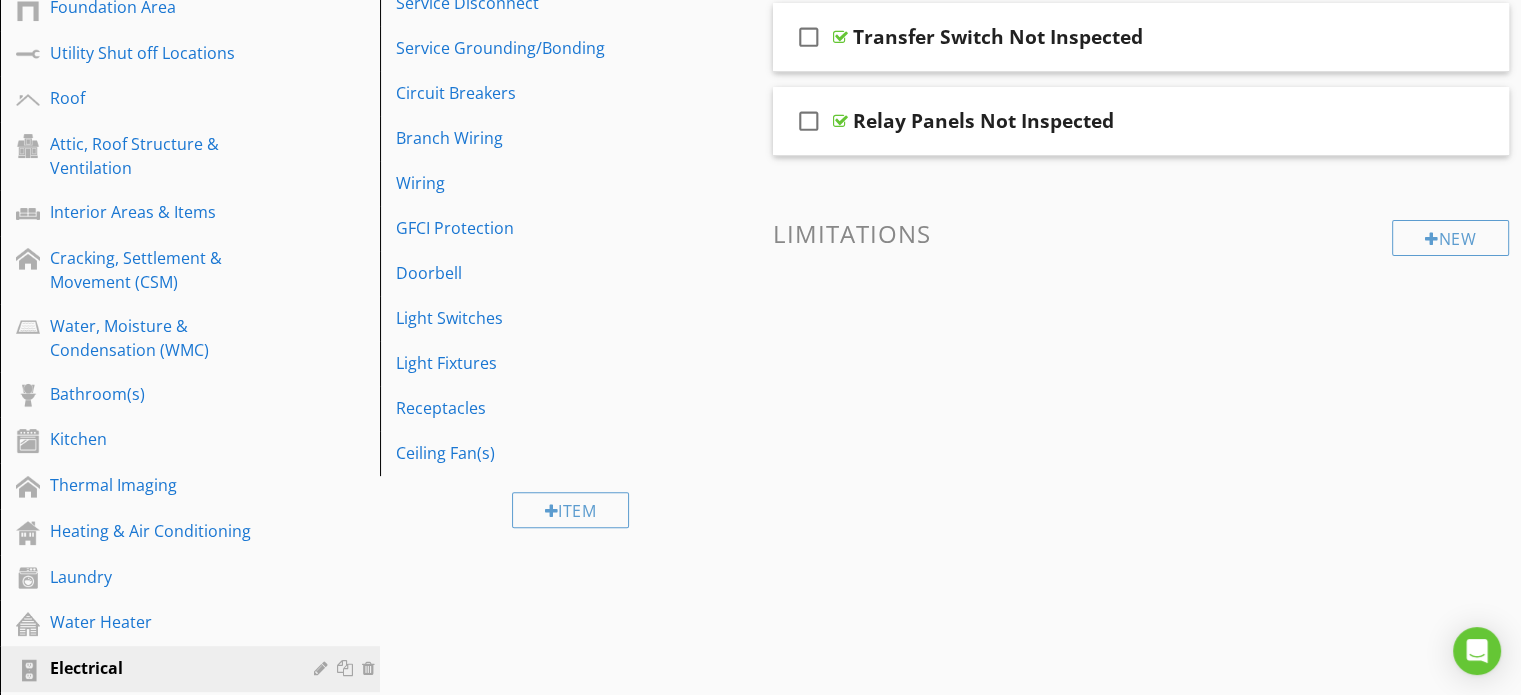 scroll, scrollTop: 405, scrollLeft: 0, axis: vertical 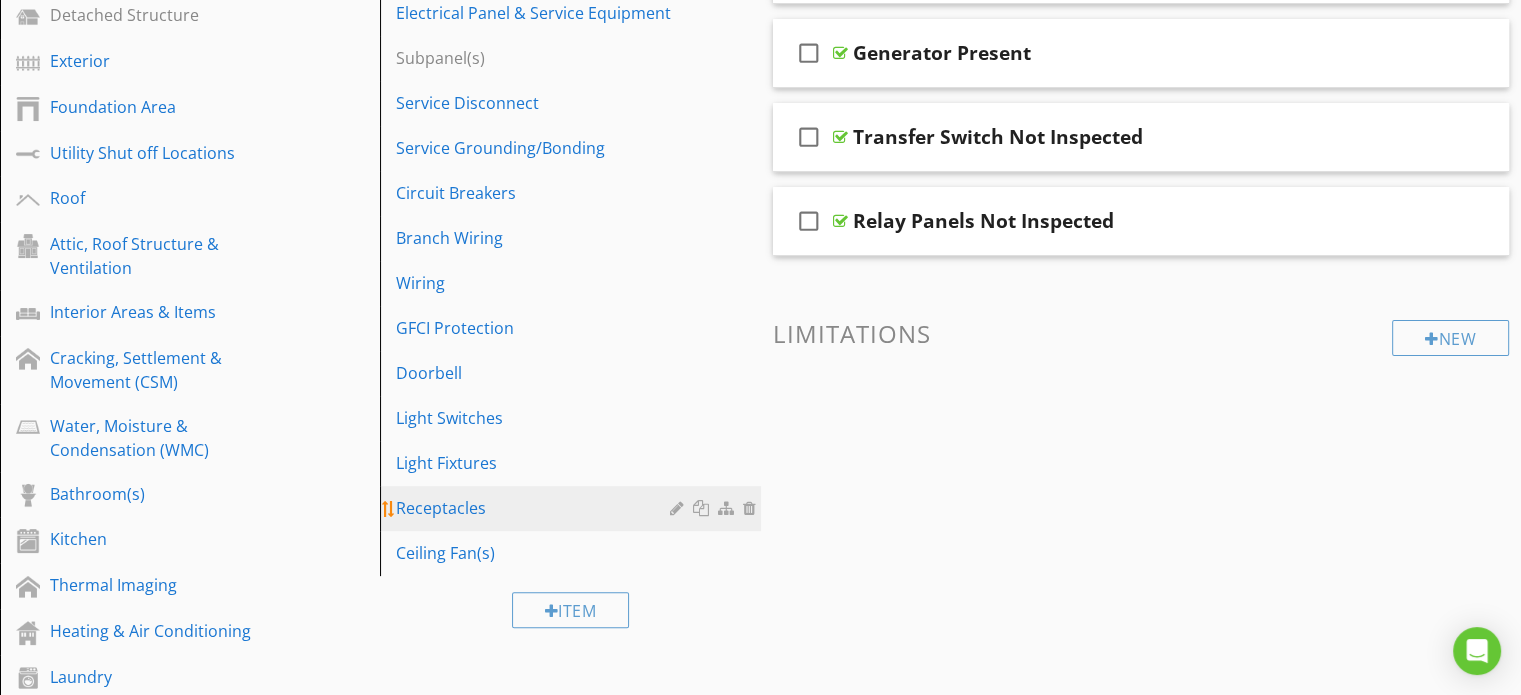 click on "Receptacles" at bounding box center [535, 508] 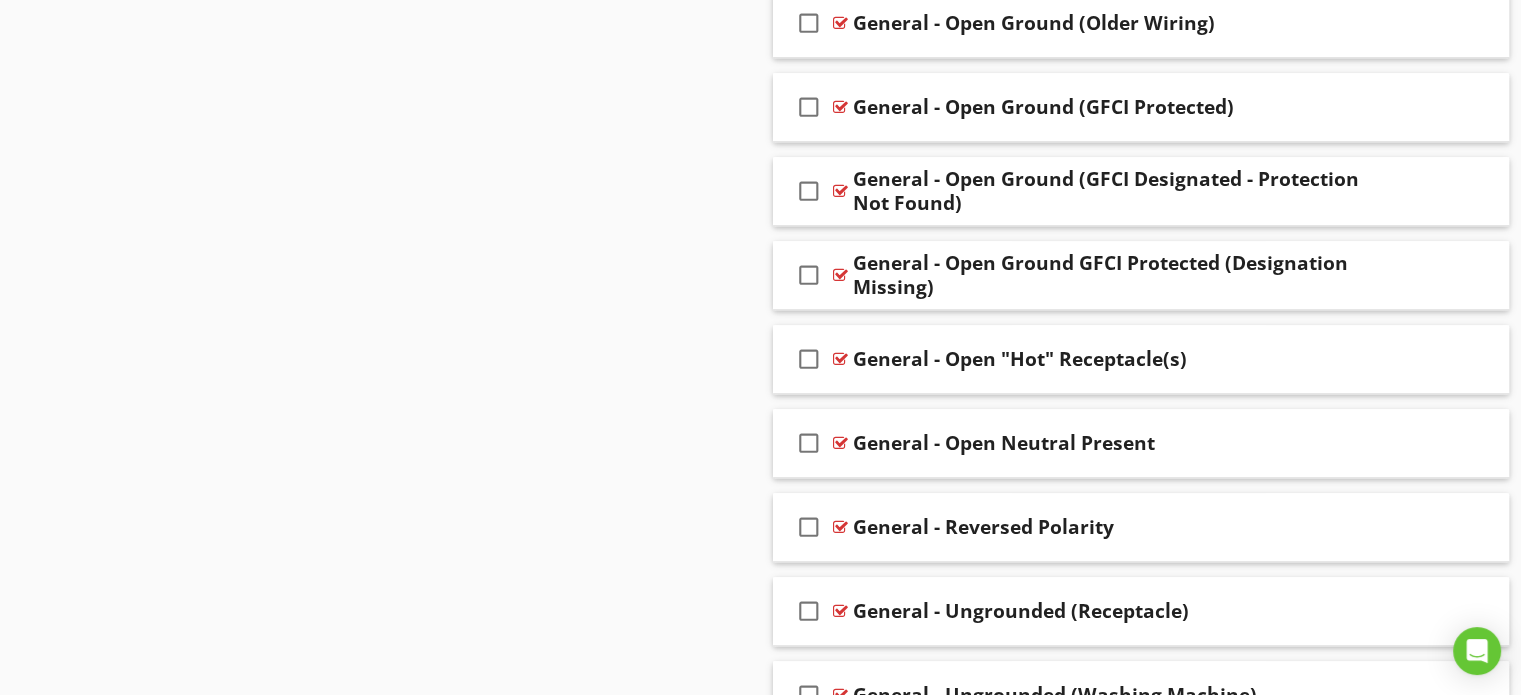 scroll, scrollTop: 1805, scrollLeft: 0, axis: vertical 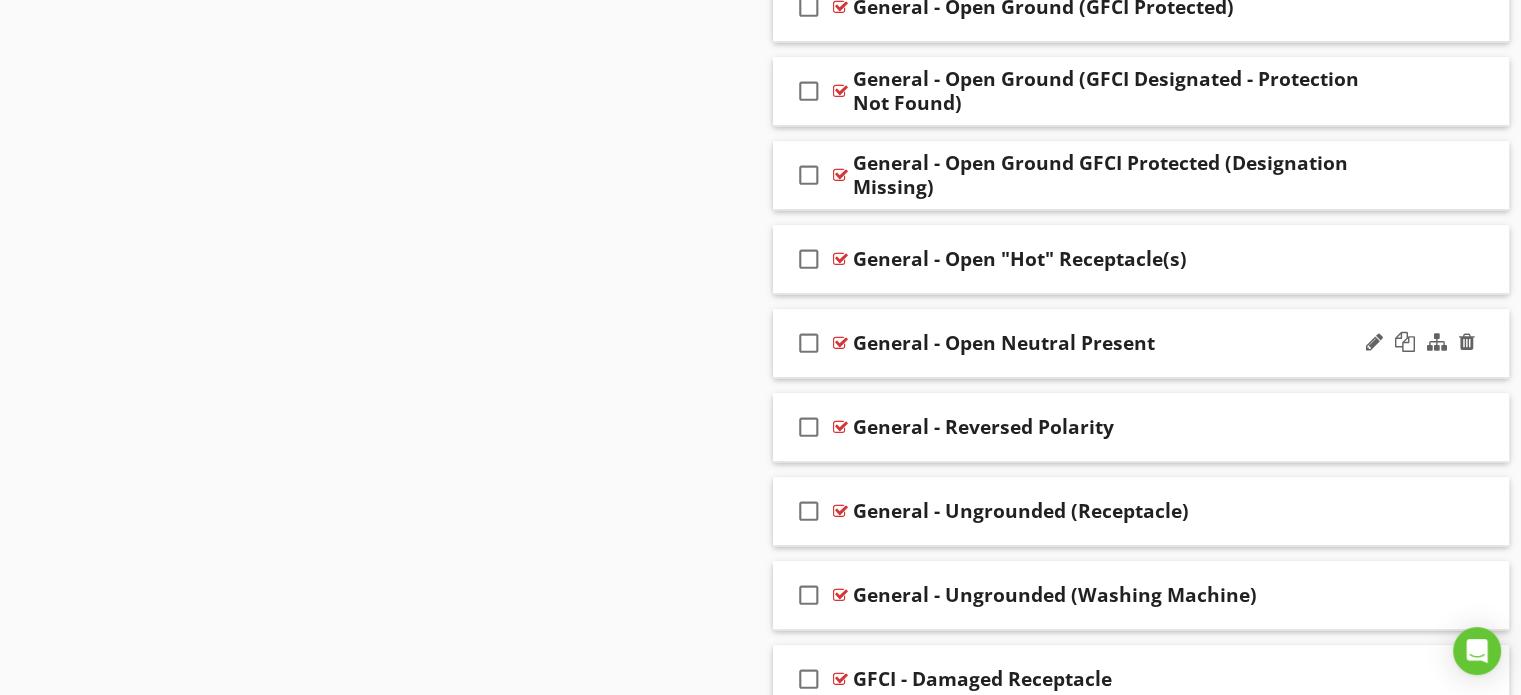 click on "check_box_outline_blank
General - Open Neutral Present" at bounding box center (1141, 343) 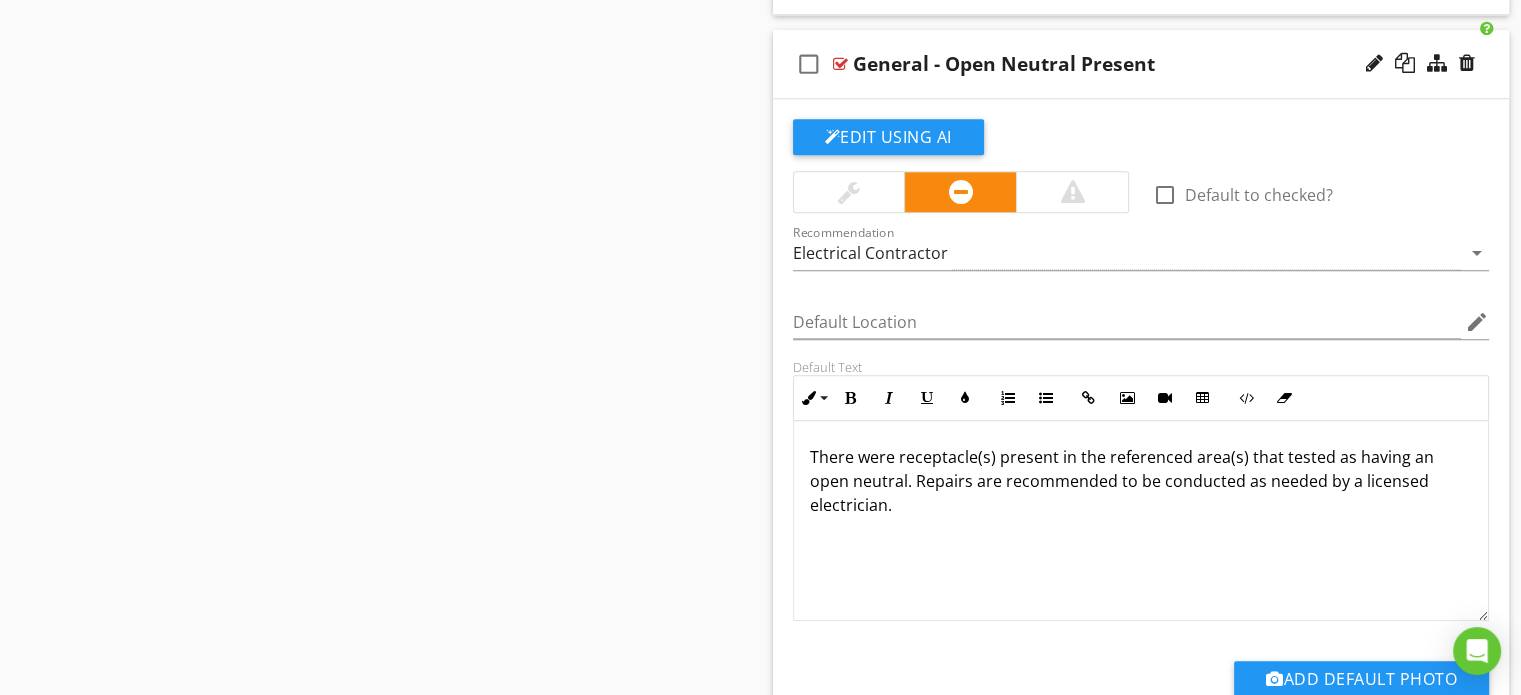 scroll, scrollTop: 2105, scrollLeft: 0, axis: vertical 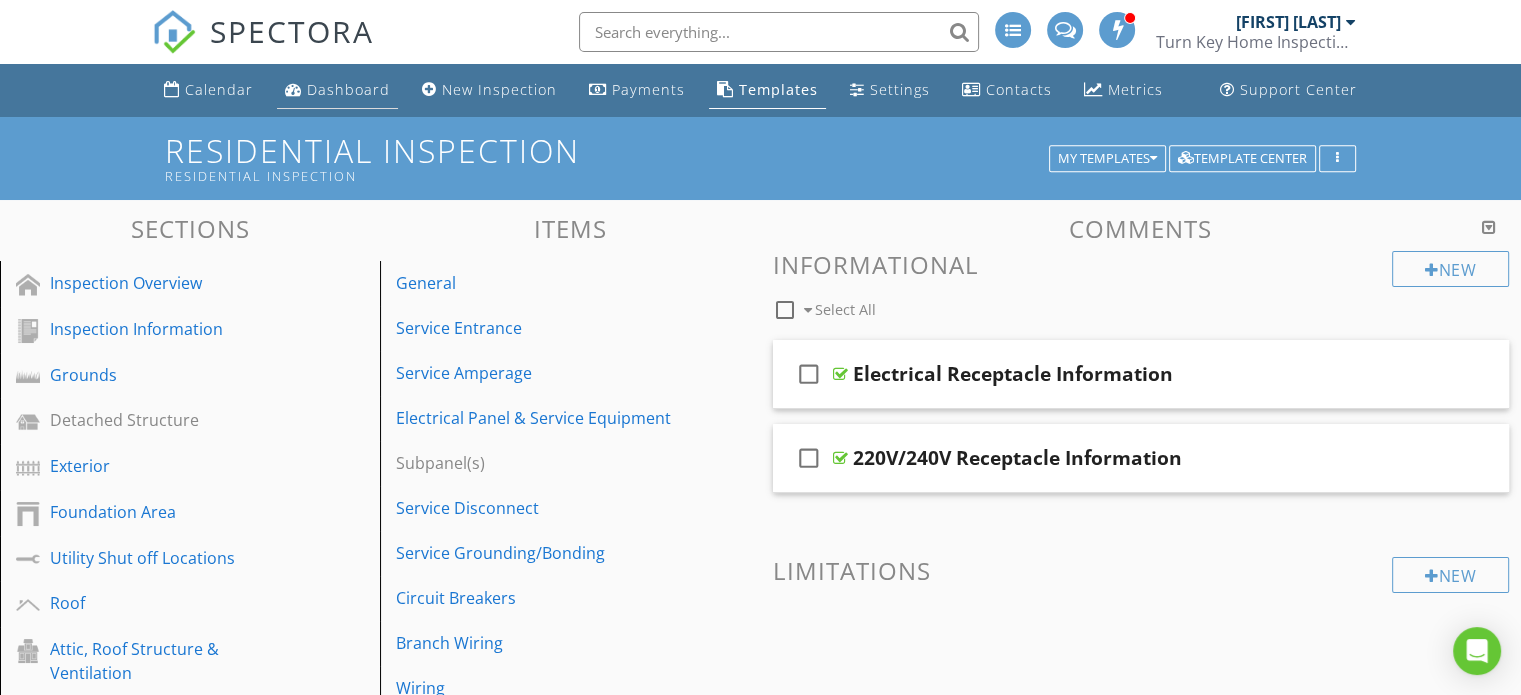 click on "Dashboard" at bounding box center (348, 89) 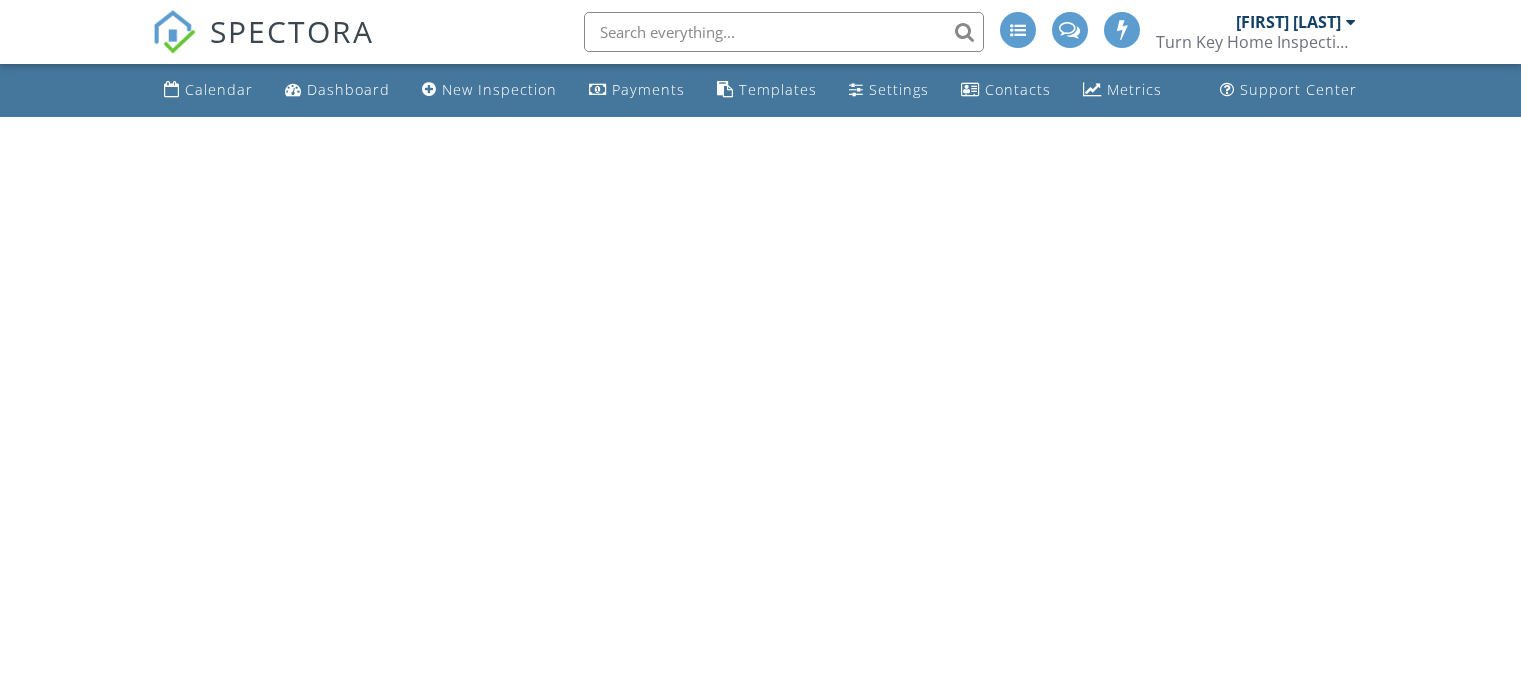 scroll, scrollTop: 0, scrollLeft: 0, axis: both 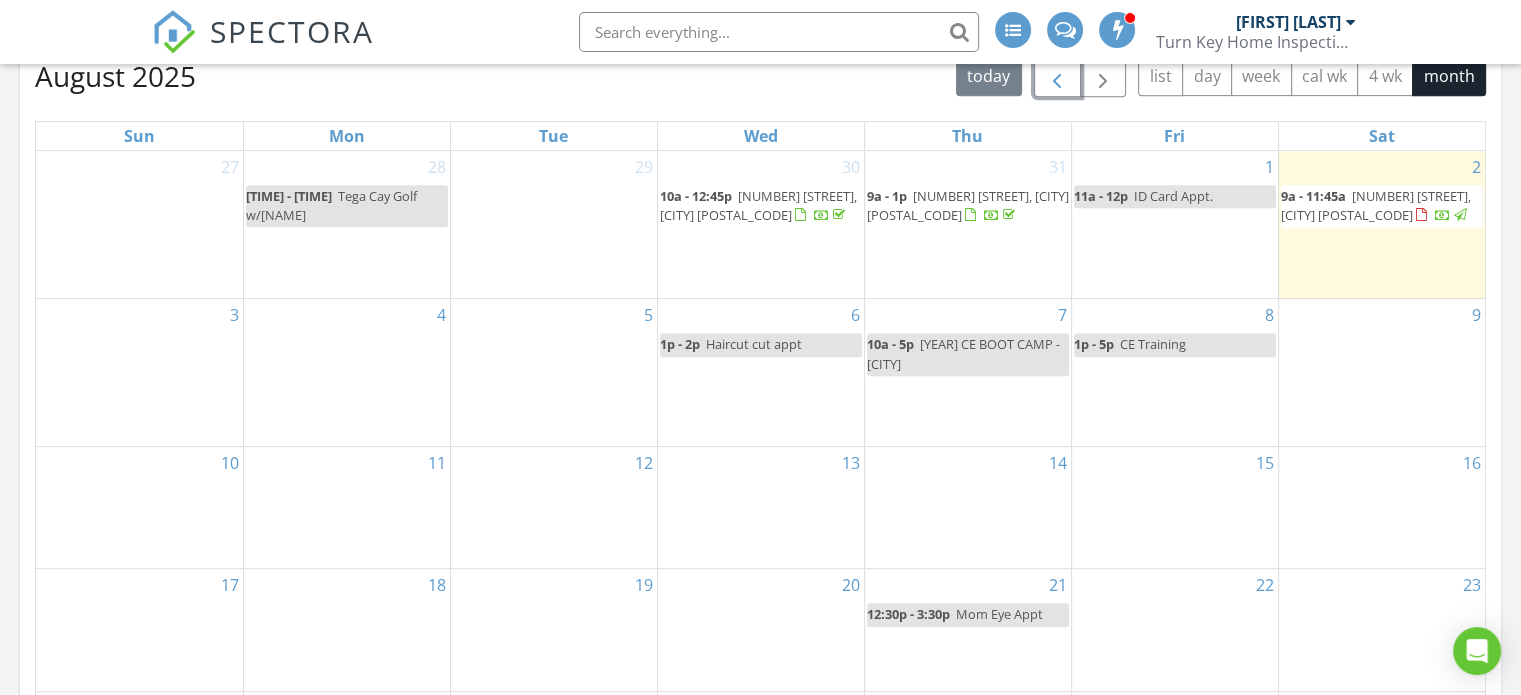 click at bounding box center [1057, 77] 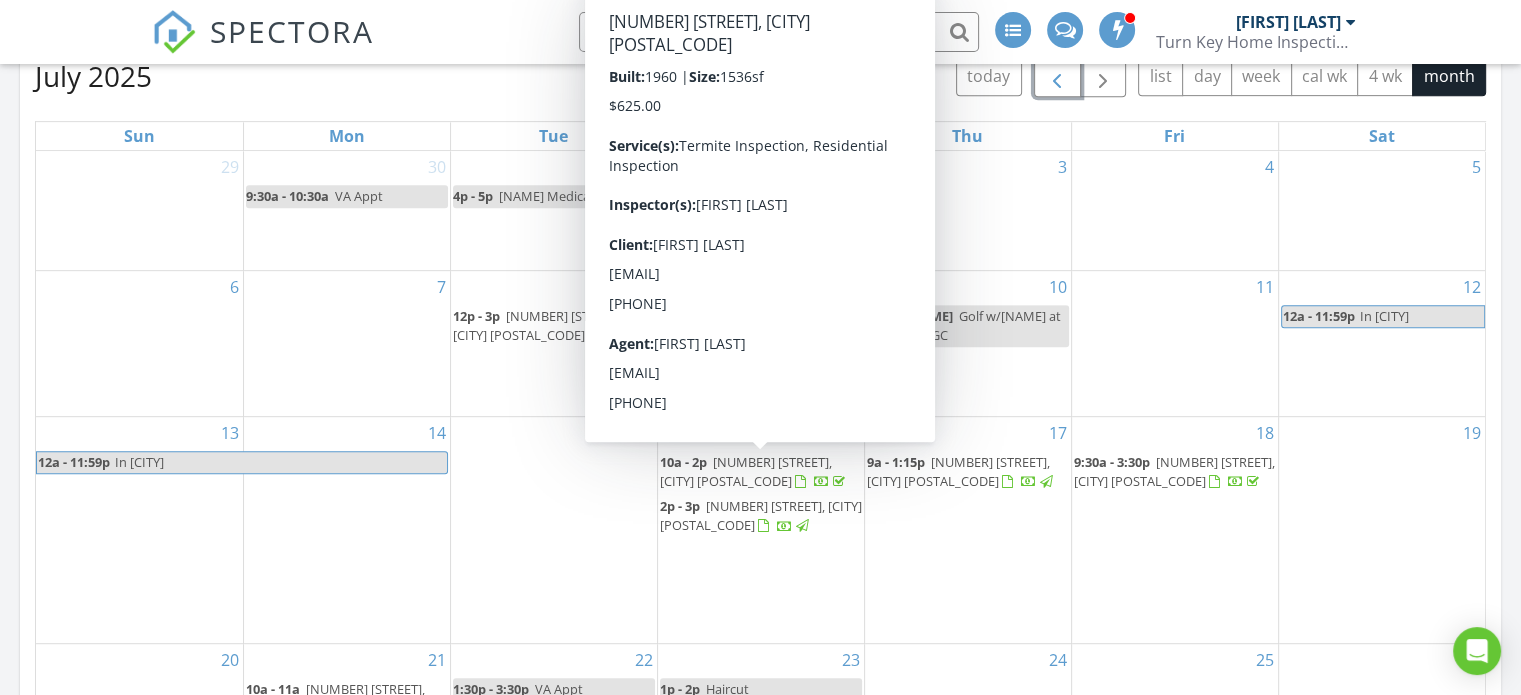 click on "[NUMBER] [STREET], [CITY] [POSTAL_CODE]" at bounding box center [746, 471] 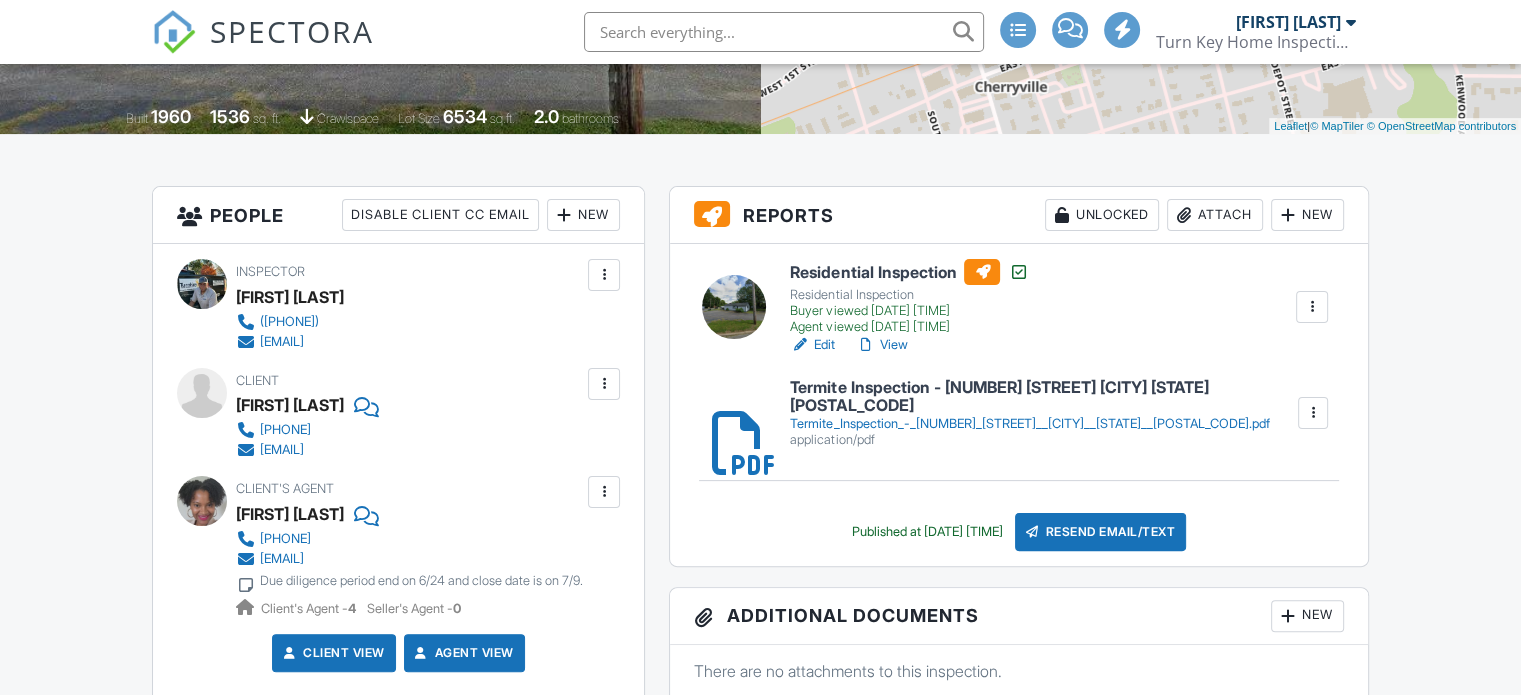 scroll, scrollTop: 400, scrollLeft: 0, axis: vertical 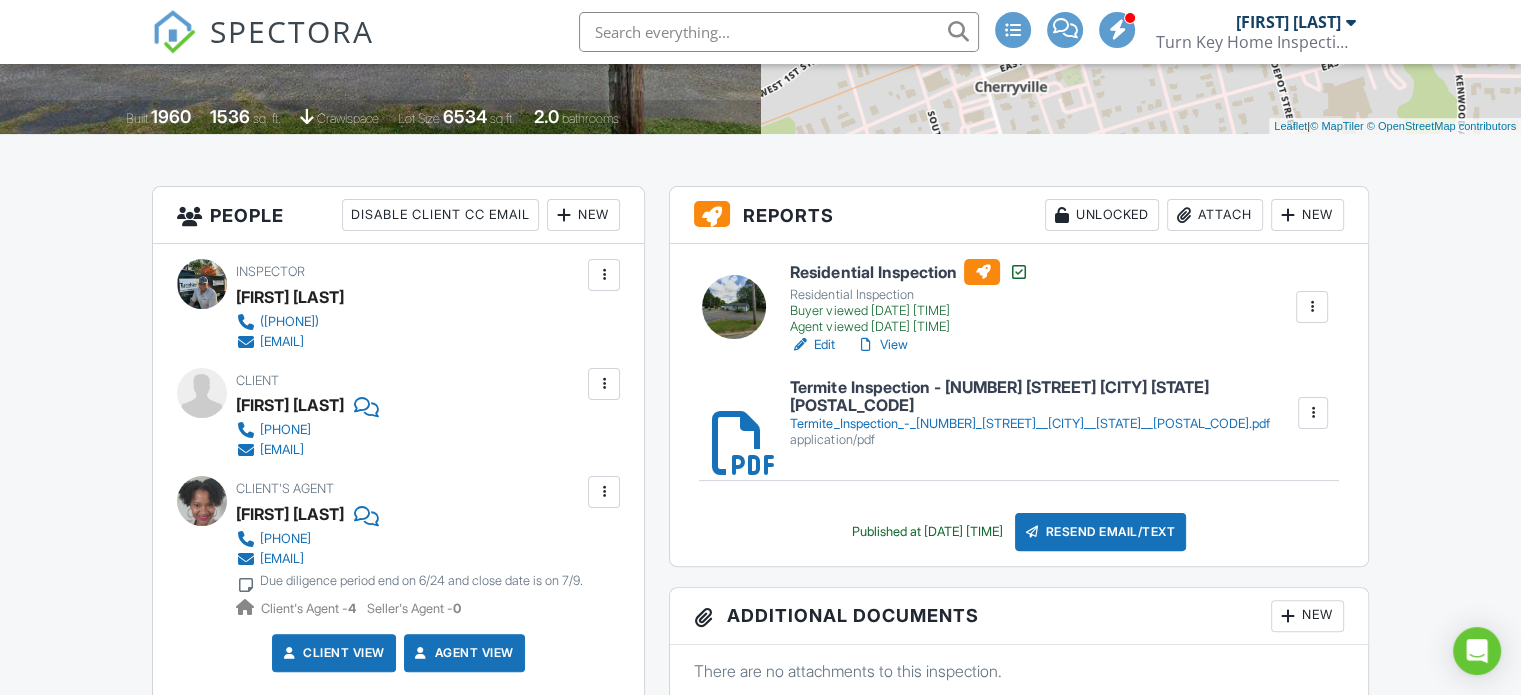 click on "View" at bounding box center (881, 345) 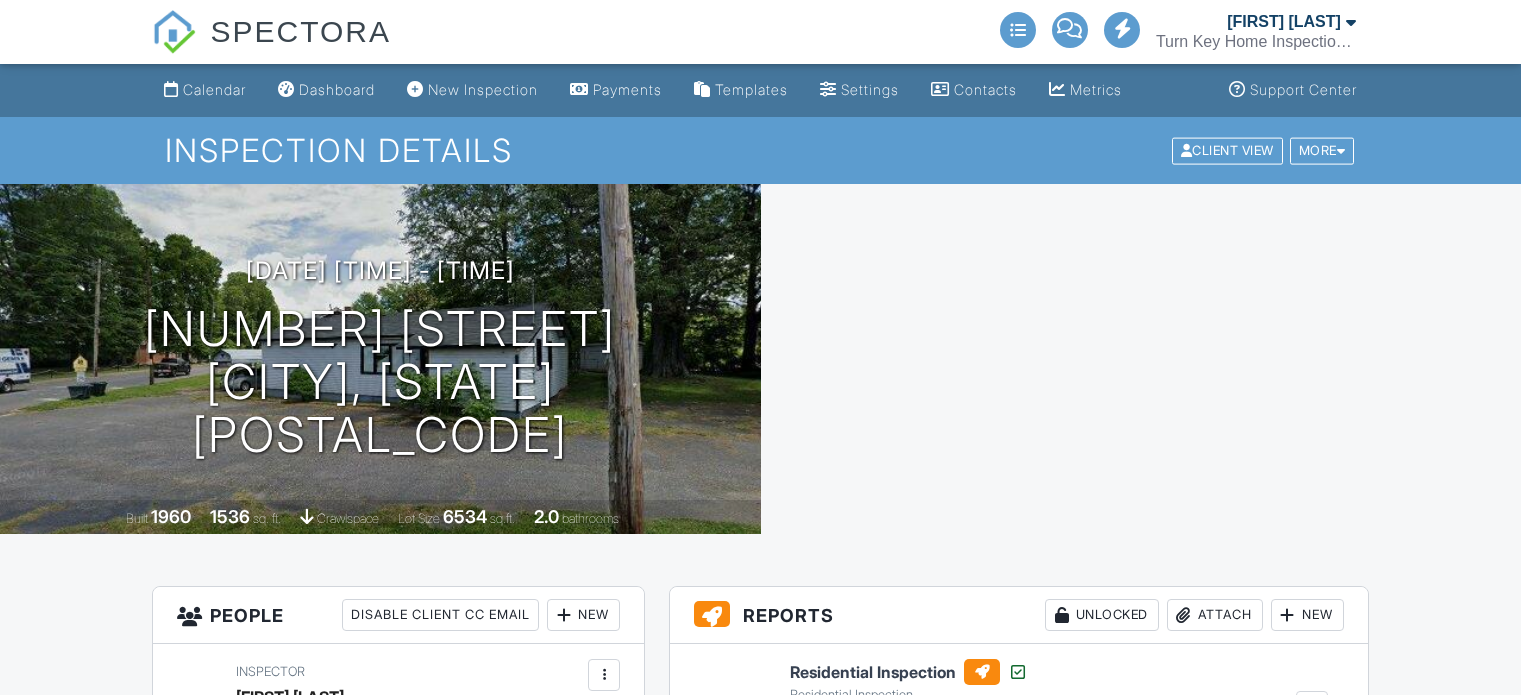 scroll, scrollTop: 0, scrollLeft: 0, axis: both 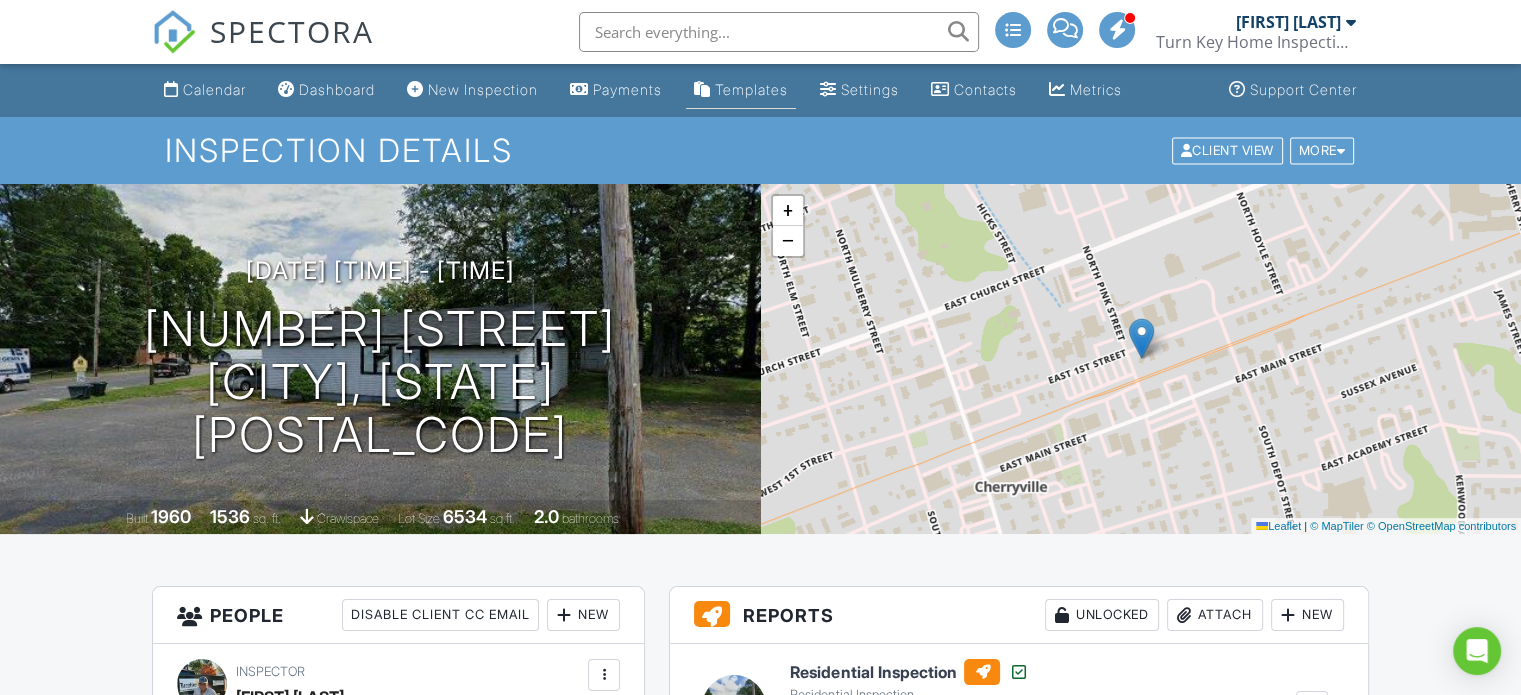 click on "Templates" at bounding box center (751, 89) 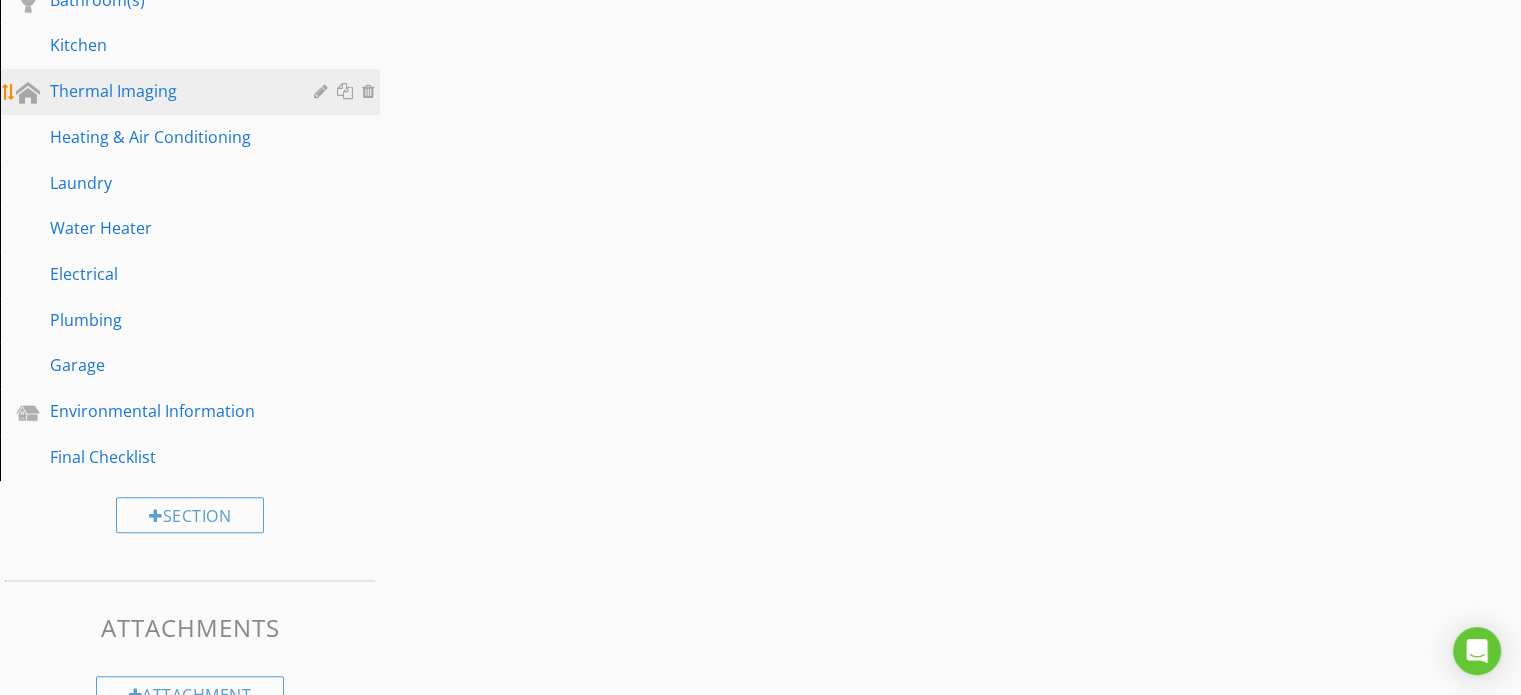 scroll, scrollTop: 900, scrollLeft: 0, axis: vertical 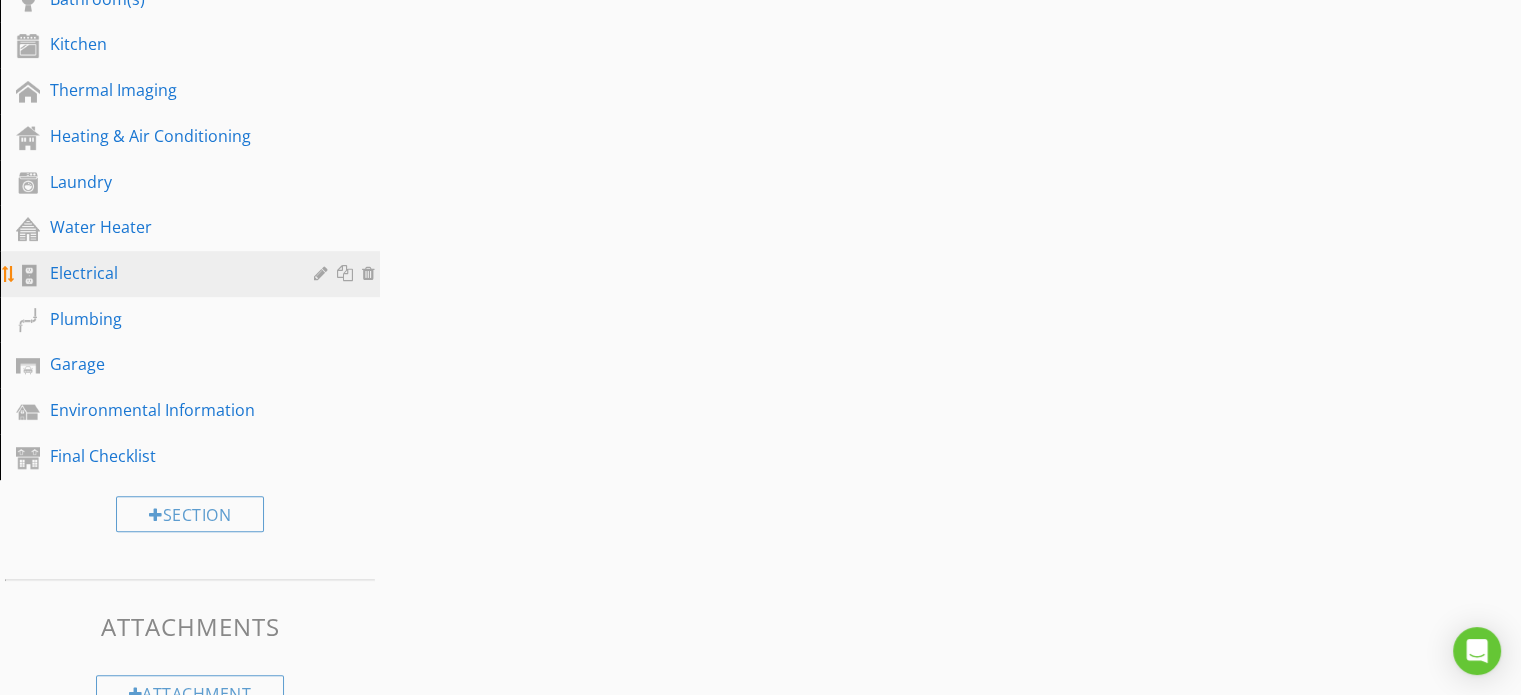 click on "Electrical" at bounding box center [167, 273] 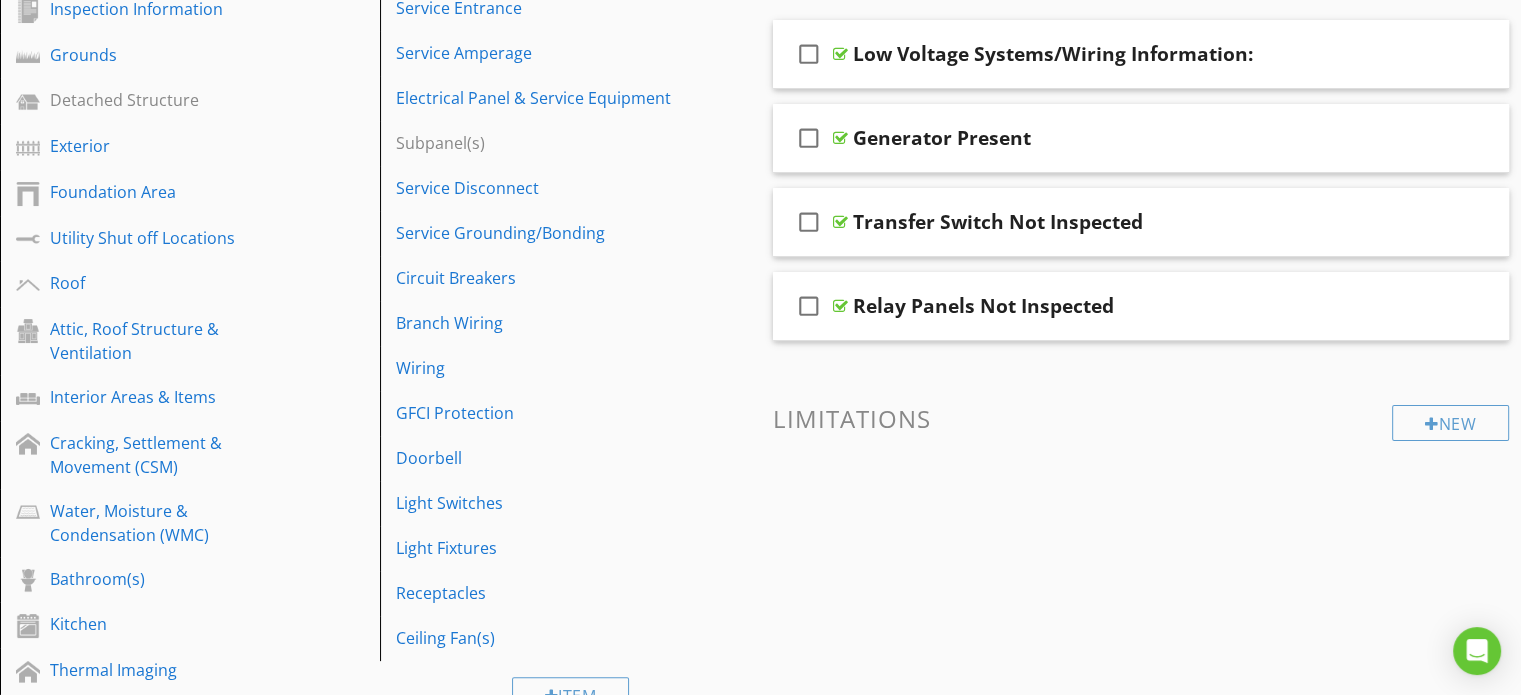 scroll, scrollTop: 300, scrollLeft: 0, axis: vertical 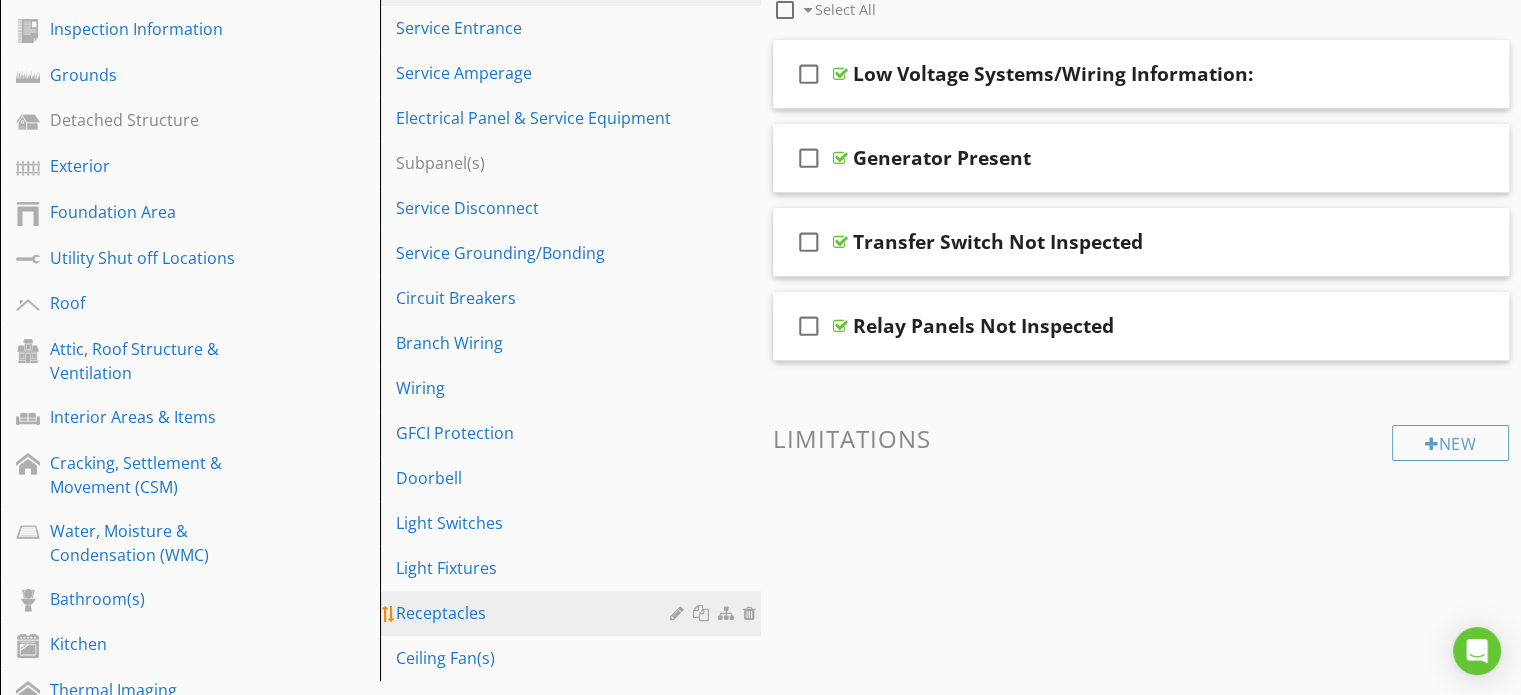 click on "Receptacles" at bounding box center [535, 613] 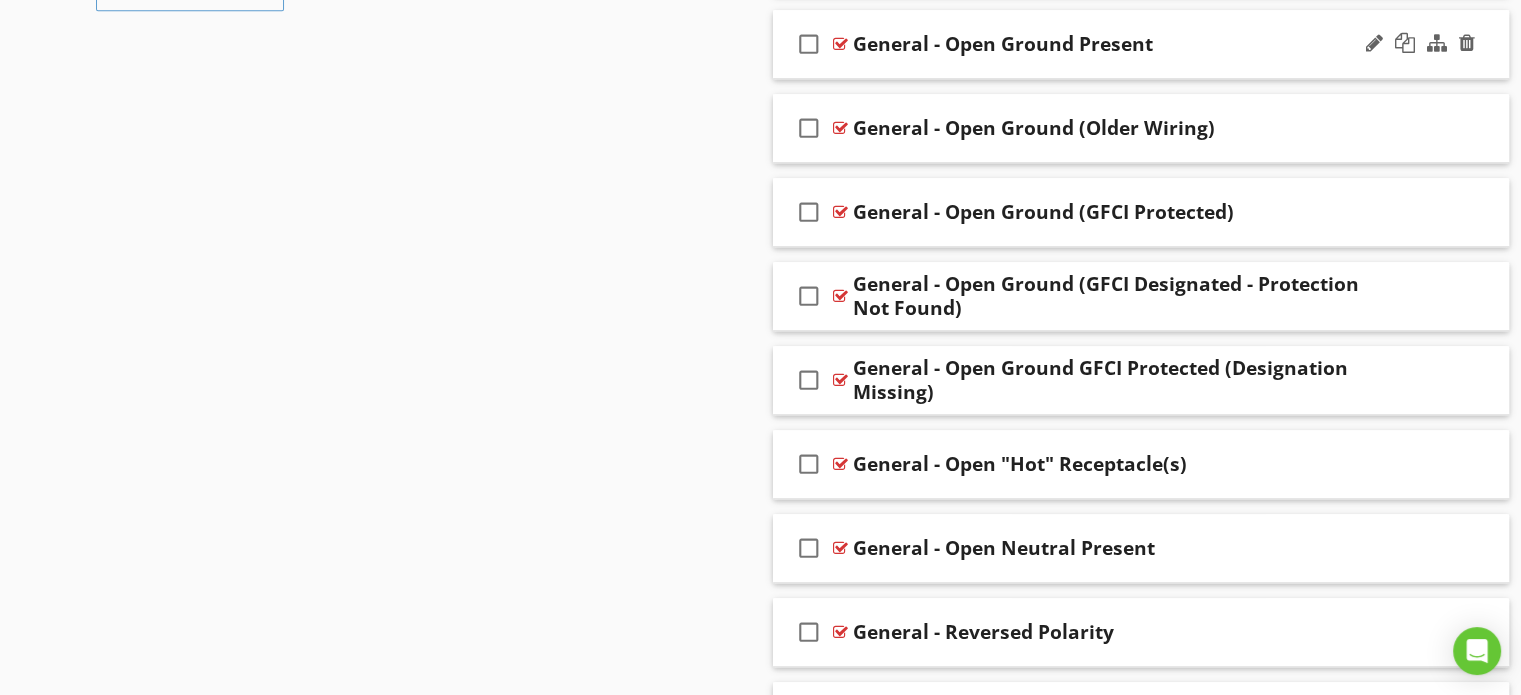 scroll, scrollTop: 1700, scrollLeft: 0, axis: vertical 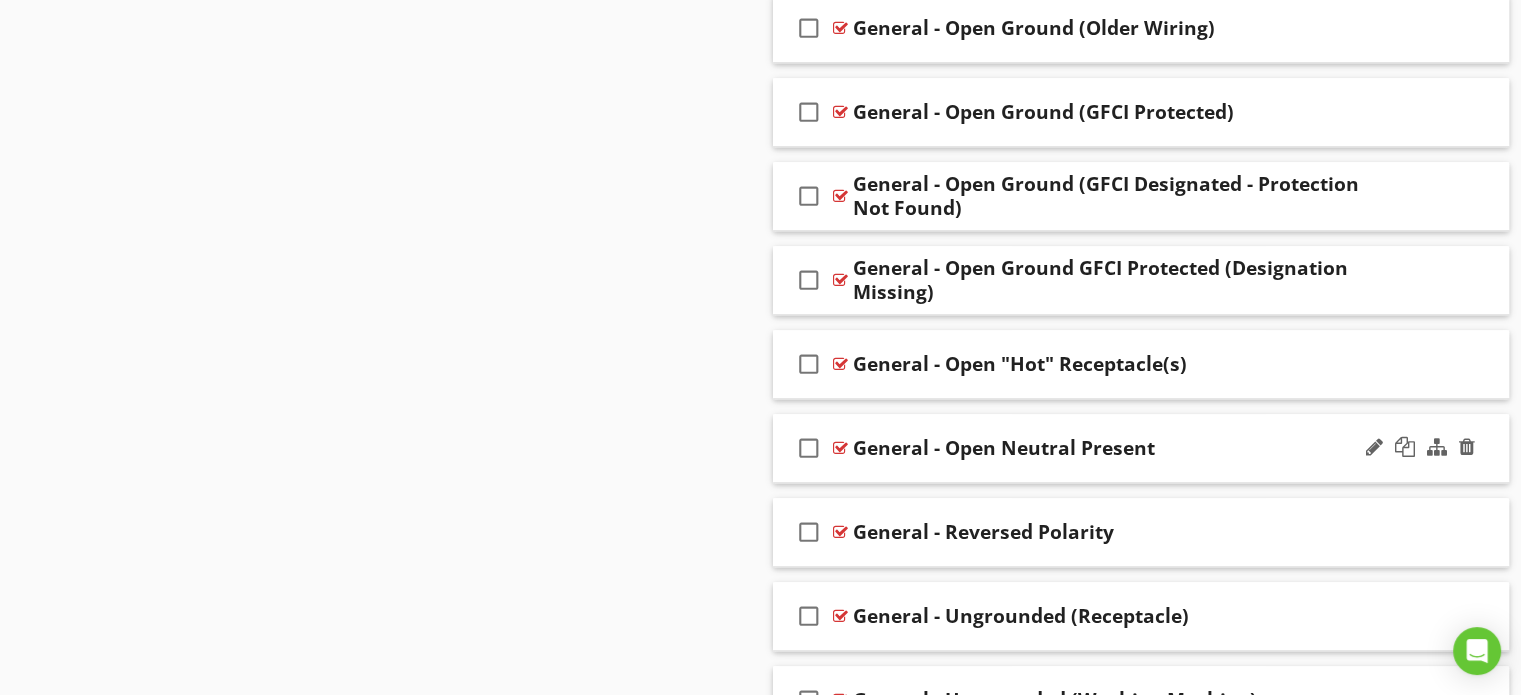 click on "check_box_outline_blank
General - Open Neutral Present" at bounding box center [1141, 448] 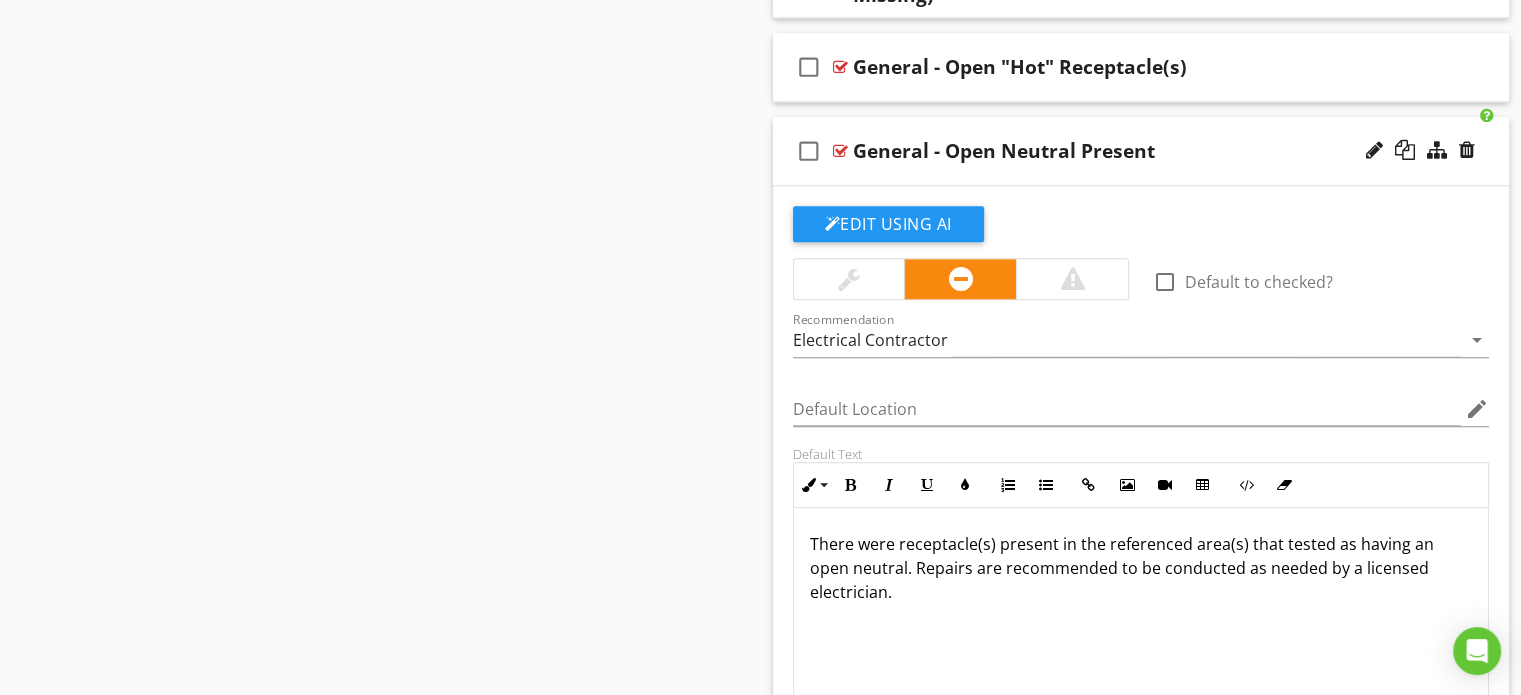 scroll, scrollTop: 2000, scrollLeft: 0, axis: vertical 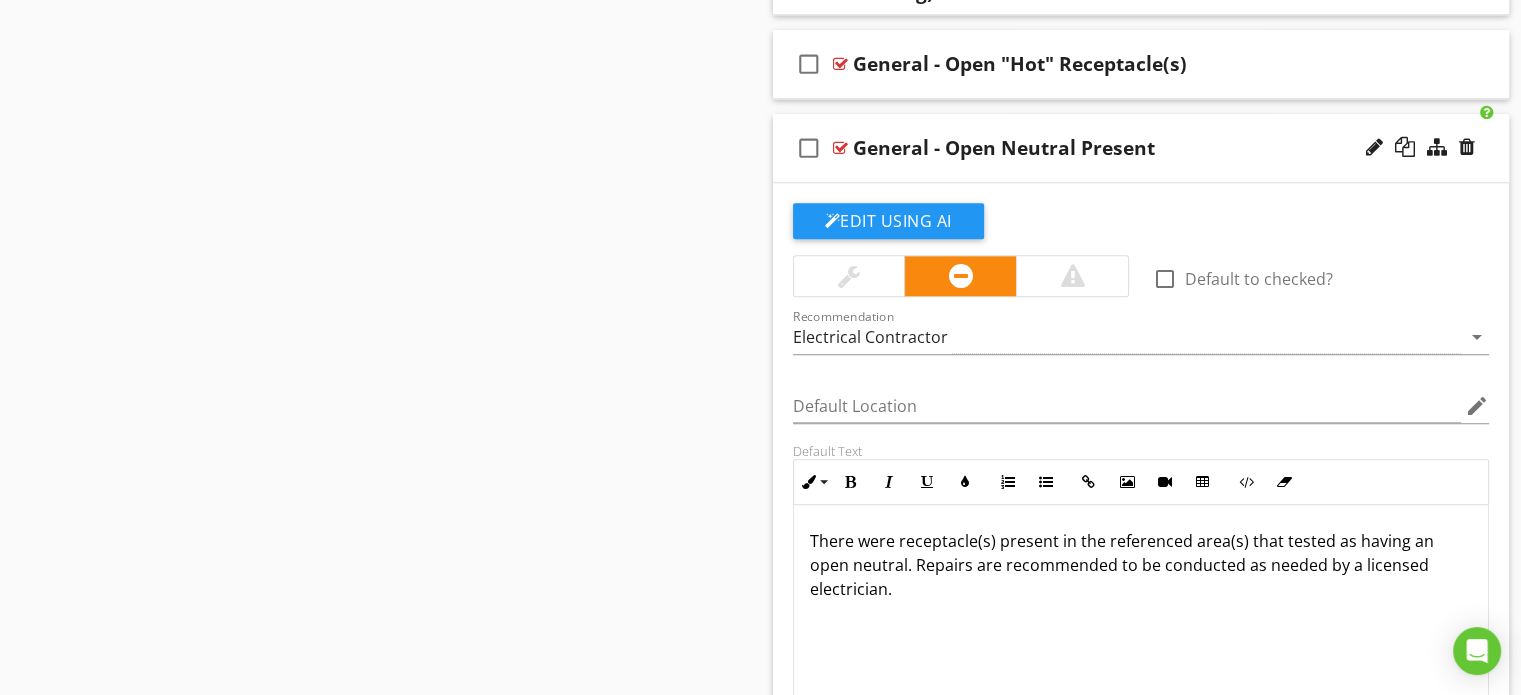 click on "General - Open Neutral Present" at bounding box center (1114, 148) 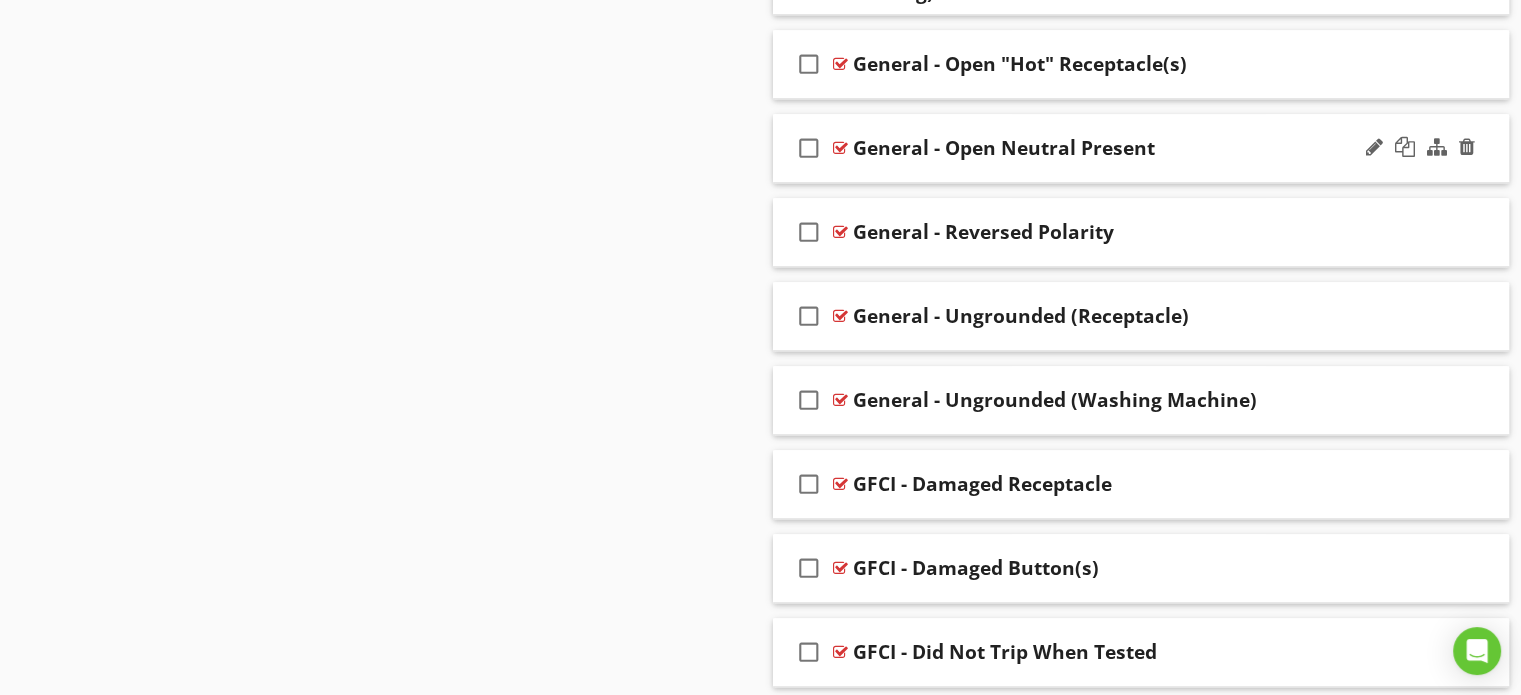 click on "General - Open Neutral Present" at bounding box center [1004, 148] 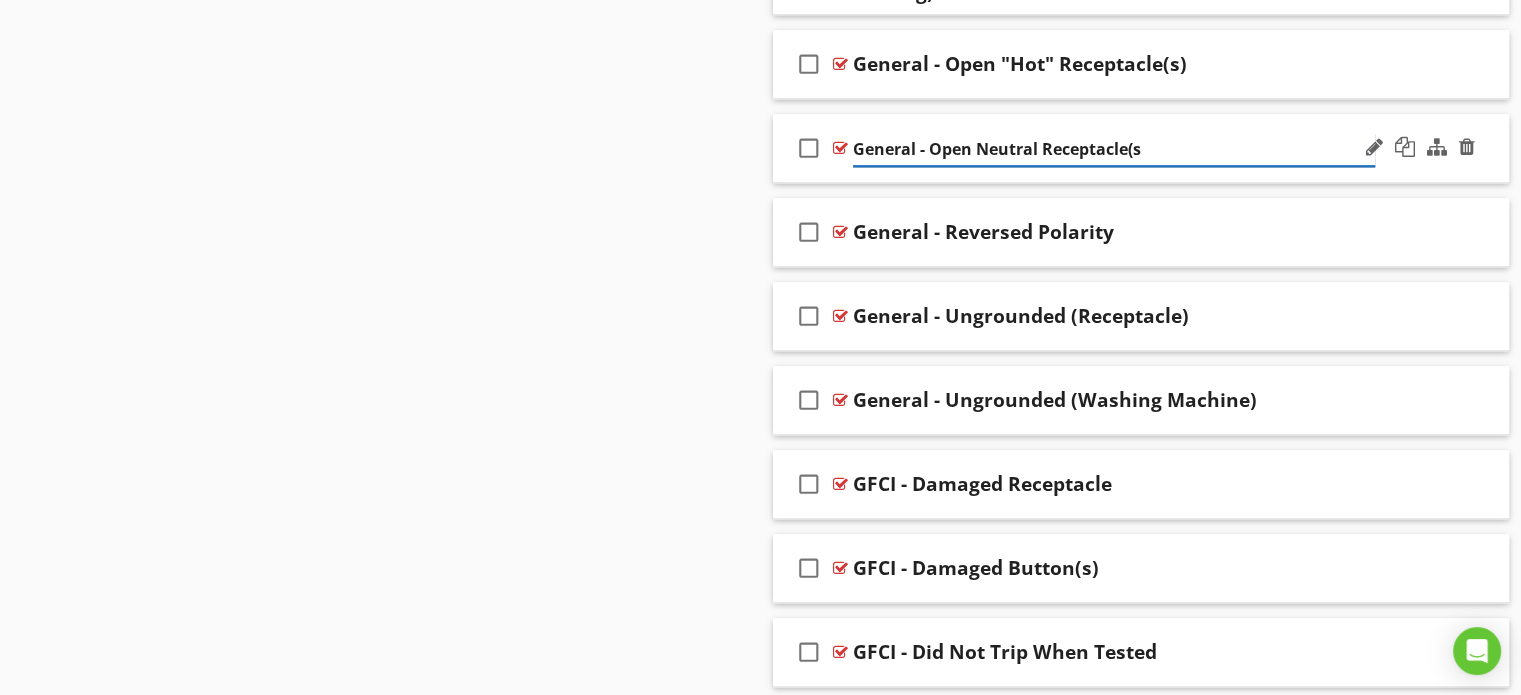 type on "General - Open Neutral Receptacle(s)" 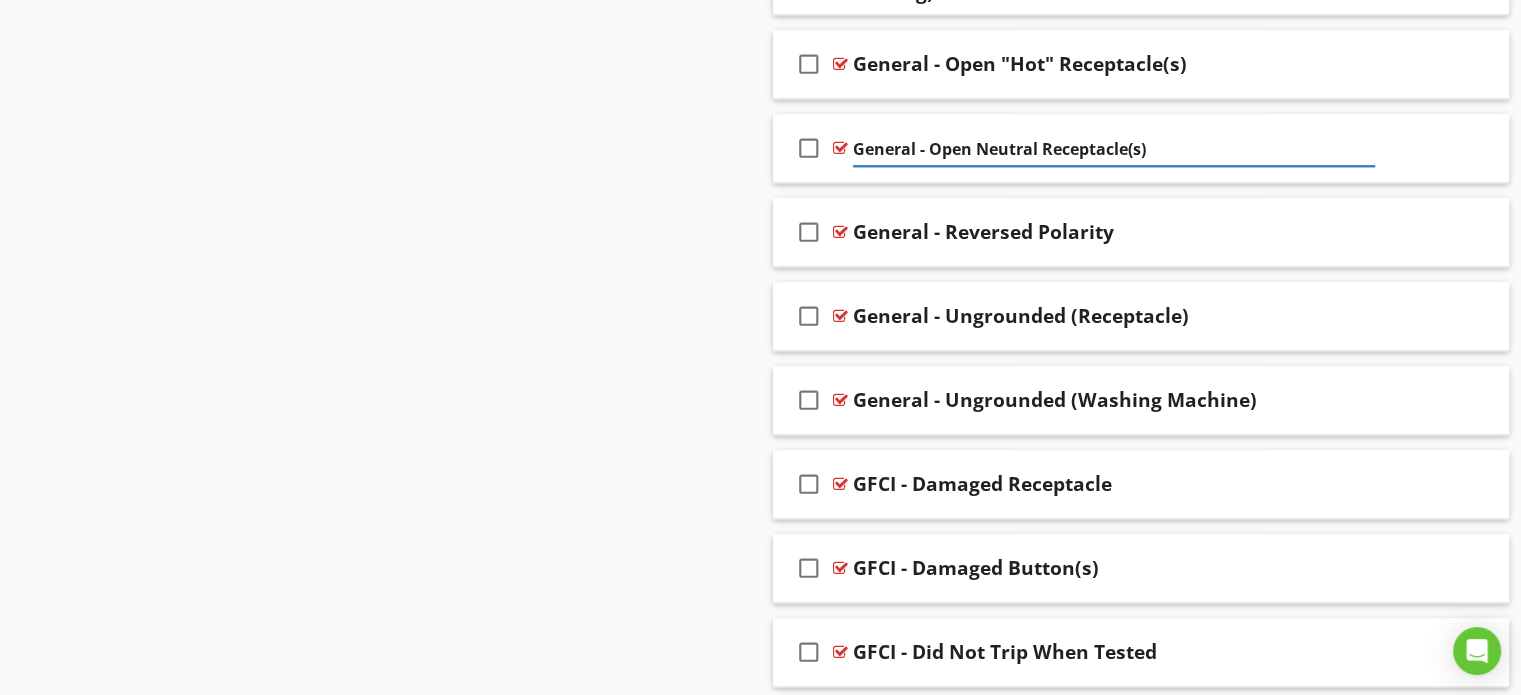 click on "Sections
Inspection Overview           Inspection Information           Grounds           Detached Structure           Exterior           Foundation Area           Utility Shut off Locations           Roof           Attic, Roof Structure & Ventilation           Interior Areas & Items           Cracking, Settlement & Movement (CSM)           Water, Moisture & Condensation (WMC)           Bathroom(s)           Kitchen           Thermal Imaging           Heating & Air Conditioning           Laundry           Water Heater           Electrical           Plumbing           Garage           Environmental Information           Final Checklist
Section
Attachments
Attachment
Items
General           Service Entrance           Service Amperage           Electrical Panel & Service Equipment           Subpanel(s)           Service Disconnect           Service Grounding/Bonding" at bounding box center (760, 1113) 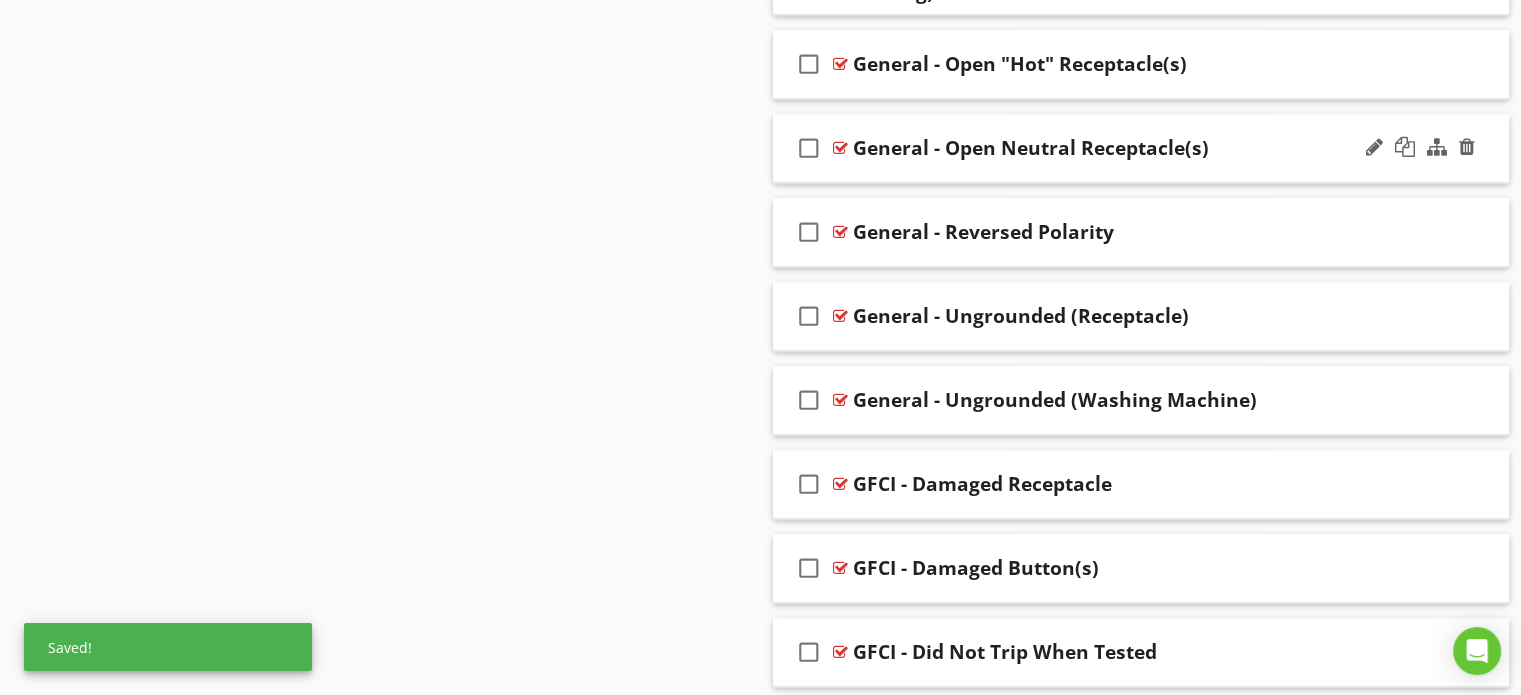 click on "check_box_outline_blank
General - Open Neutral Receptacle(s)" at bounding box center (1141, 148) 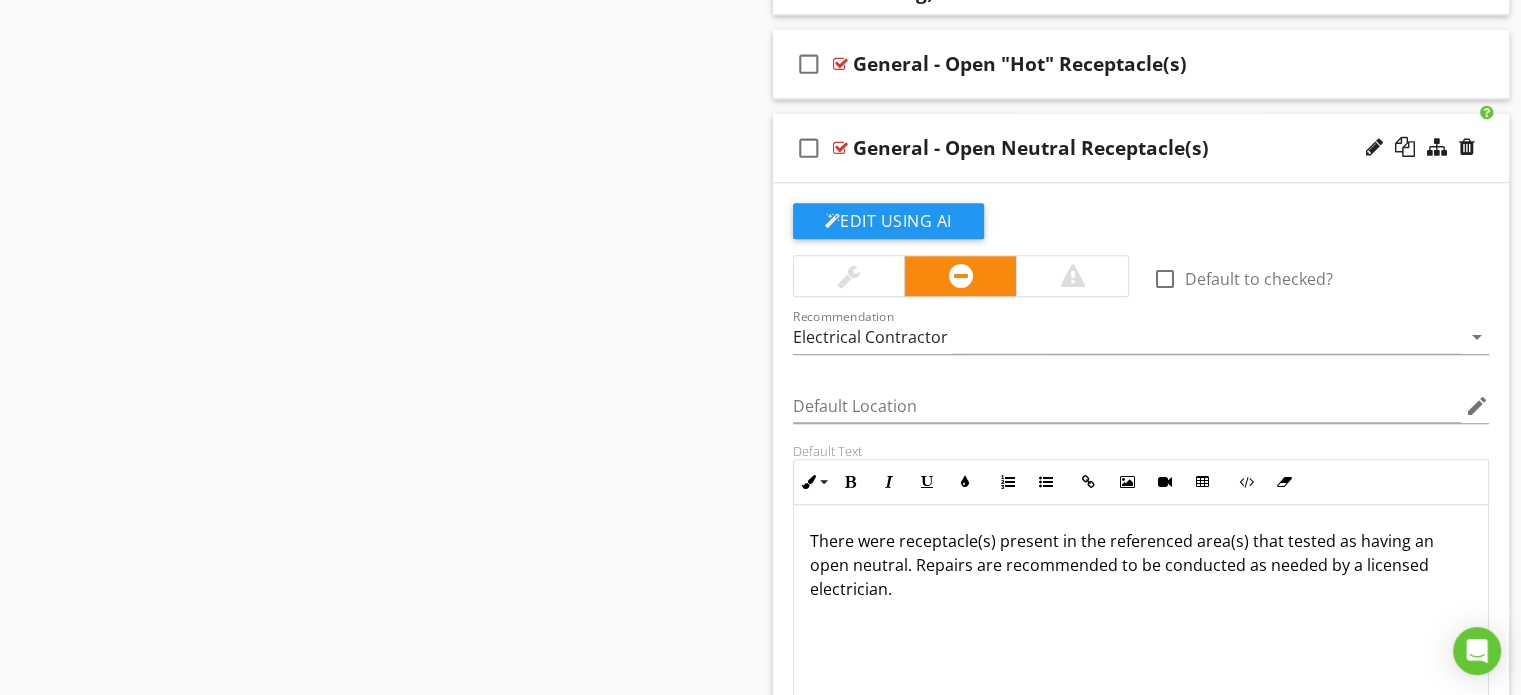 click on "There were receptacle(s) present in the referenced area(s) that tested as having an open neutral. Repairs are recommended to be conducted as needed by a licensed electrician." at bounding box center [1141, 565] 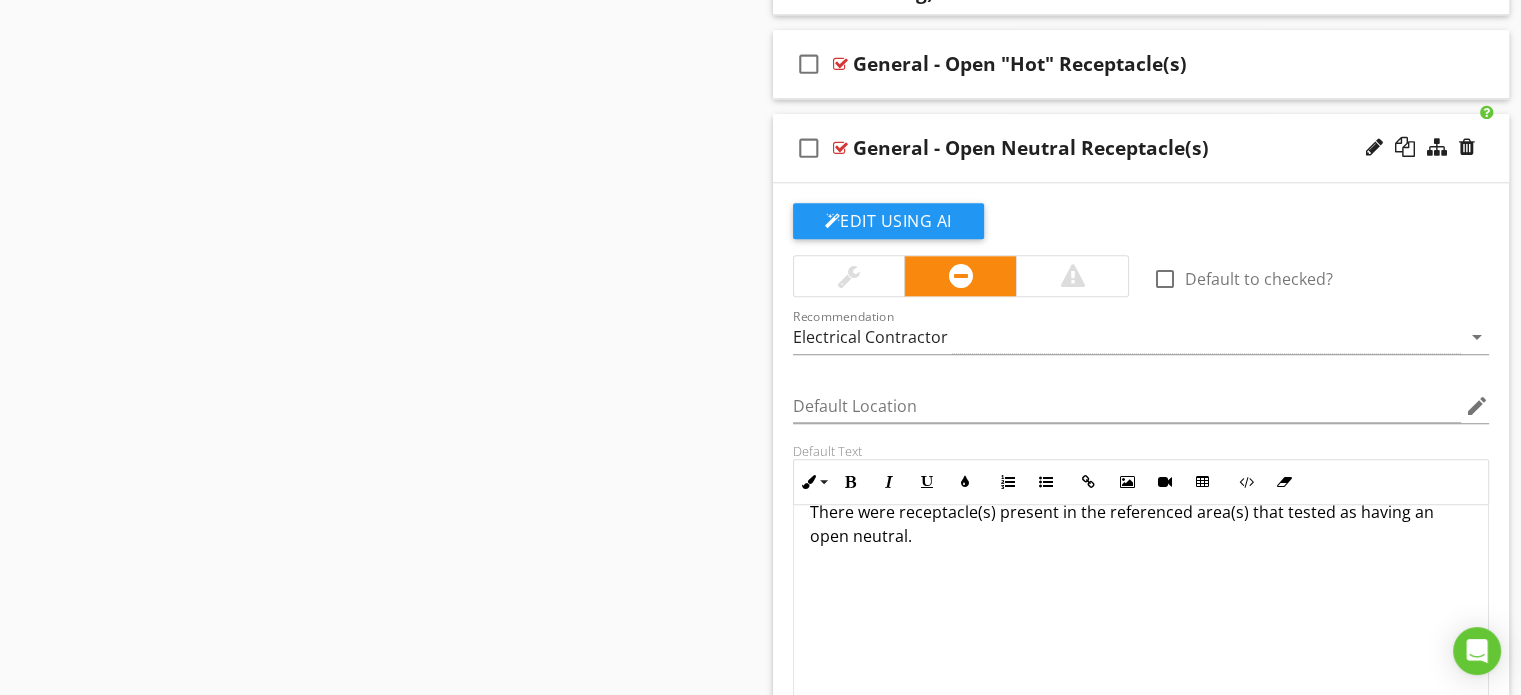 scroll, scrollTop: 61, scrollLeft: 0, axis: vertical 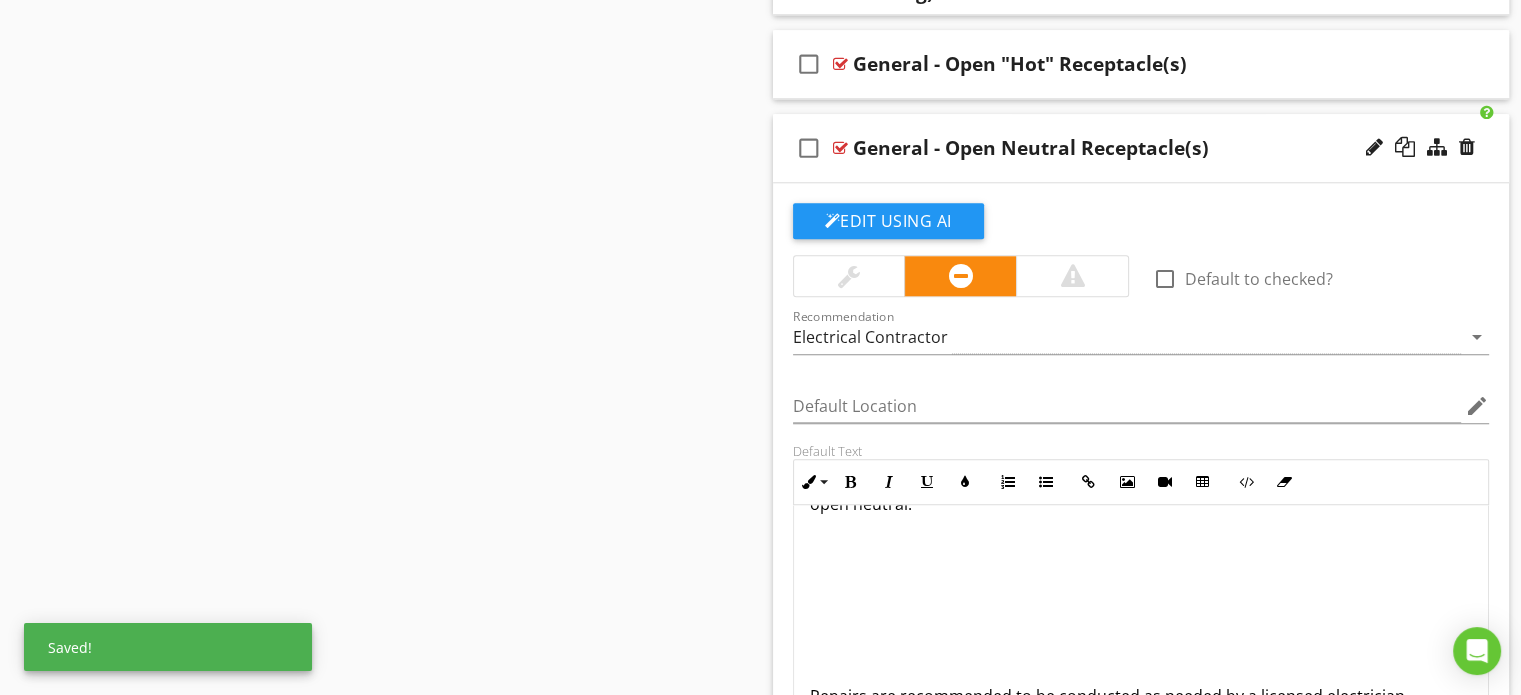click on "There were receptacle(s) present in the referenced area(s) that tested as having an open neutral.  Repairs are recommended to be conducted as needed by a licensed electrician." at bounding box center (1141, 588) 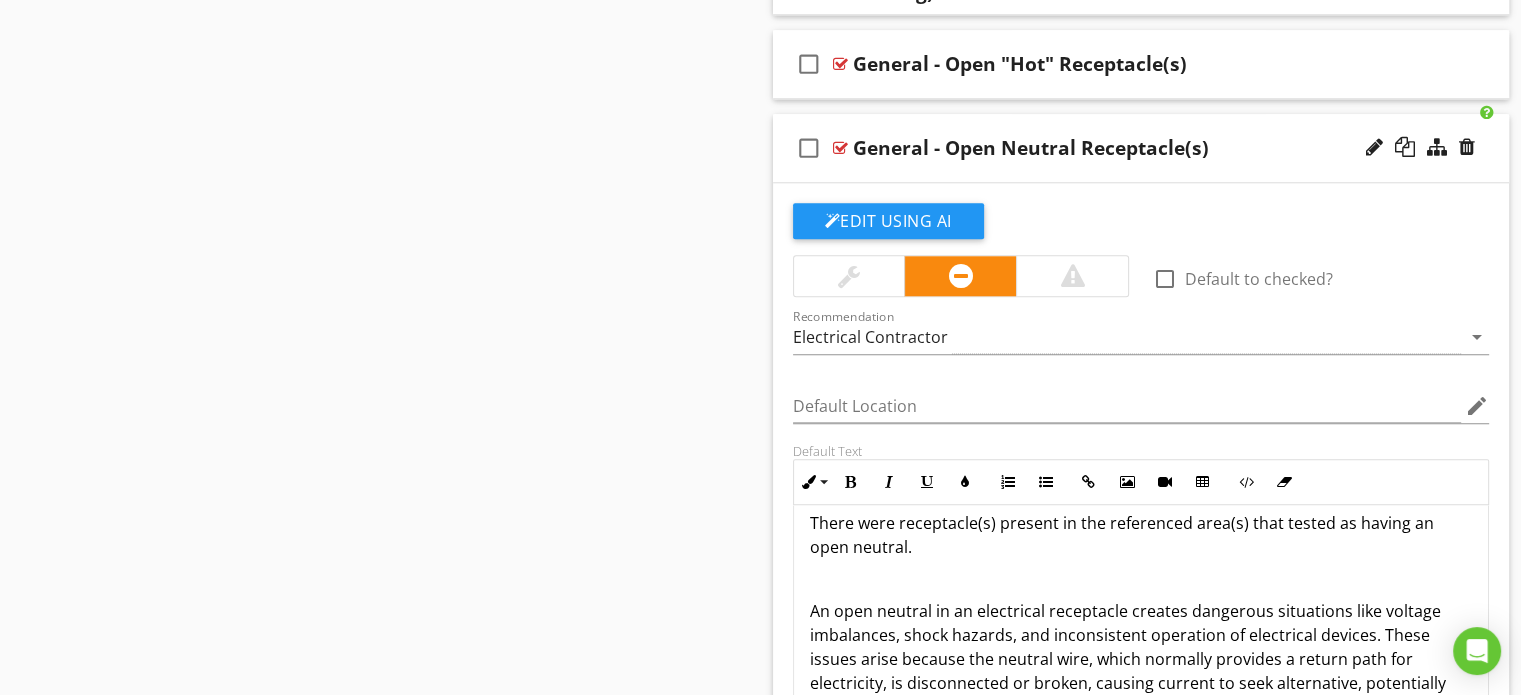scroll, scrollTop: 0, scrollLeft: 0, axis: both 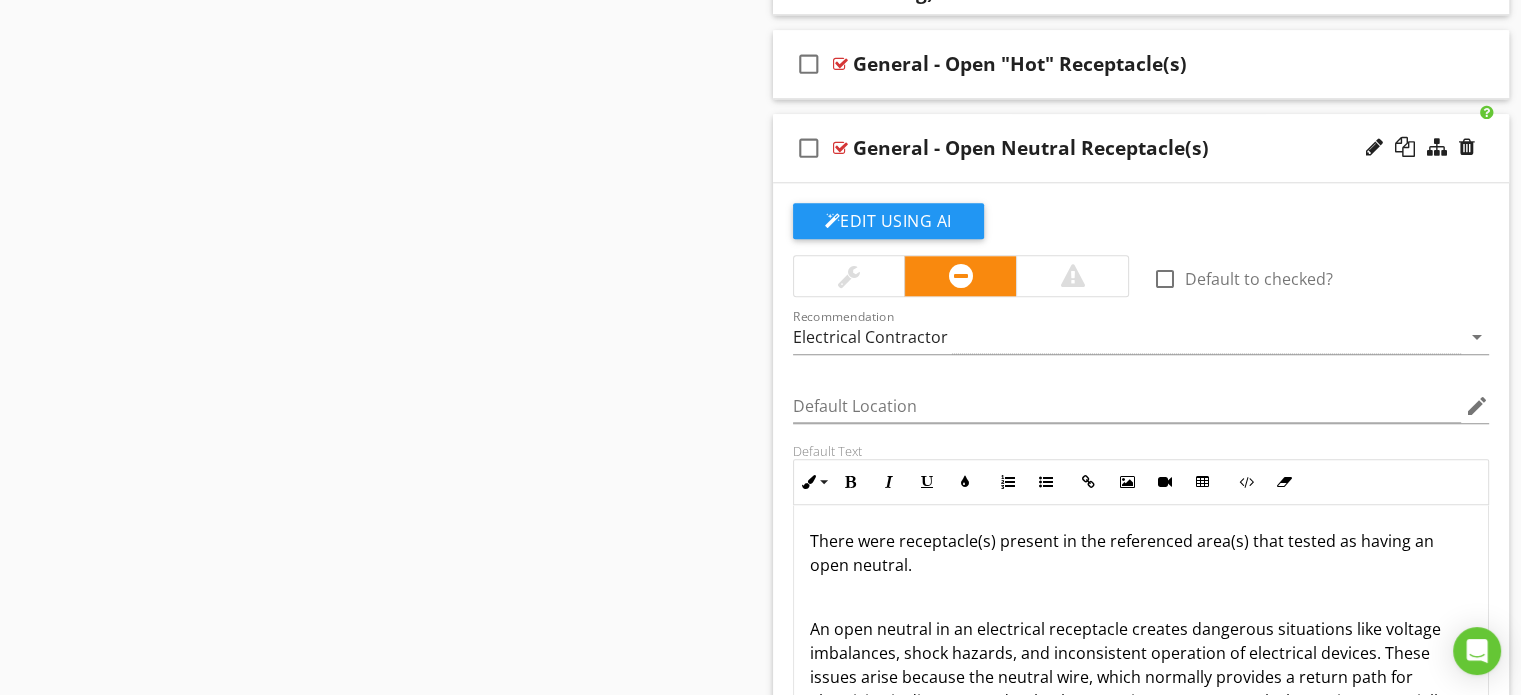 click on "There were receptacle(s) present in the referenced area(s) that tested as having an open neutral." at bounding box center (1141, 553) 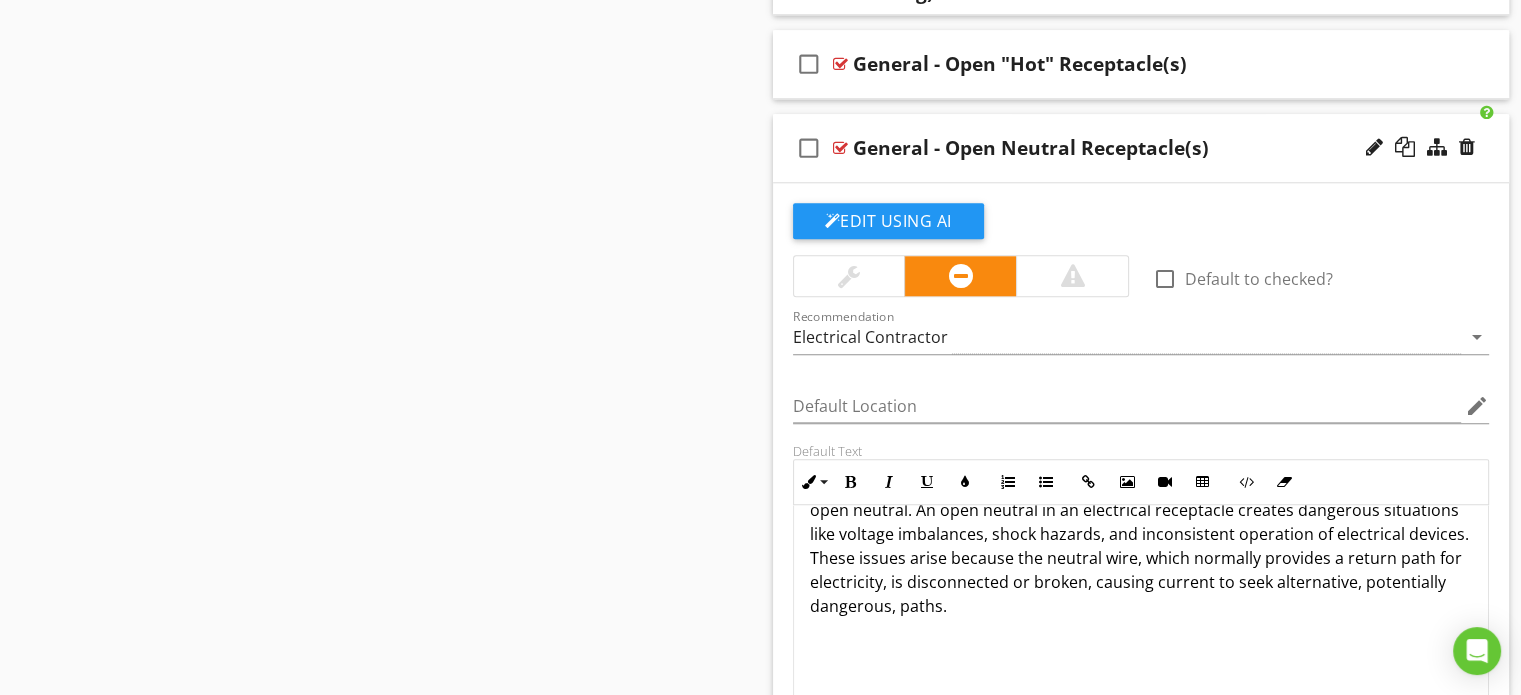 scroll, scrollTop: 20, scrollLeft: 0, axis: vertical 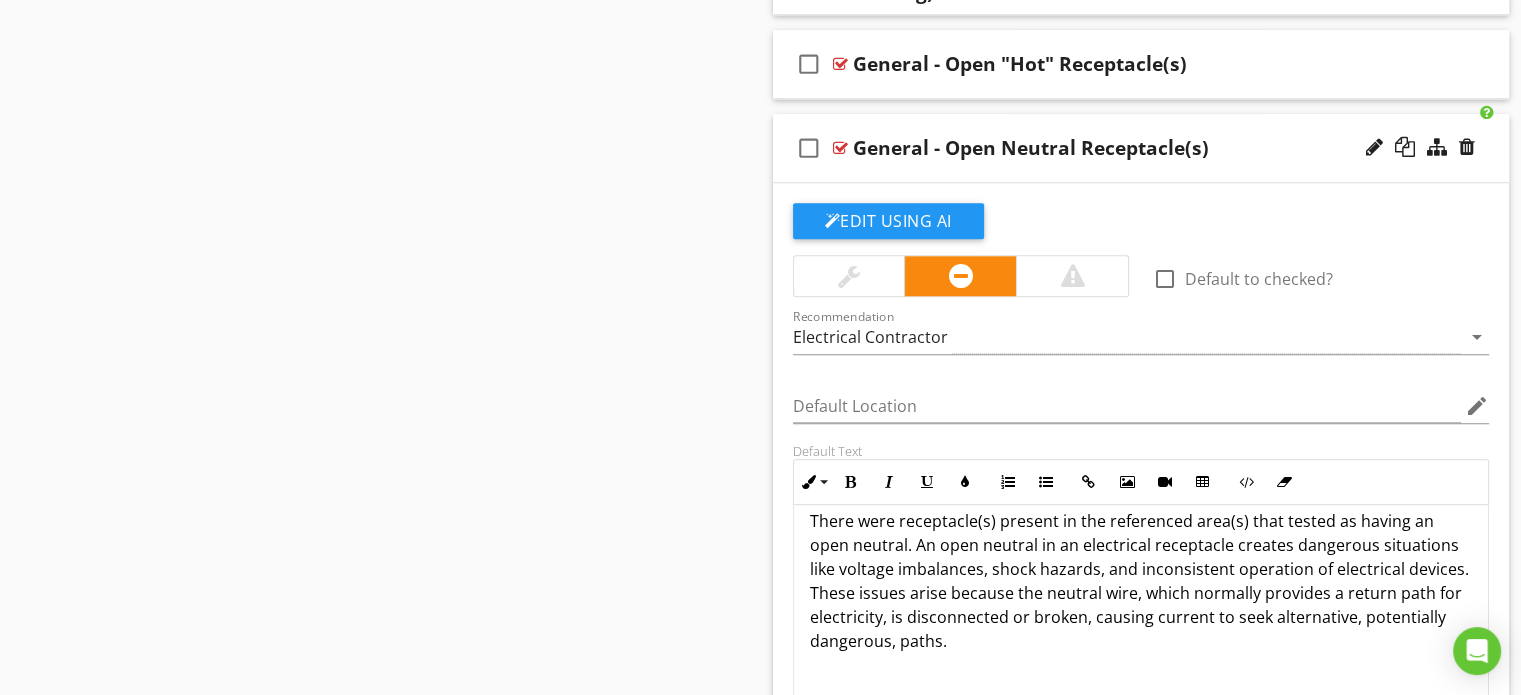 click on "There were receptacle(s) present in the referenced area(s) that tested as having an open neutral. An open neutral in an electrical receptacle creates dangerous situations like voltage imbalances, shock hazards, and inconsistent operation of electrical devices. These issues arise because the neutral wire, which normally provides a return path for electricity, is disconnected or broken, causing current to seek alternative, potentially dangerous, paths." at bounding box center [1141, 581] 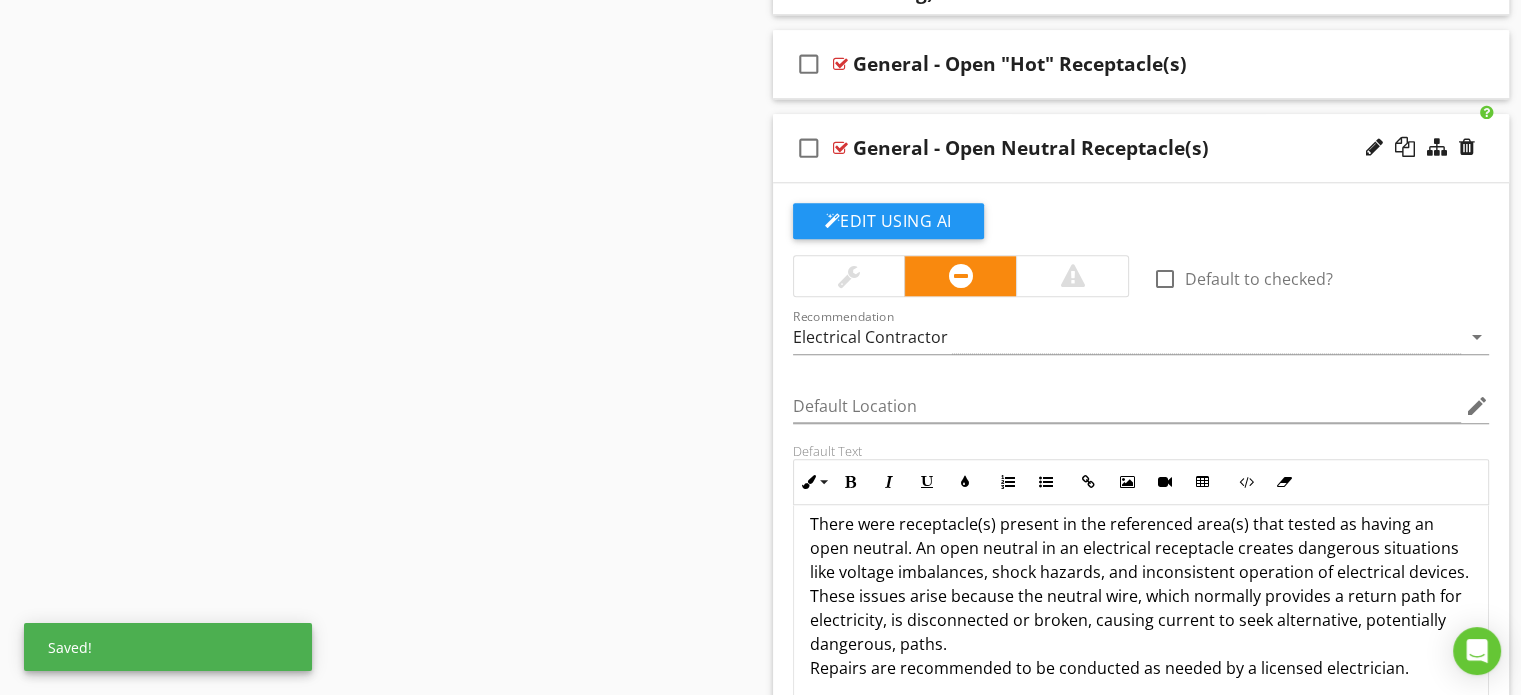 scroll, scrollTop: 2004, scrollLeft: 0, axis: vertical 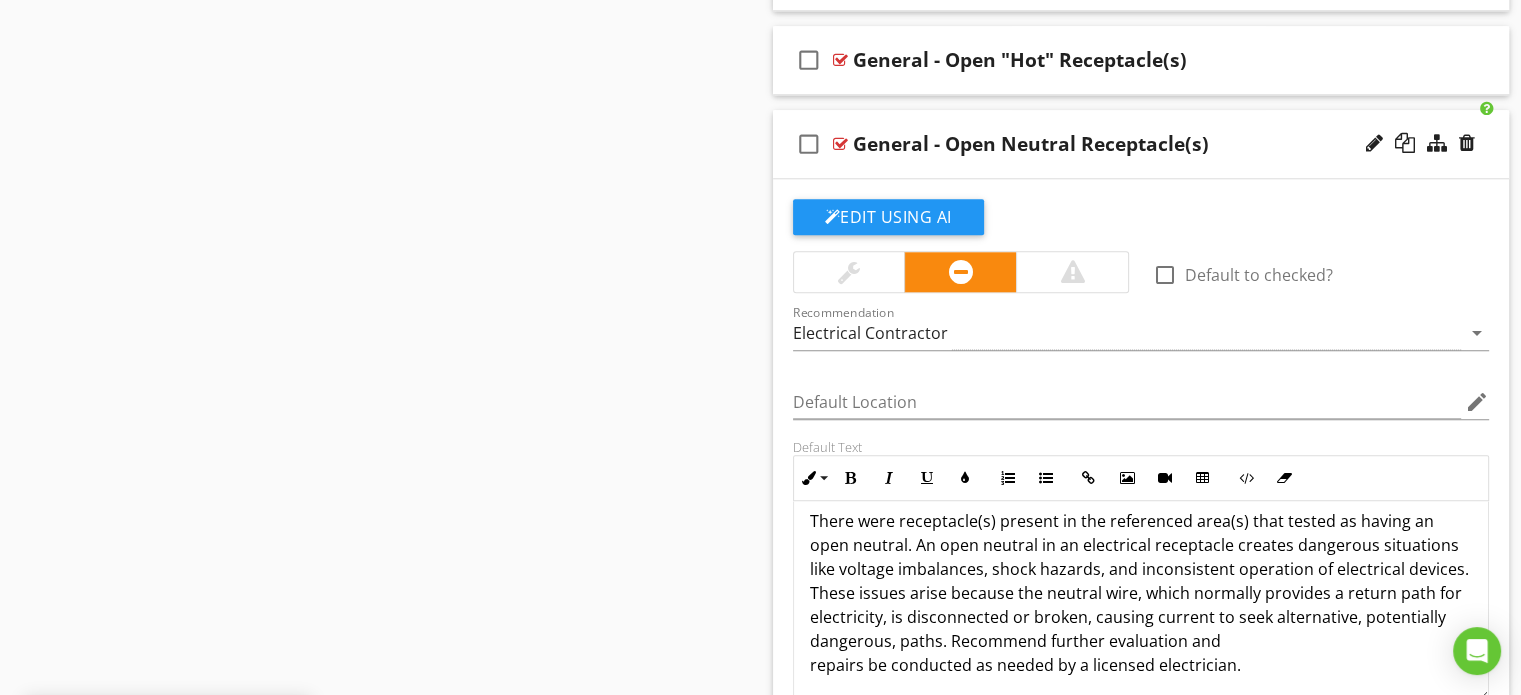 click on "There were receptacle(s) present in the referenced area(s) that tested as having an open neutral. An open neutral in an electrical receptacle creates dangerous situations like voltage imbalances, shock hazards, and inconsistent operation of electrical devices. These issues arise because the neutral wire, which normally provides a return path for electricity, is disconnected or broken, causing current to seek alternative, potentially dangerous, paths. Recommend further evaluation and  repairs be conducted as needed by a licensed electrician." at bounding box center [1141, 593] 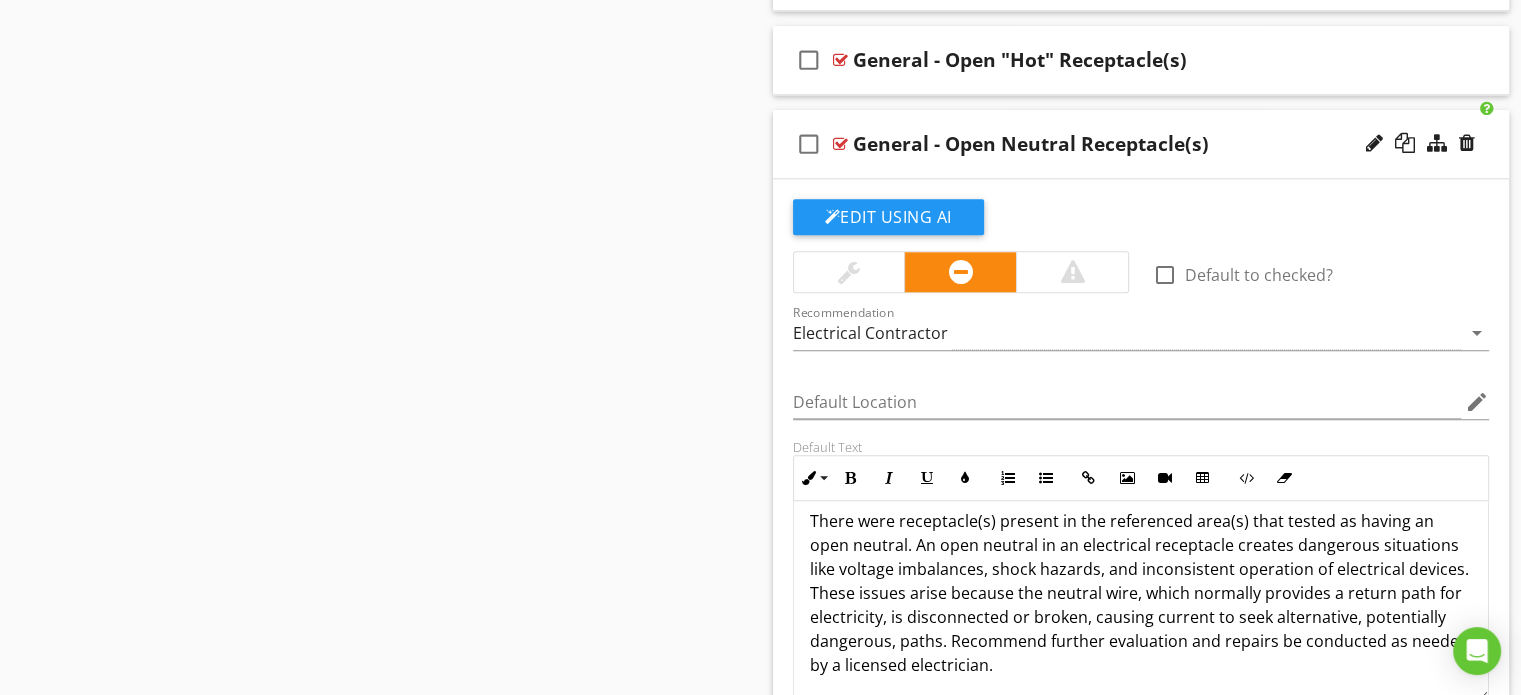 click on "There were receptacle(s) present in the referenced area(s) that tested as having an open neutral. An open neutral in an electrical receptacle creates dangerous situations like voltage imbalances, shock hazards, and inconsistent operation of electrical devices. These issues arise because the neutral wire, which normally provides a return path for electricity, is disconnected or broken, causing current to seek alternative, potentially dangerous, paths. Recommend further evaluation and repairs be conducted as needed by a licensed electrician." at bounding box center [1141, 593] 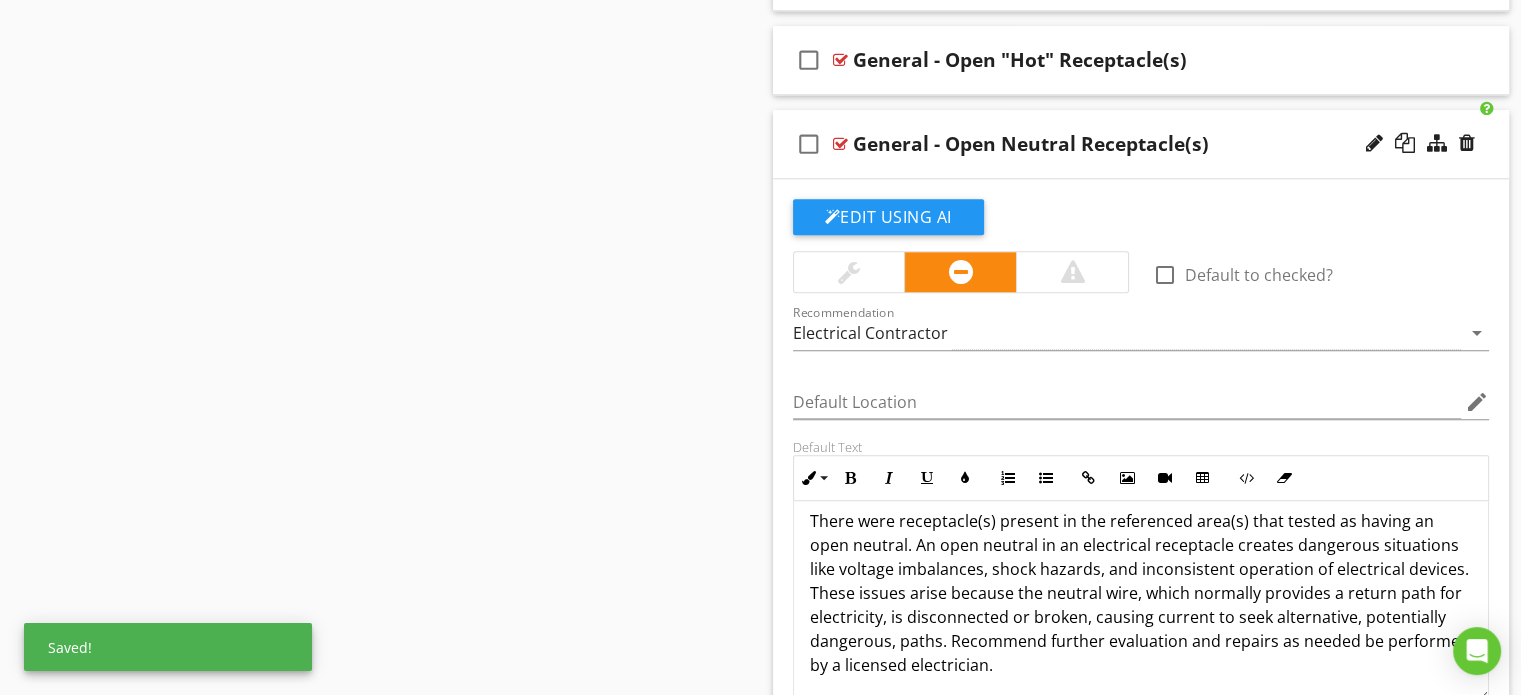 click on "Sections
Inspection Overview           Inspection Information           Grounds           Detached Structure           Exterior           Foundation Area           Utility Shut off Locations           Roof           Attic, Roof Structure & Ventilation           Interior Areas & Items           Cracking, Settlement & Movement (CSM)           Water, Moisture & Condensation (WMC)           Bathroom(s)           Kitchen           Thermal Imaging           Heating & Air Conditioning           Laundry           Water Heater           Electrical           Plumbing           Garage           Environmental Information           Final Checklist
Section
Attachments
Attachment
Items
General           Service Entrance           Service Amperage           Electrical Panel & Service Equipment           Subpanel(s)           Service Disconnect           Service Grounding/Bonding" at bounding box center (760, 1446) 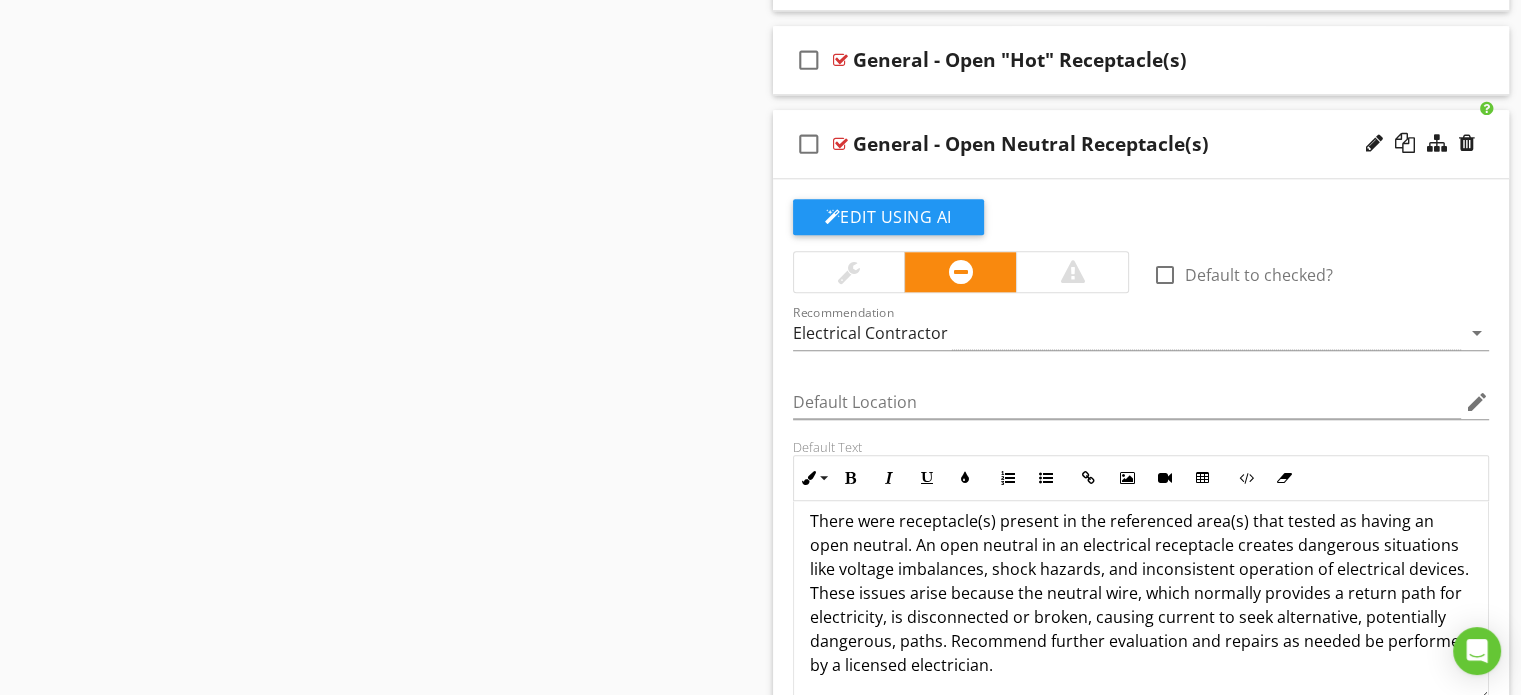click on "There were receptacle(s) present in the referenced area(s) that tested as having an open neutral. An open neutral in an electrical receptacle creates dangerous situations like voltage imbalances, shock hazards, and inconsistent operation of electrical devices. These issues arise because the neutral wire, which normally provides a return path for electricity, is disconnected or broken, causing current to seek alternative, potentially dangerous, paths. Recommend further evaluation and repairs as needed be performed by a licensed electrician." at bounding box center [1141, 593] 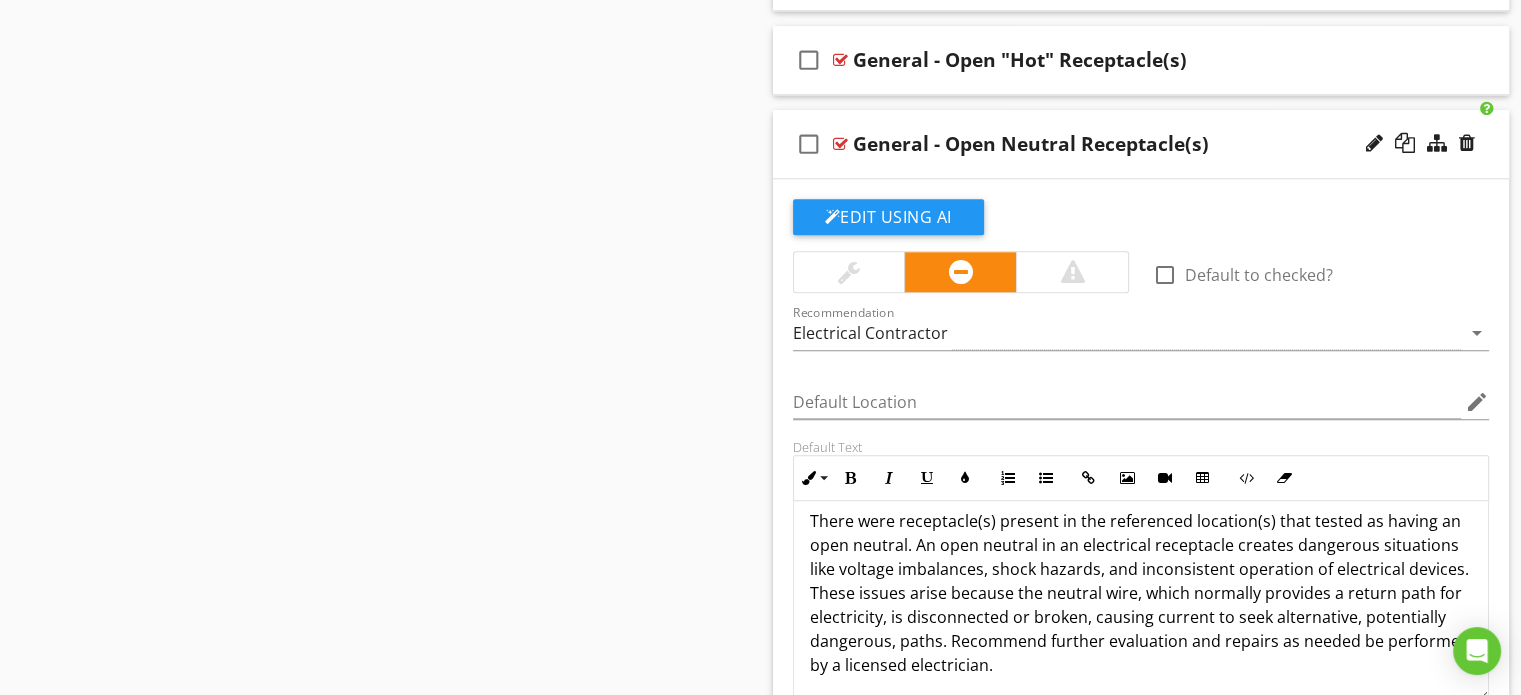 click on "Sections
Inspection Overview           Inspection Information           Grounds           Detached Structure           Exterior           Foundation Area           Utility Shut off Locations           Roof           Attic, Roof Structure & Ventilation           Interior Areas & Items           Cracking, Settlement & Movement (CSM)           Water, Moisture & Condensation (WMC)           Bathroom(s)           Kitchen           Thermal Imaging           Heating & Air Conditioning           Laundry           Water Heater           Electrical           Plumbing           Garage           Environmental Information           Final Checklist
Section
Attachments
Attachment
Items
General           Service Entrance           Service Amperage           Electrical Panel & Service Equipment           Subpanel(s)           Service Disconnect           Service Grounding/Bonding" at bounding box center (760, 1446) 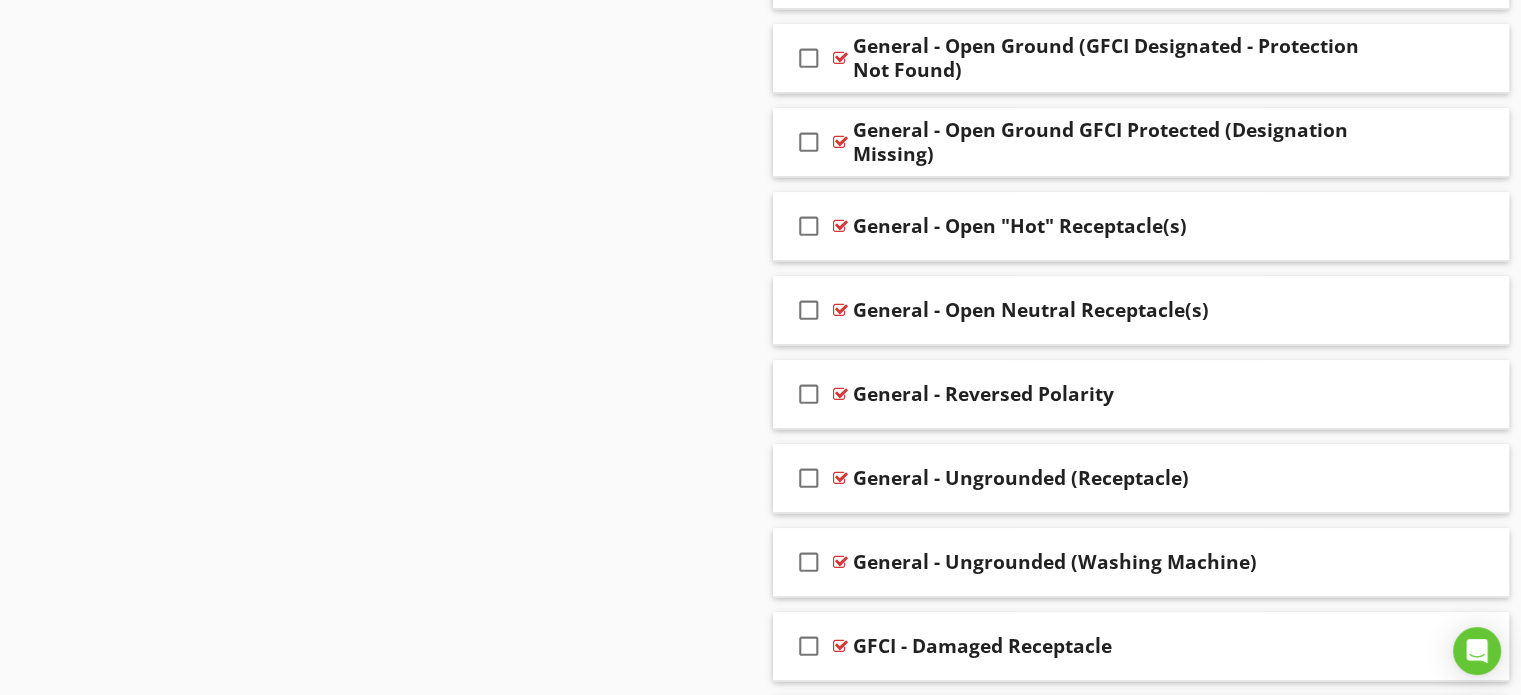 scroll, scrollTop: 1804, scrollLeft: 0, axis: vertical 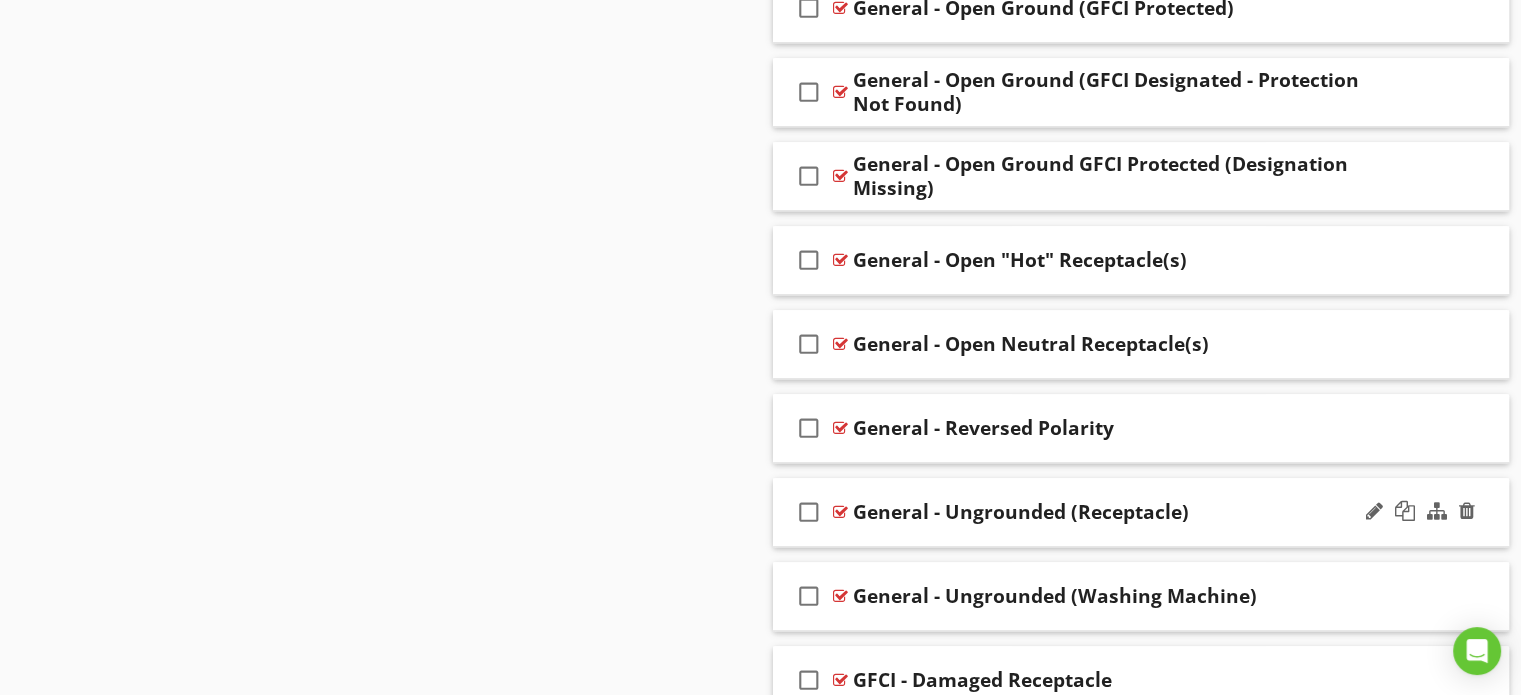 click on "General - Ungrounded (Receptacle)" at bounding box center [1021, 512] 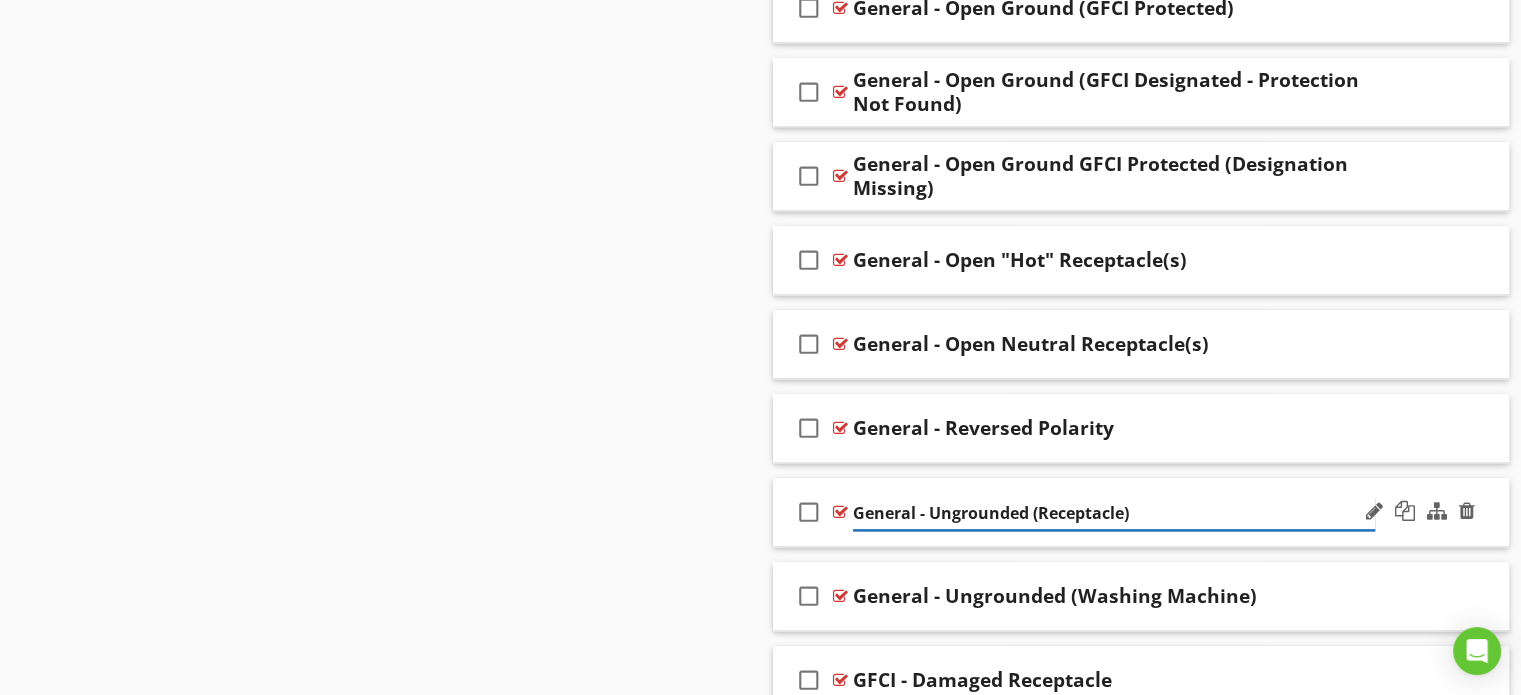 click on "General - Ungrounded (Receptacle)" at bounding box center (1114, 513) 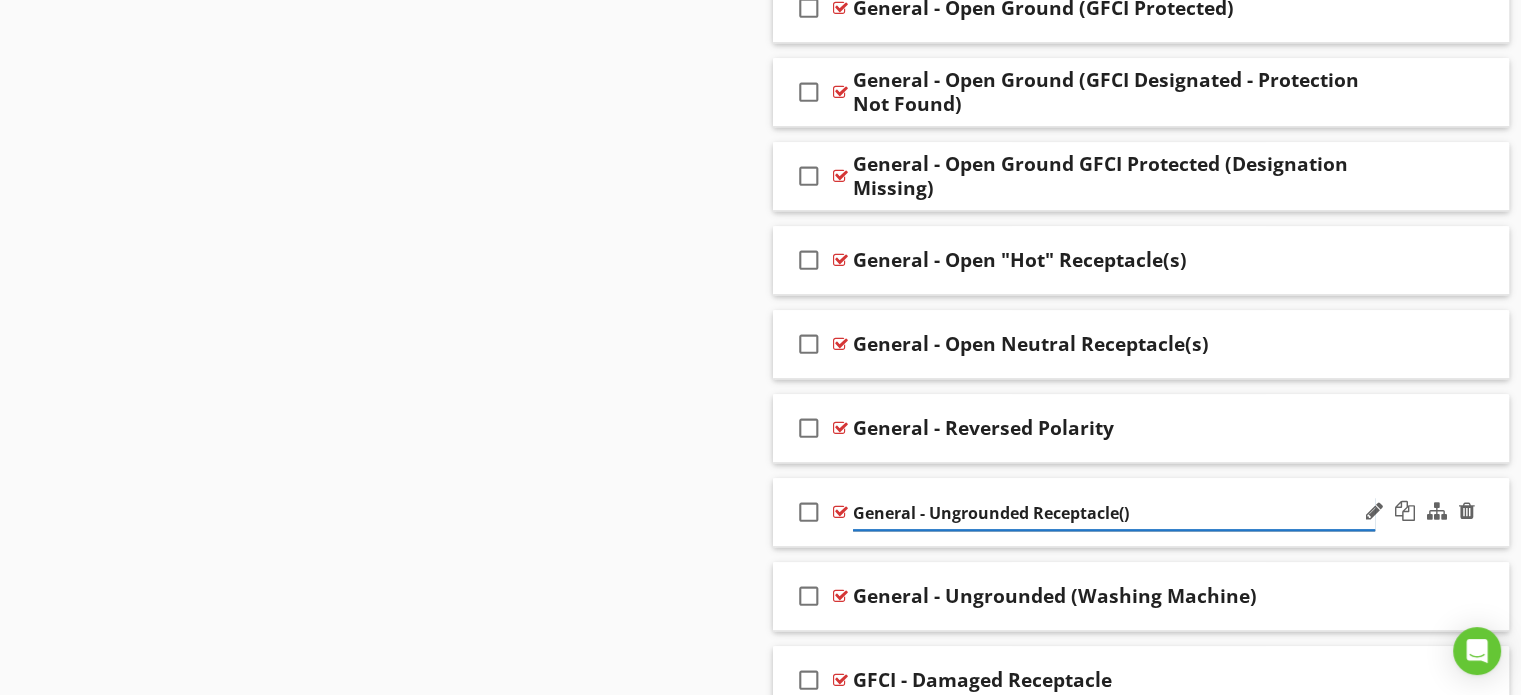 type on "General - Ungrounded Receptacle(s)" 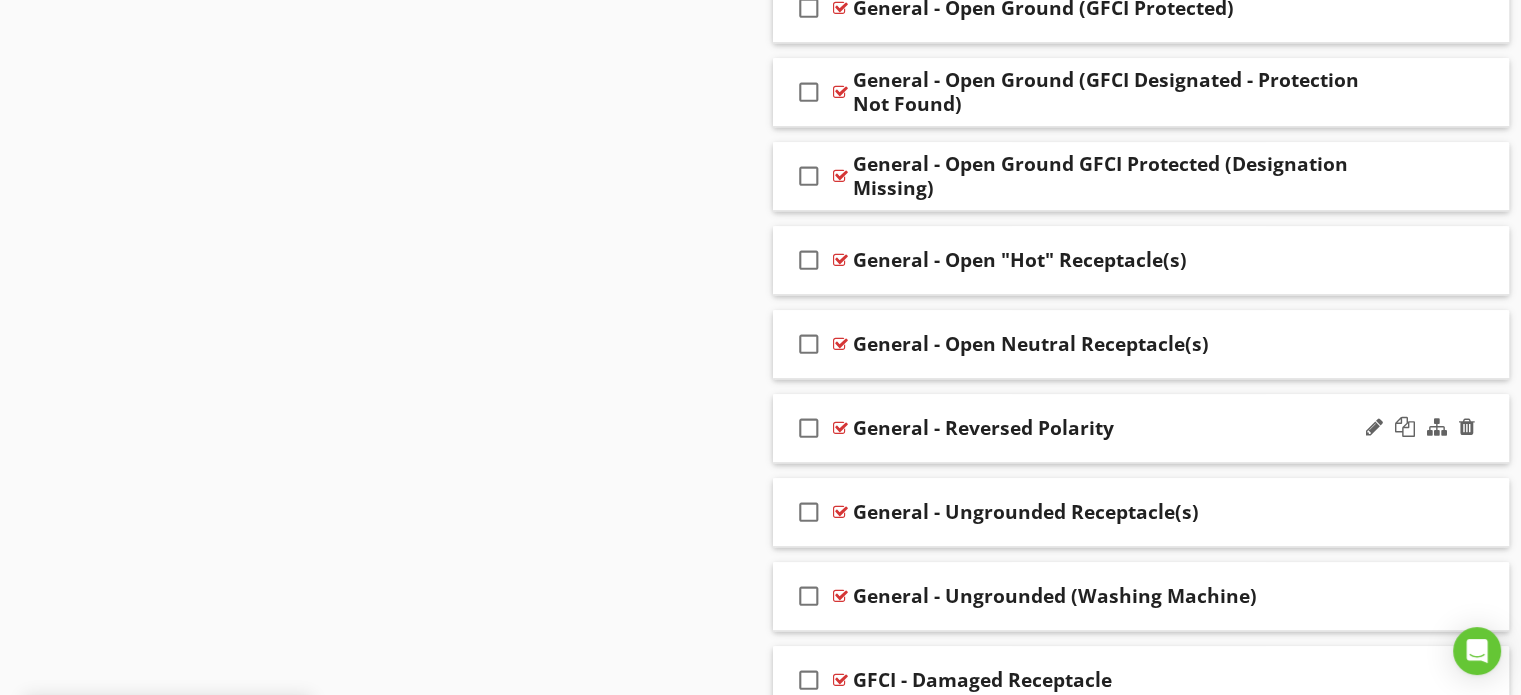 click on "General - Reversed Polarity" at bounding box center [1114, 428] 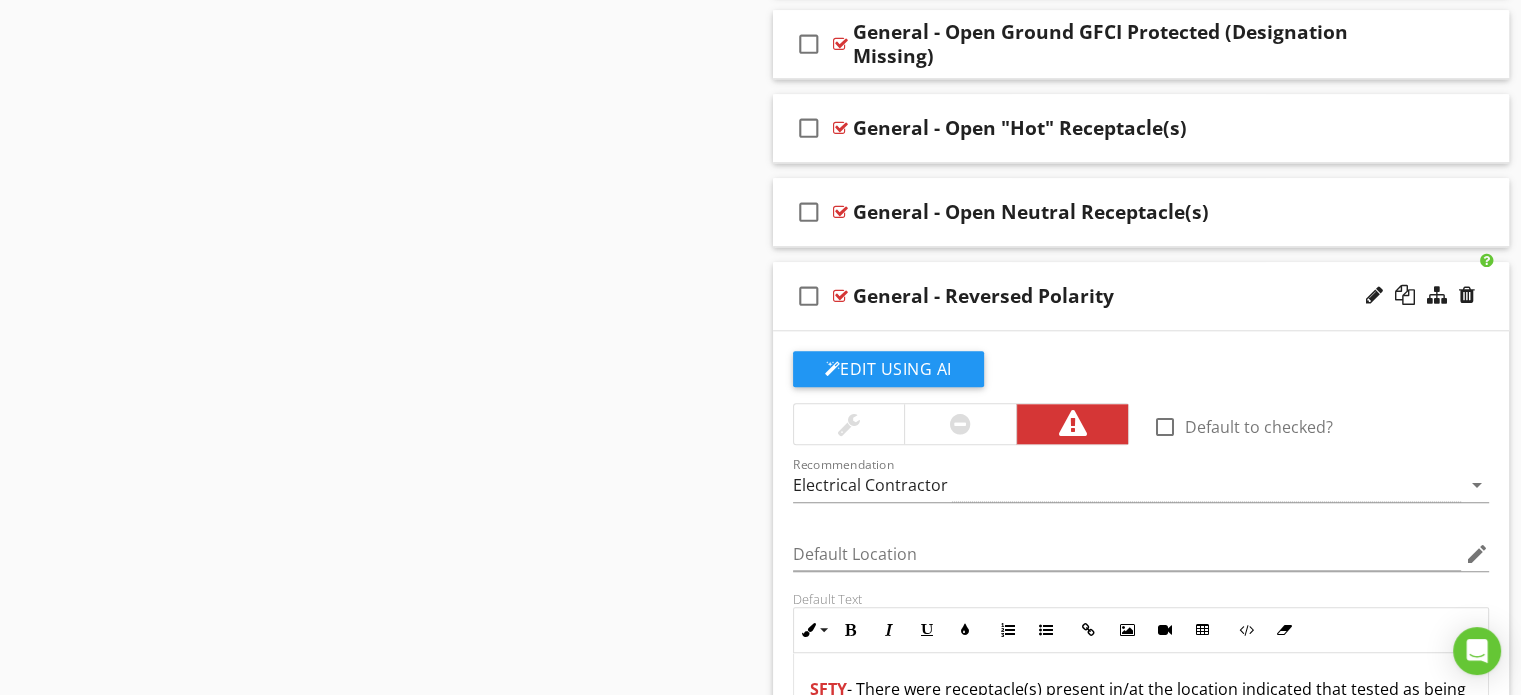 scroll, scrollTop: 1904, scrollLeft: 0, axis: vertical 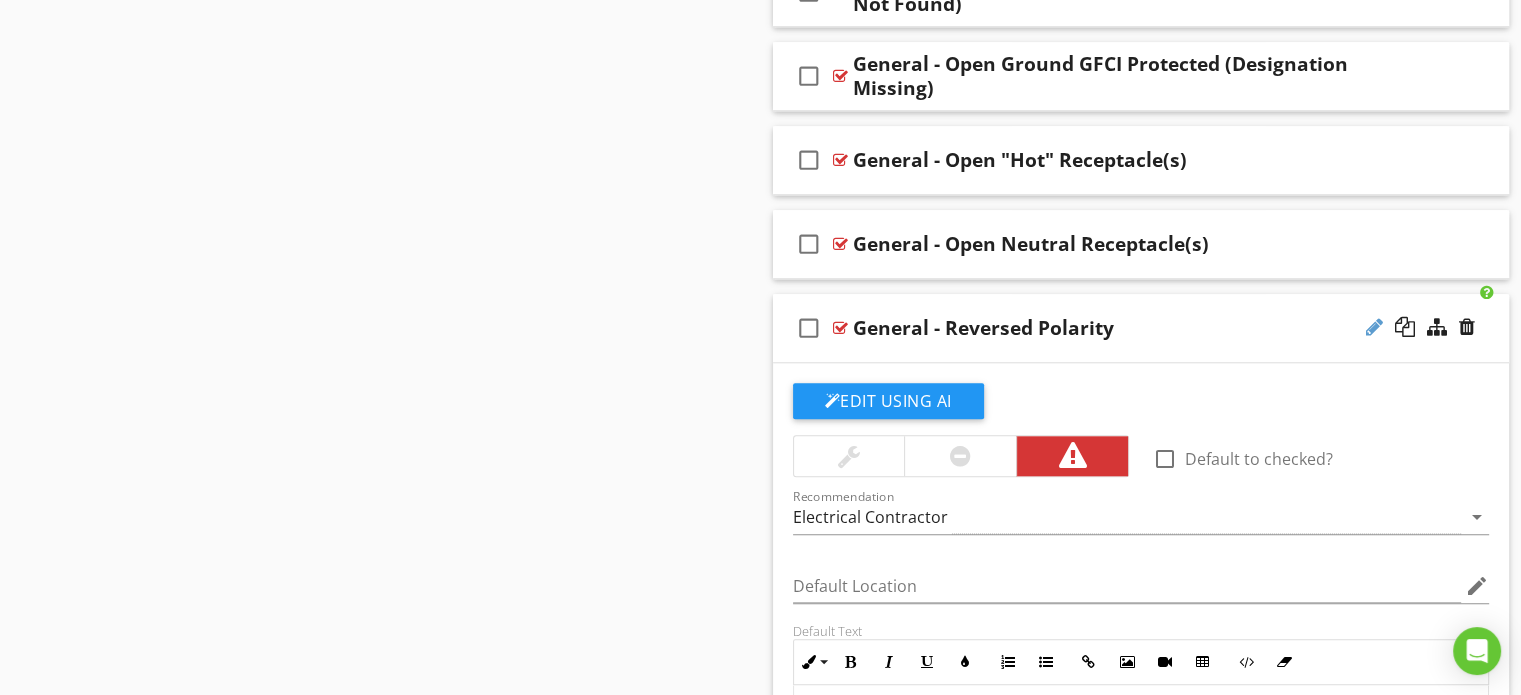 click at bounding box center (1374, 327) 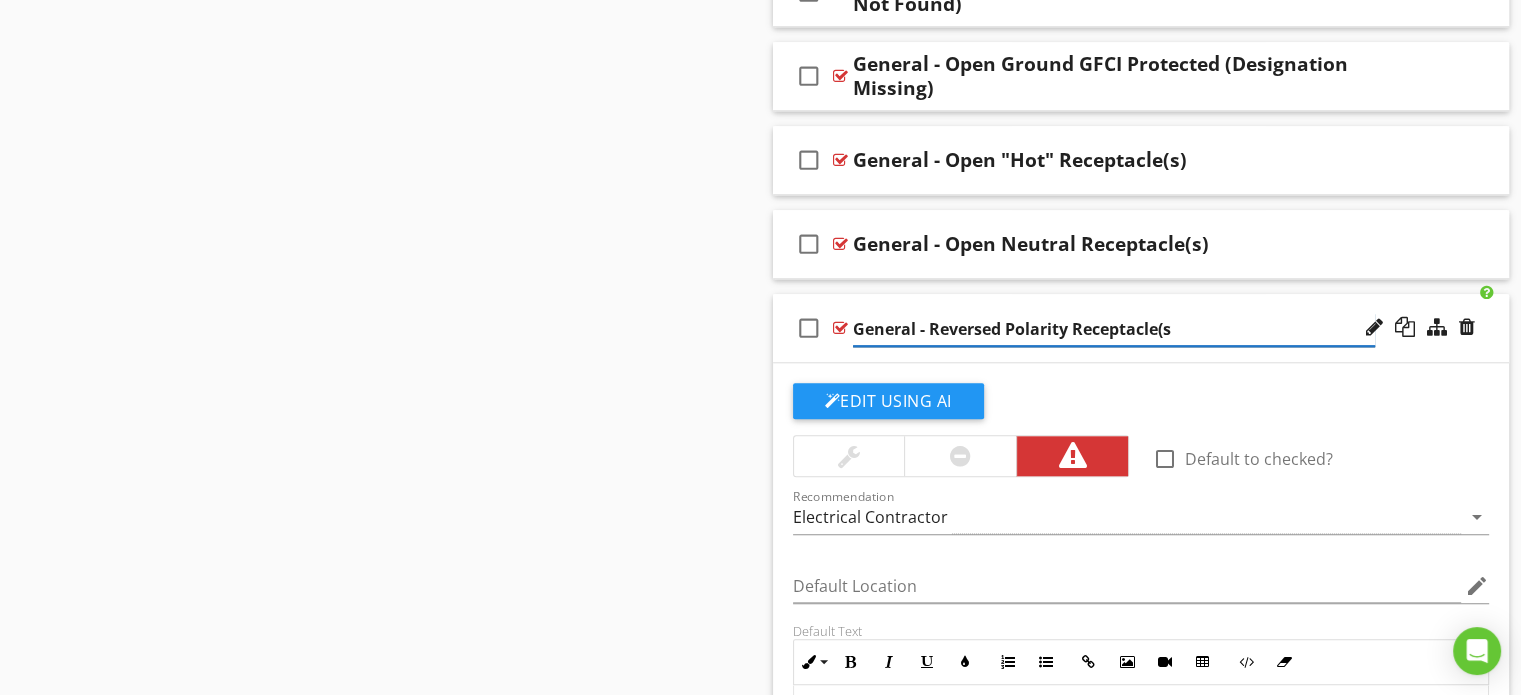 type on "General - Reversed Polarity Receptacle(s)" 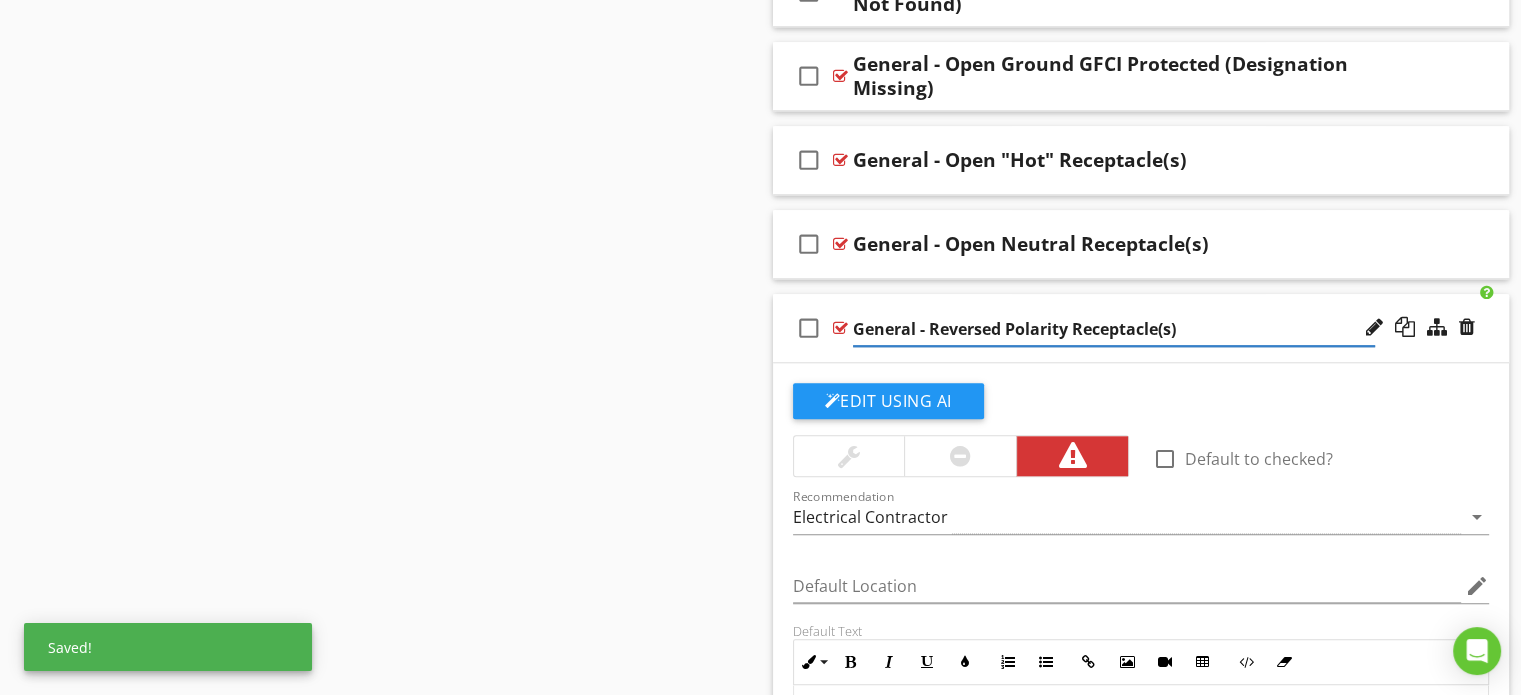 click on "check_box_outline_blank         General - Reversed Polarity Receptacle(s)" at bounding box center (1141, 328) 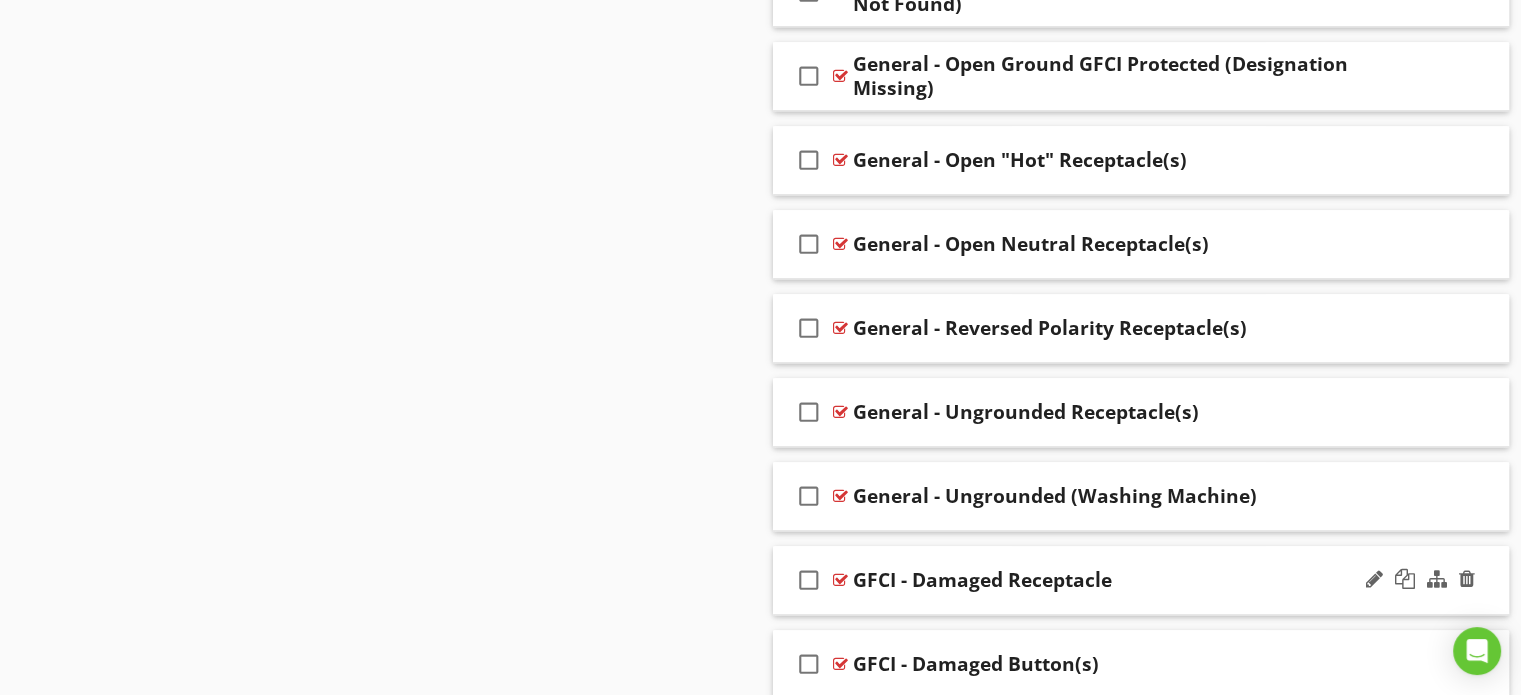 click on "GFCI - Damaged Receptacle" at bounding box center (982, 580) 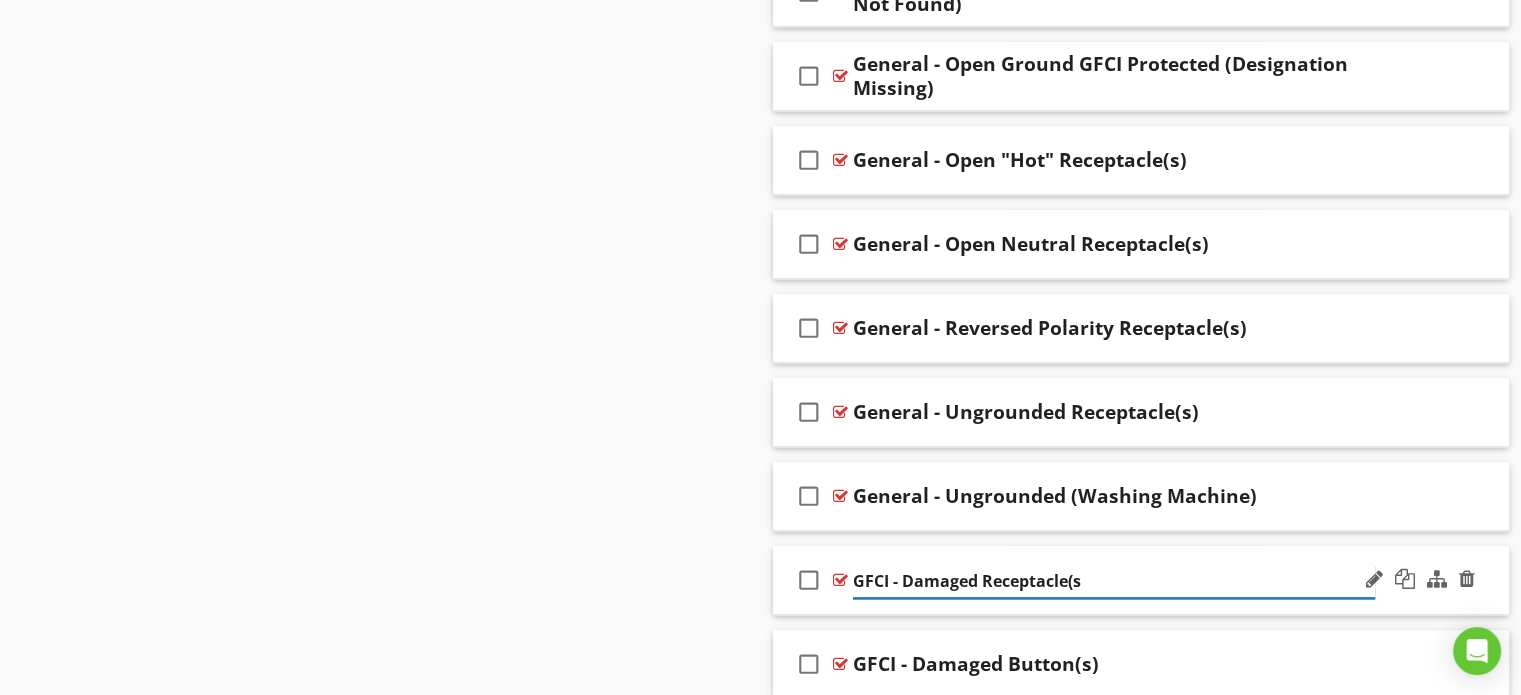 type on "GFCI - Damaged Receptacle(s)" 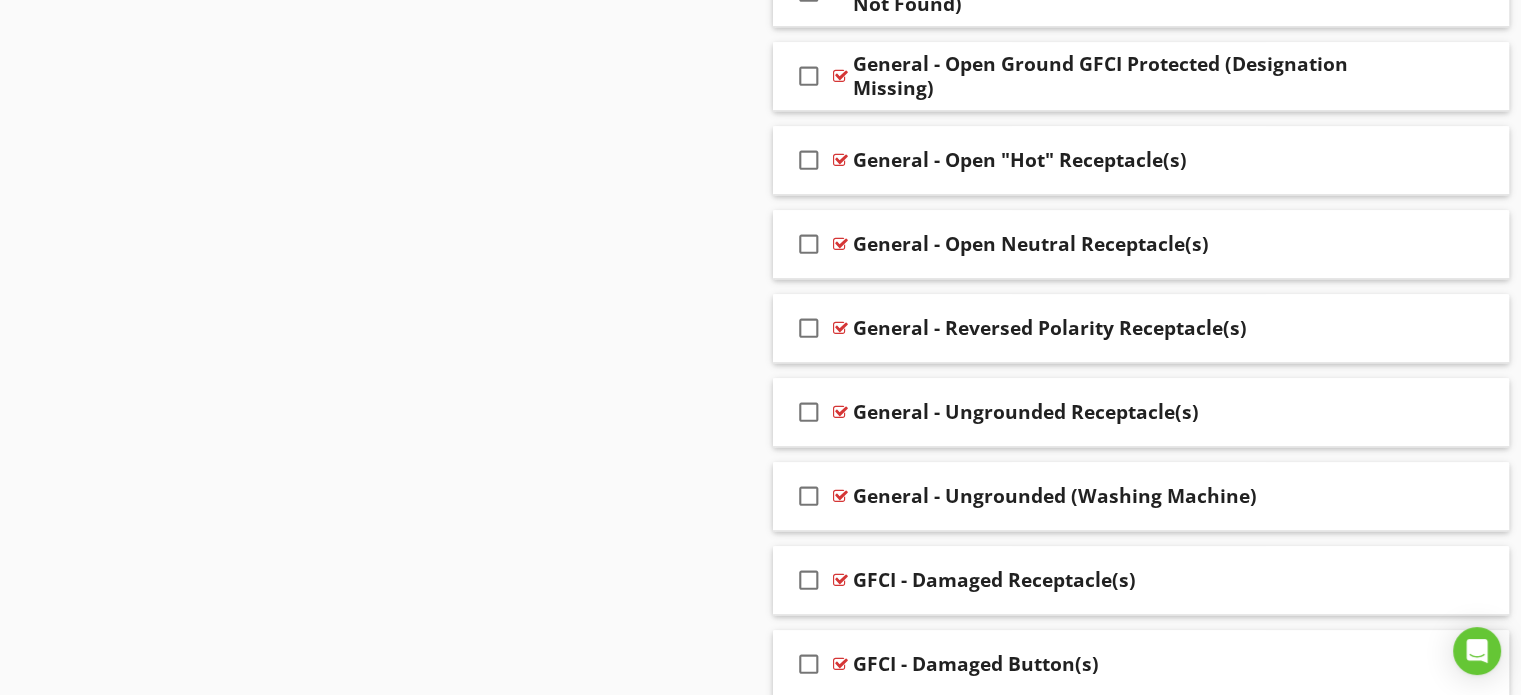click on "Sections
Inspection Overview           Inspection Information           Grounds           Detached Structure           Exterior           Foundation Area           Utility Shut off Locations           Roof           Attic, Roof Structure & Ventilation           Interior Areas & Items           Cracking, Settlement & Movement (CSM)           Water, Moisture & Condensation (WMC)           Bathroom(s)           Kitchen           Thermal Imaging           Heating & Air Conditioning           Laundry           Water Heater           Electrical           Plumbing           Garage           Environmental Information           Final Checklist
Section
Attachments
Attachment
Items
General           Service Entrance           Service Amperage           Electrical Panel & Service Equipment           Subpanel(s)           Service Disconnect           Service Grounding/Bonding" at bounding box center (760, 1209) 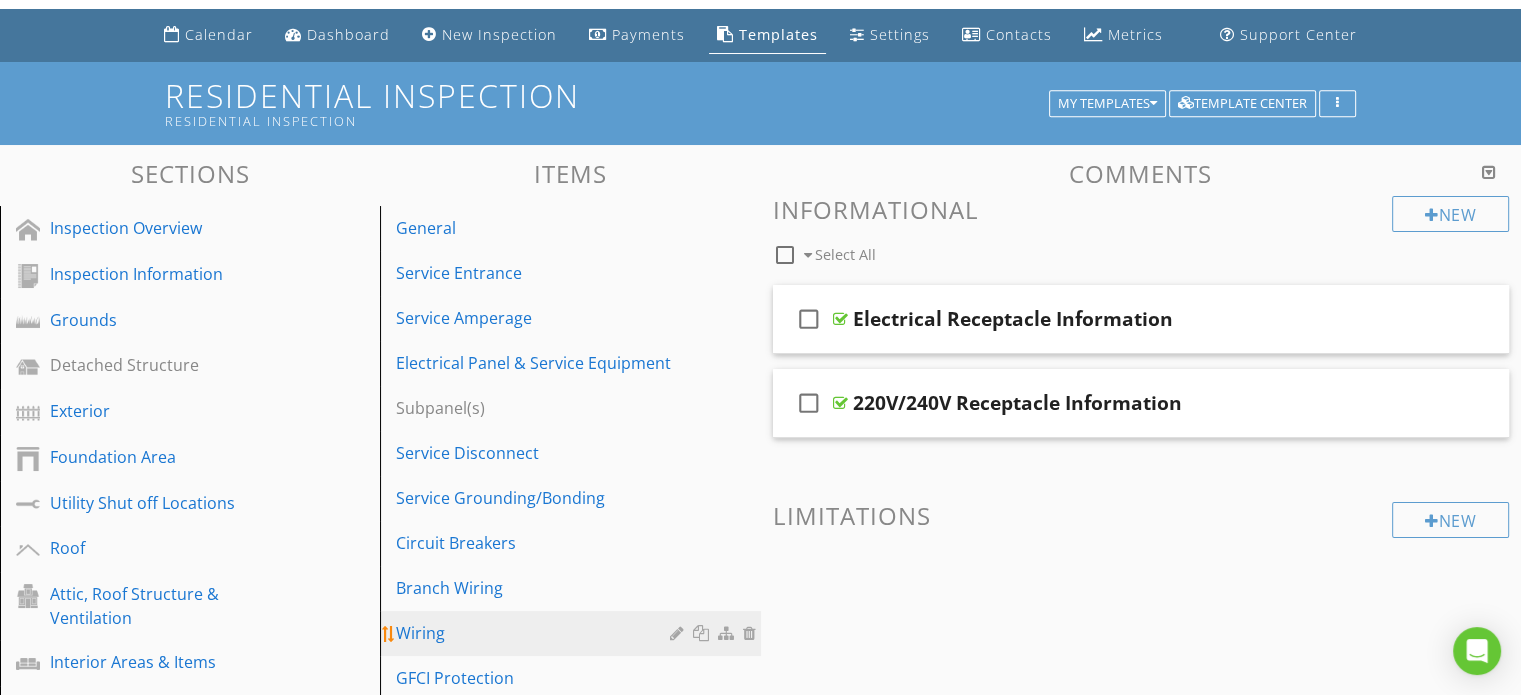scroll, scrollTop: 0, scrollLeft: 0, axis: both 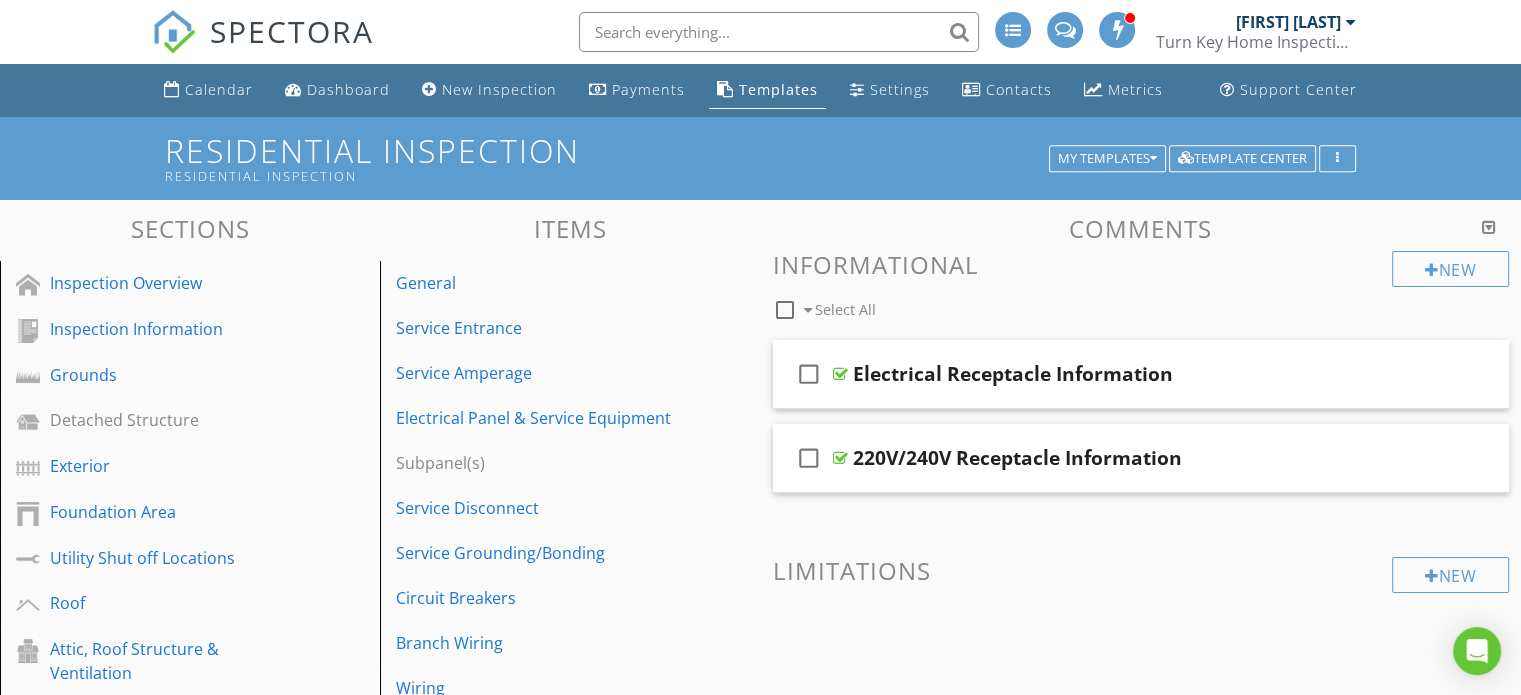 click at bounding box center [1351, 22] 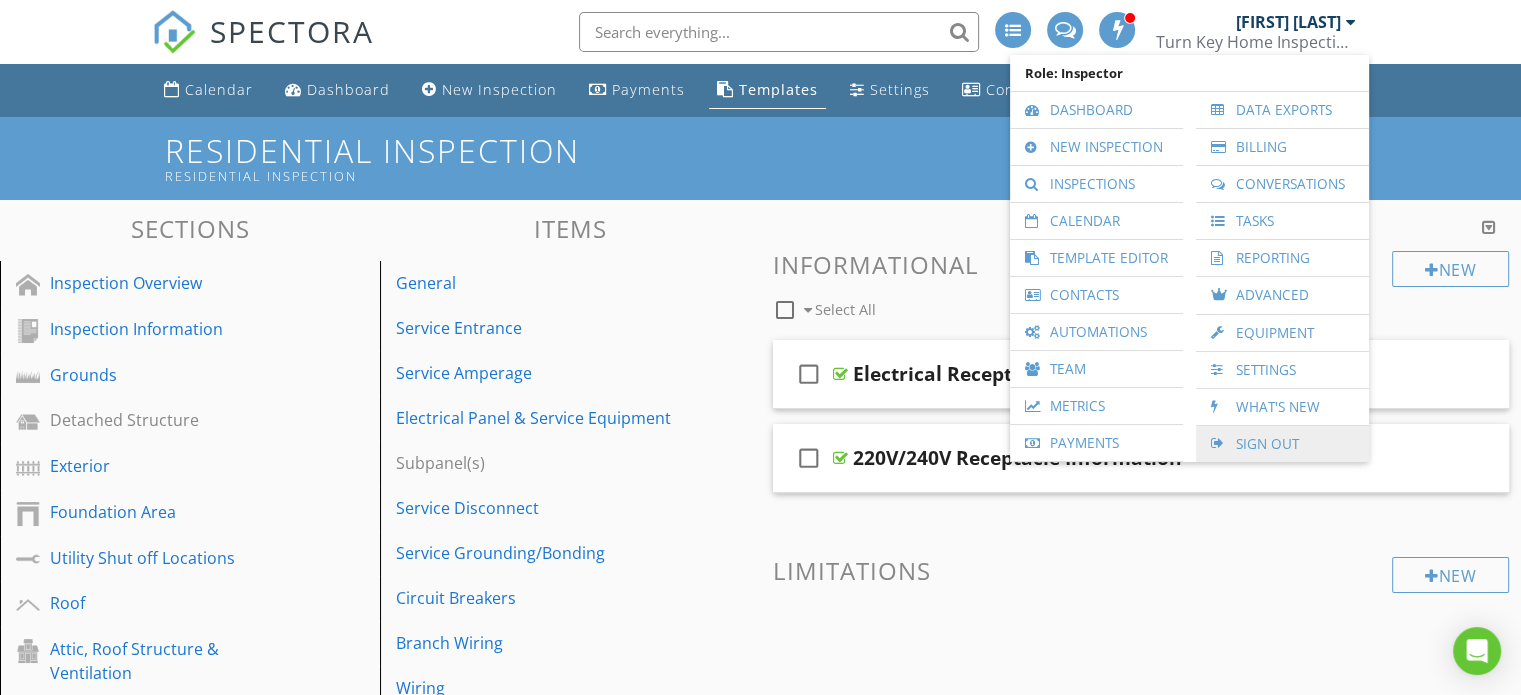 click on "Sign Out" at bounding box center [1282, 444] 